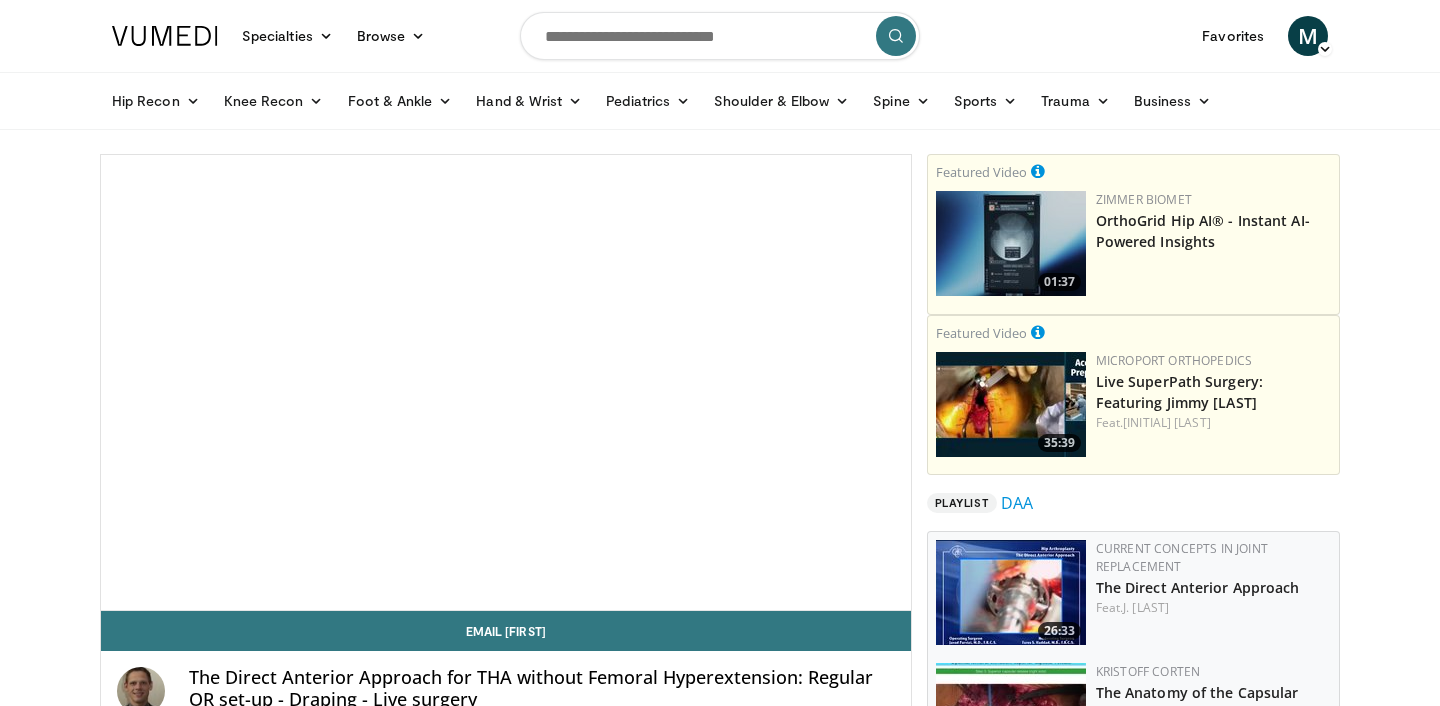 scroll, scrollTop: 0, scrollLeft: 0, axis: both 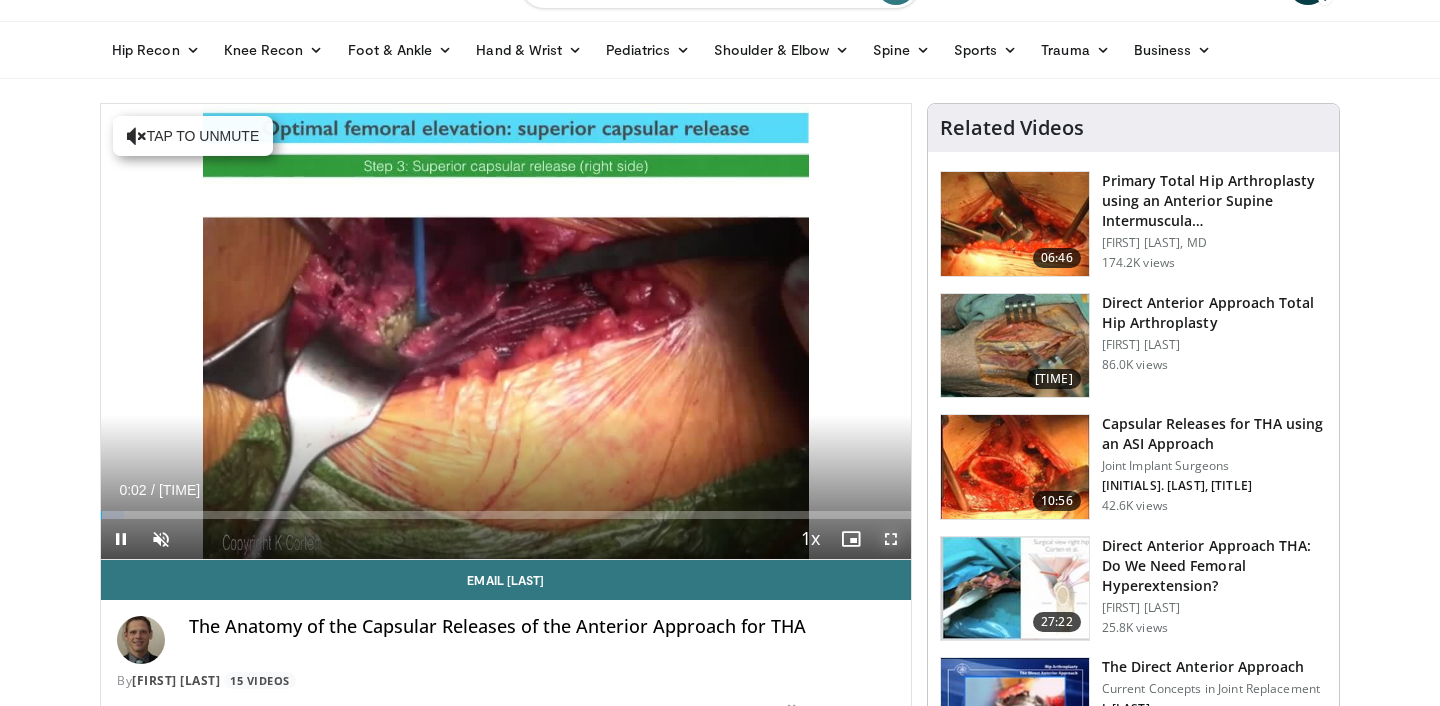 click at bounding box center [891, 539] 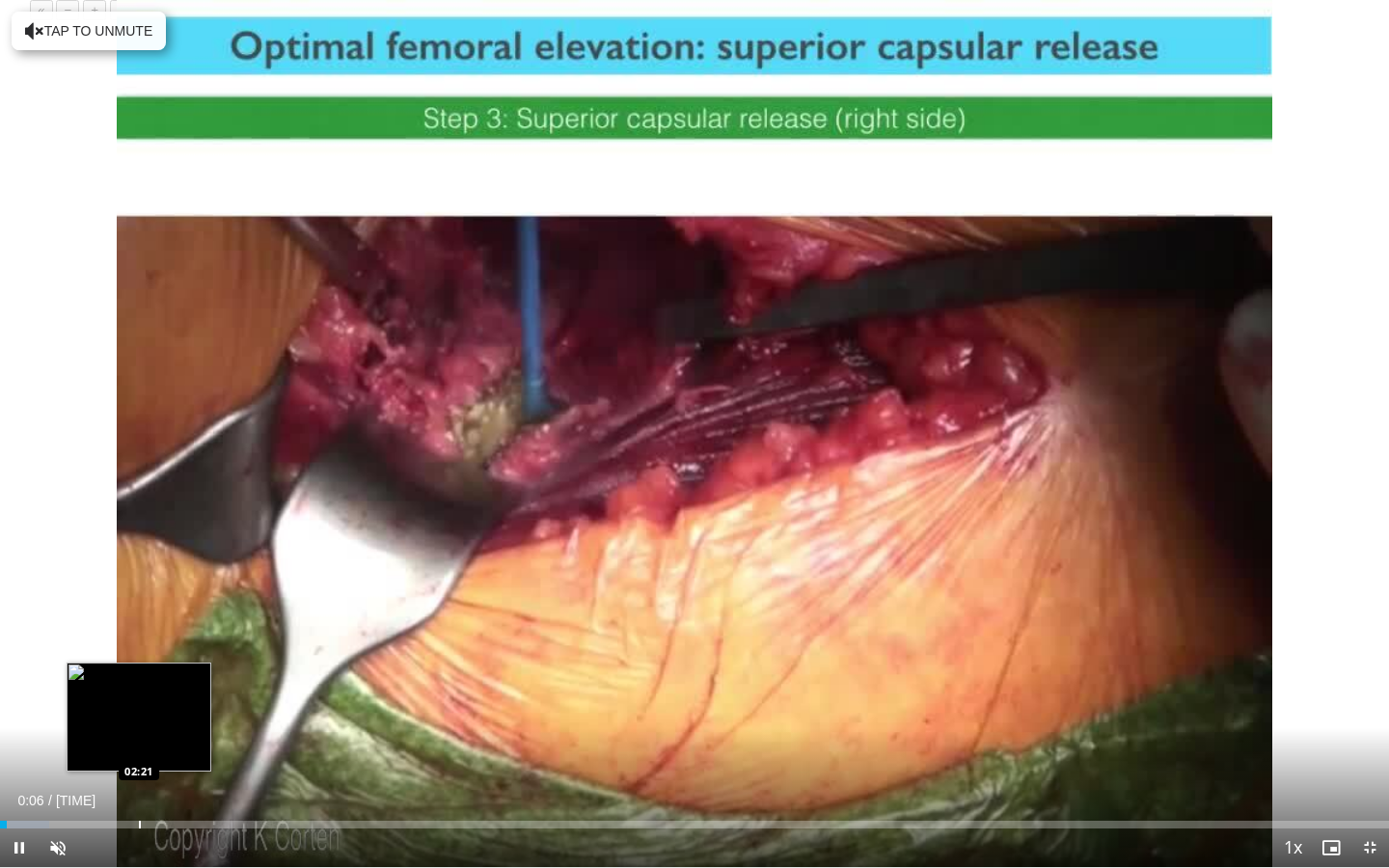 click at bounding box center [140, 825] 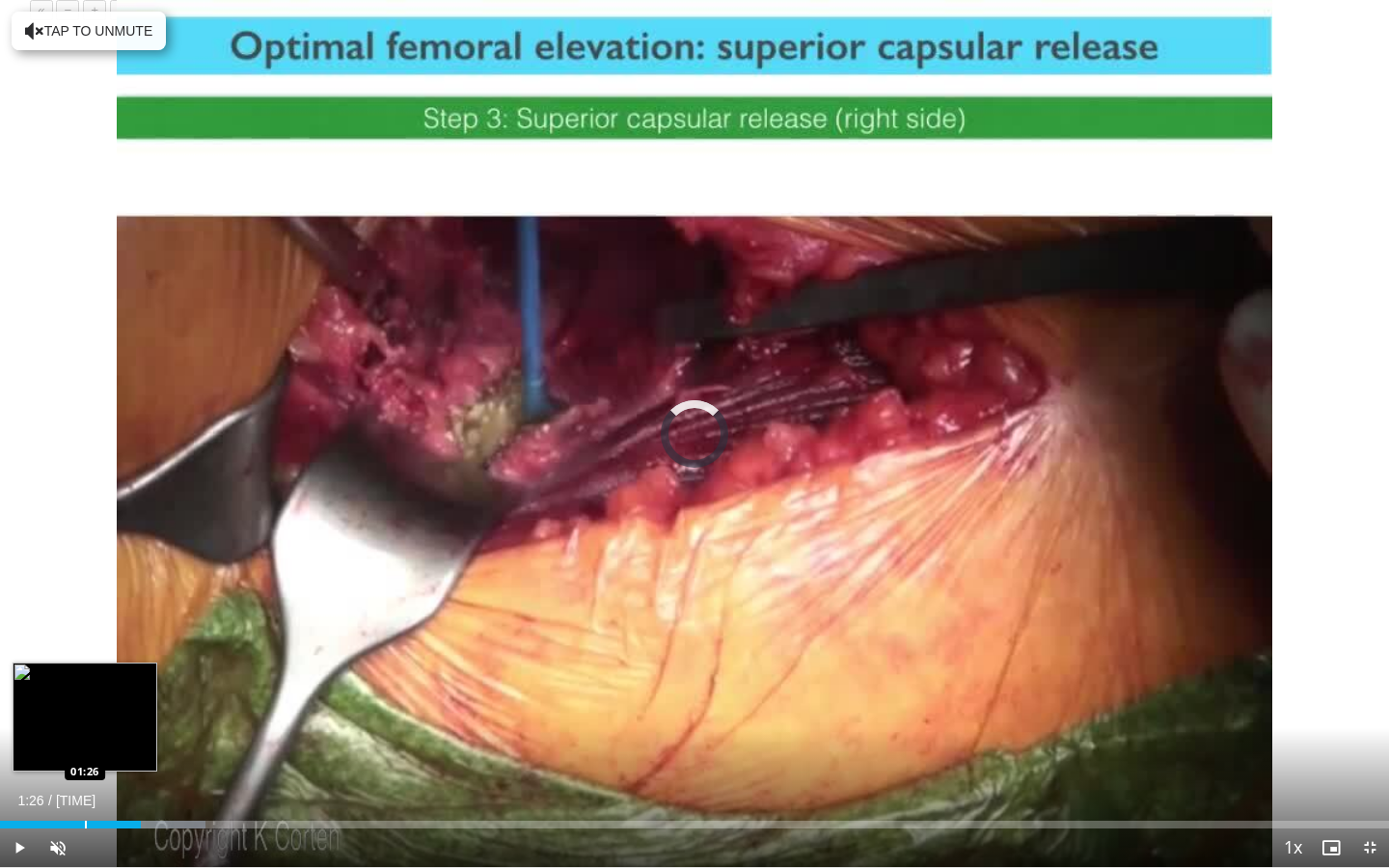 click at bounding box center [86, 825] 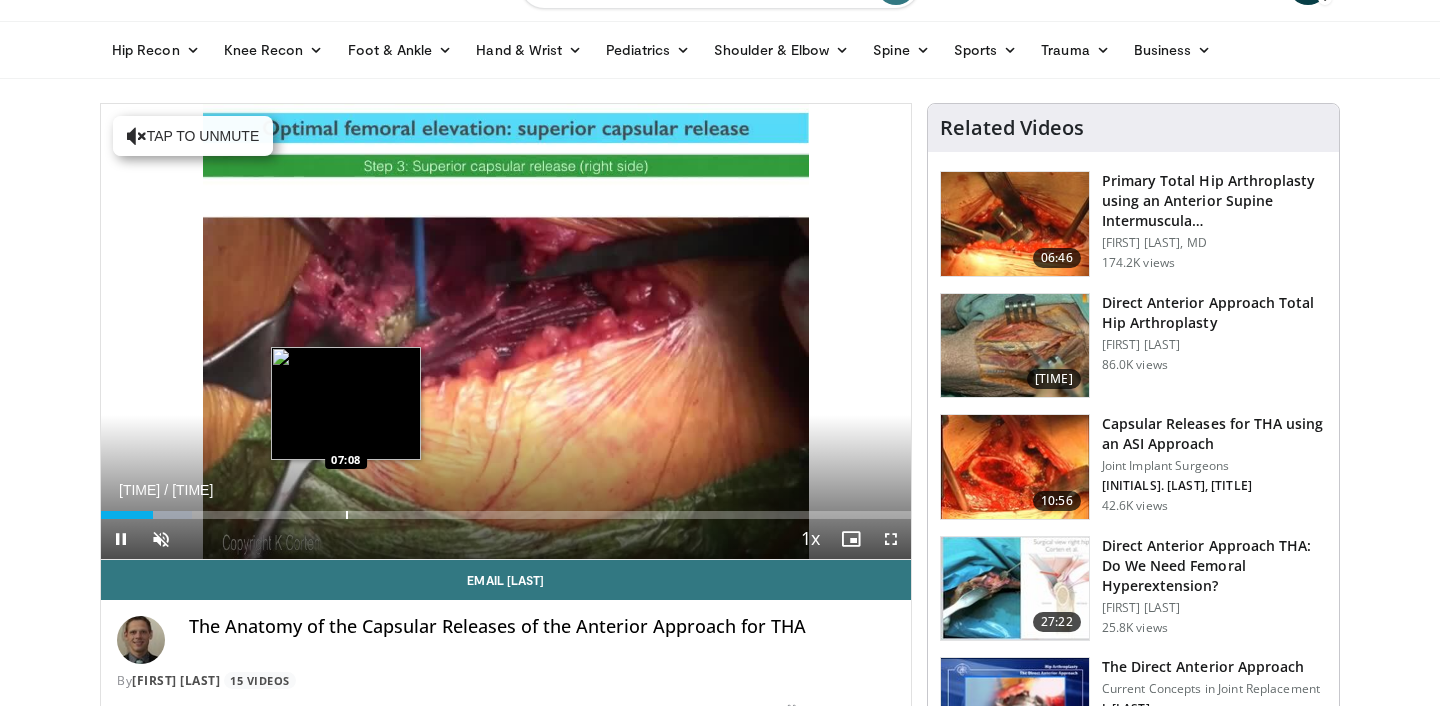 click at bounding box center [347, 515] 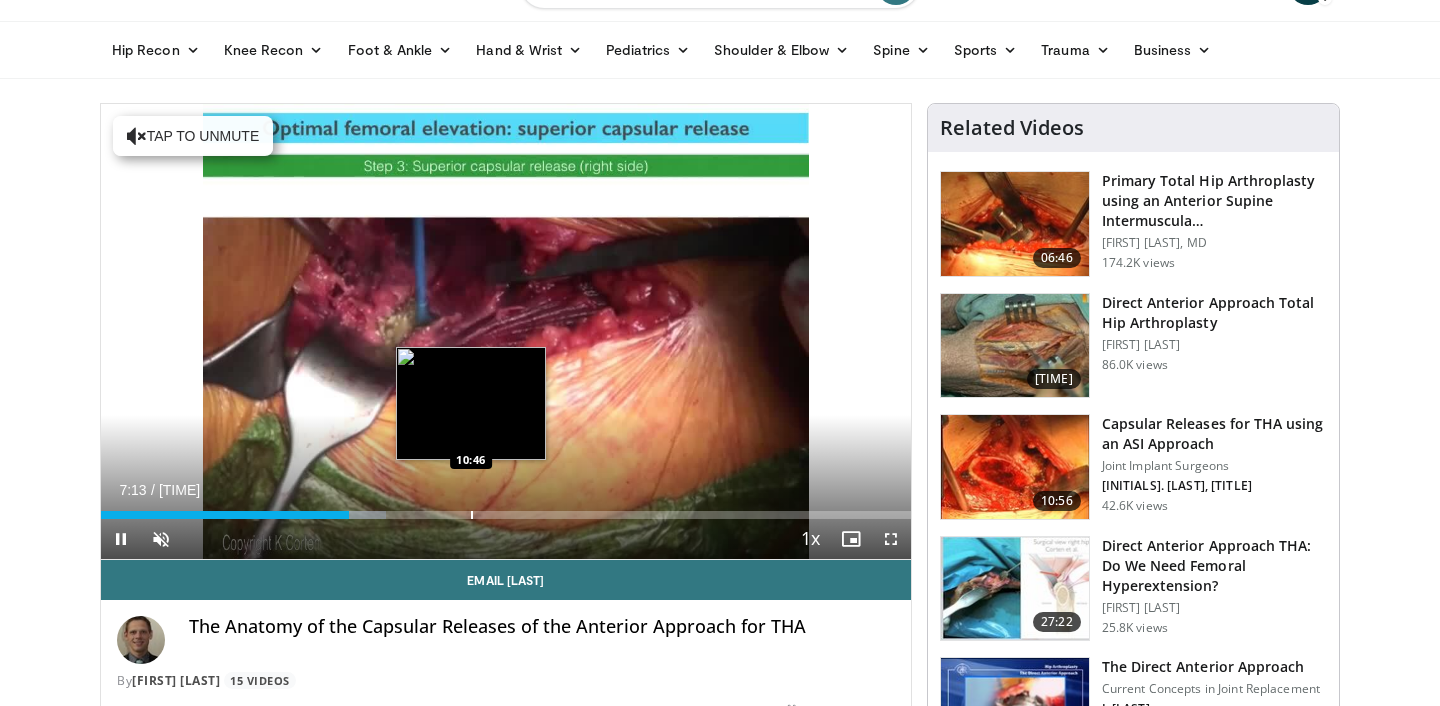 click at bounding box center (472, 515) 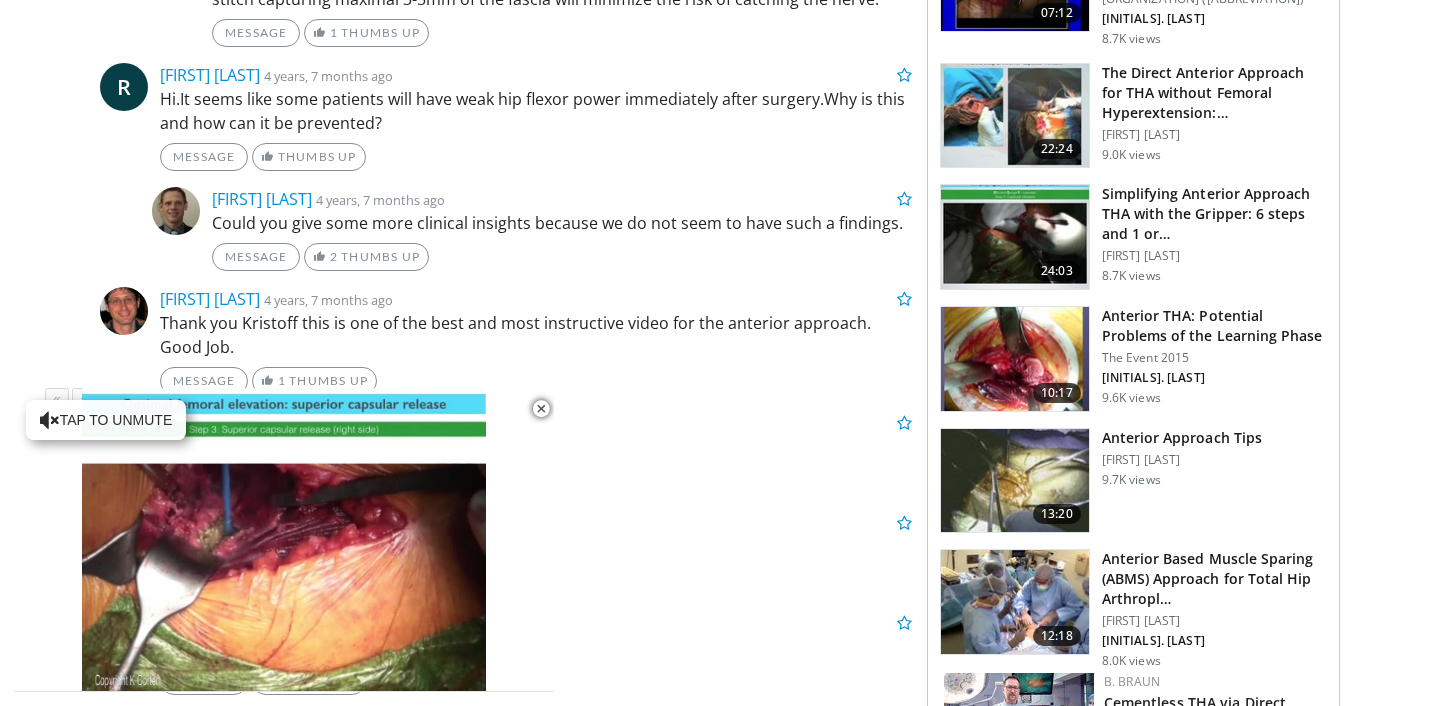 scroll, scrollTop: 1859, scrollLeft: 0, axis: vertical 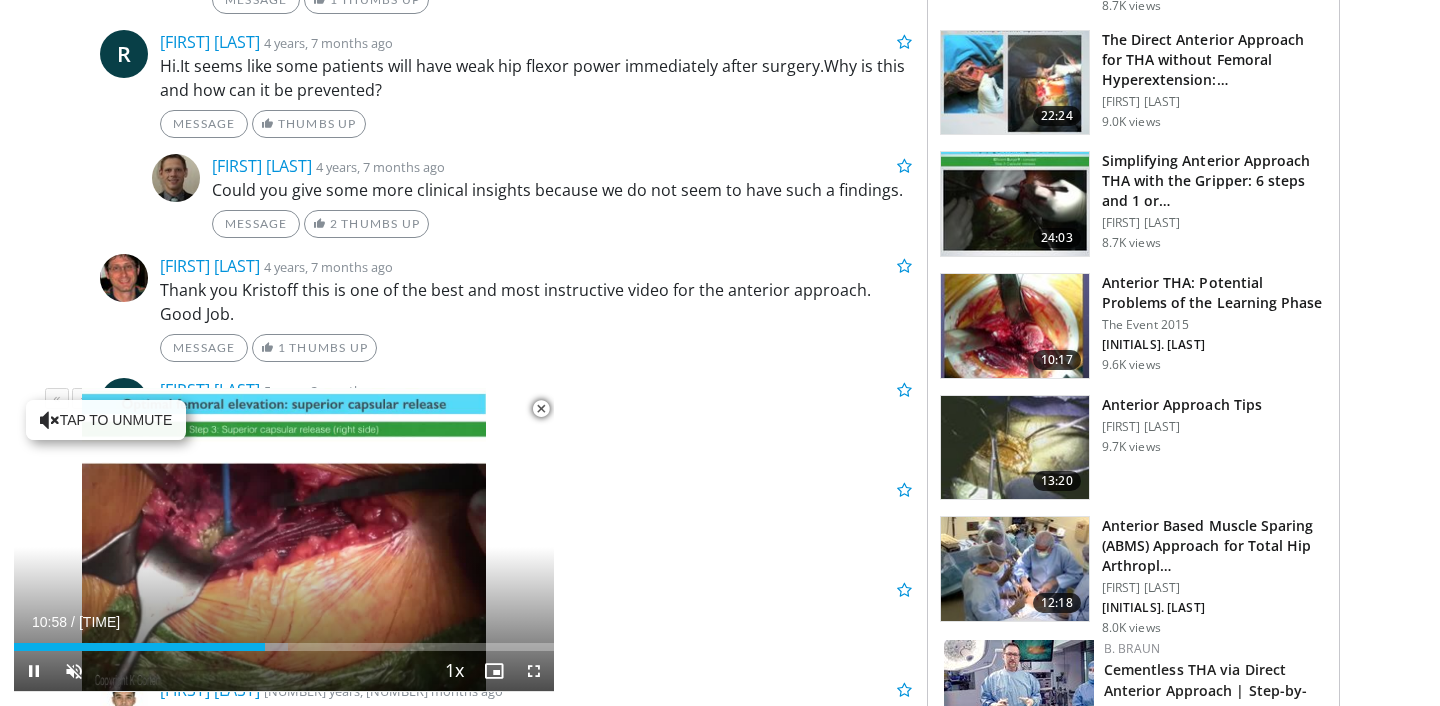 click at bounding box center [541, 409] 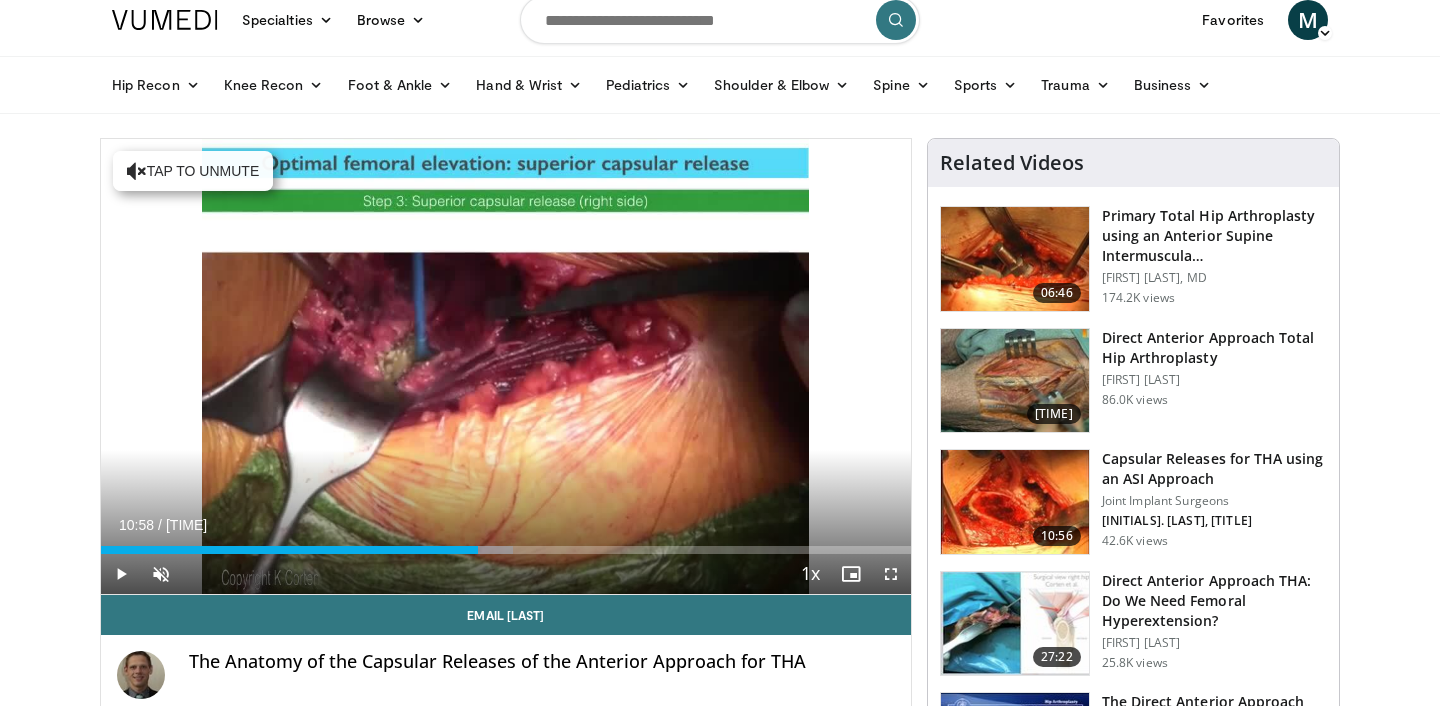 scroll, scrollTop: 0, scrollLeft: 0, axis: both 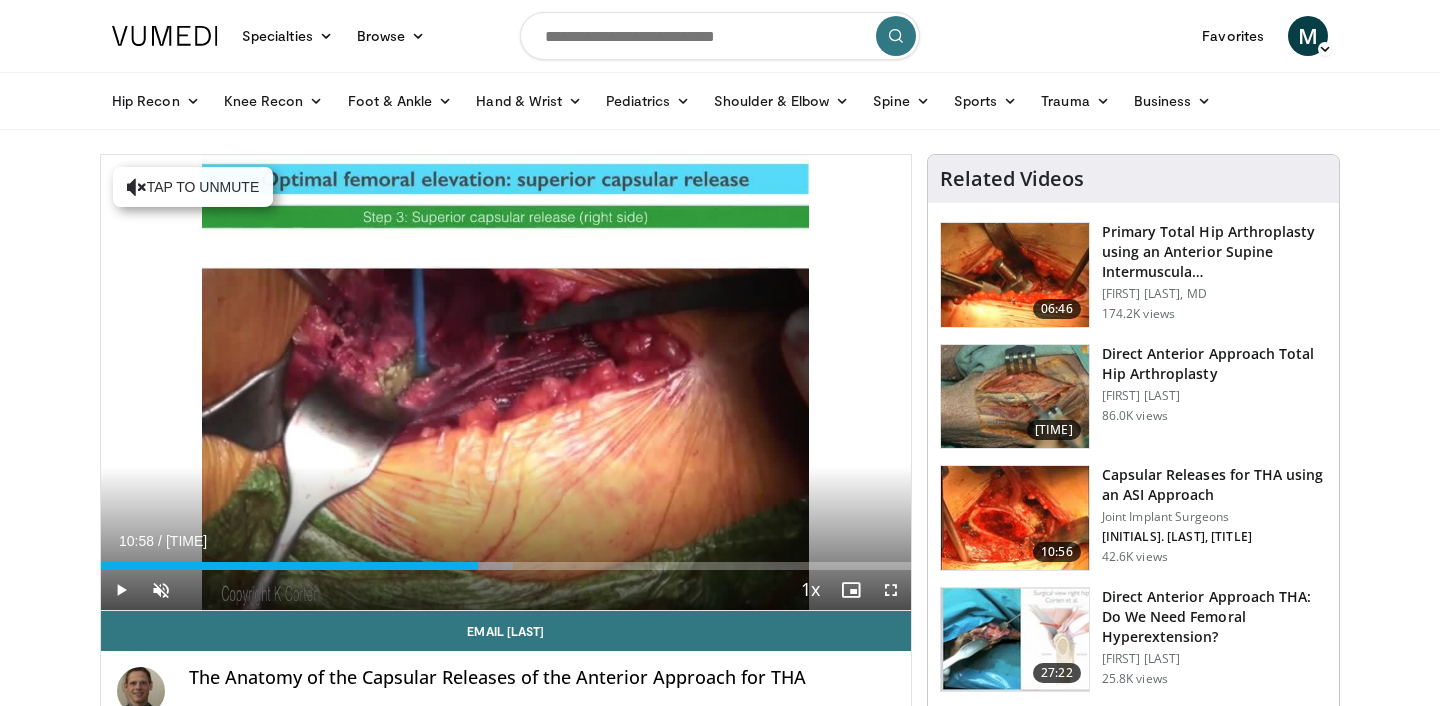 click at bounding box center (720, 36) 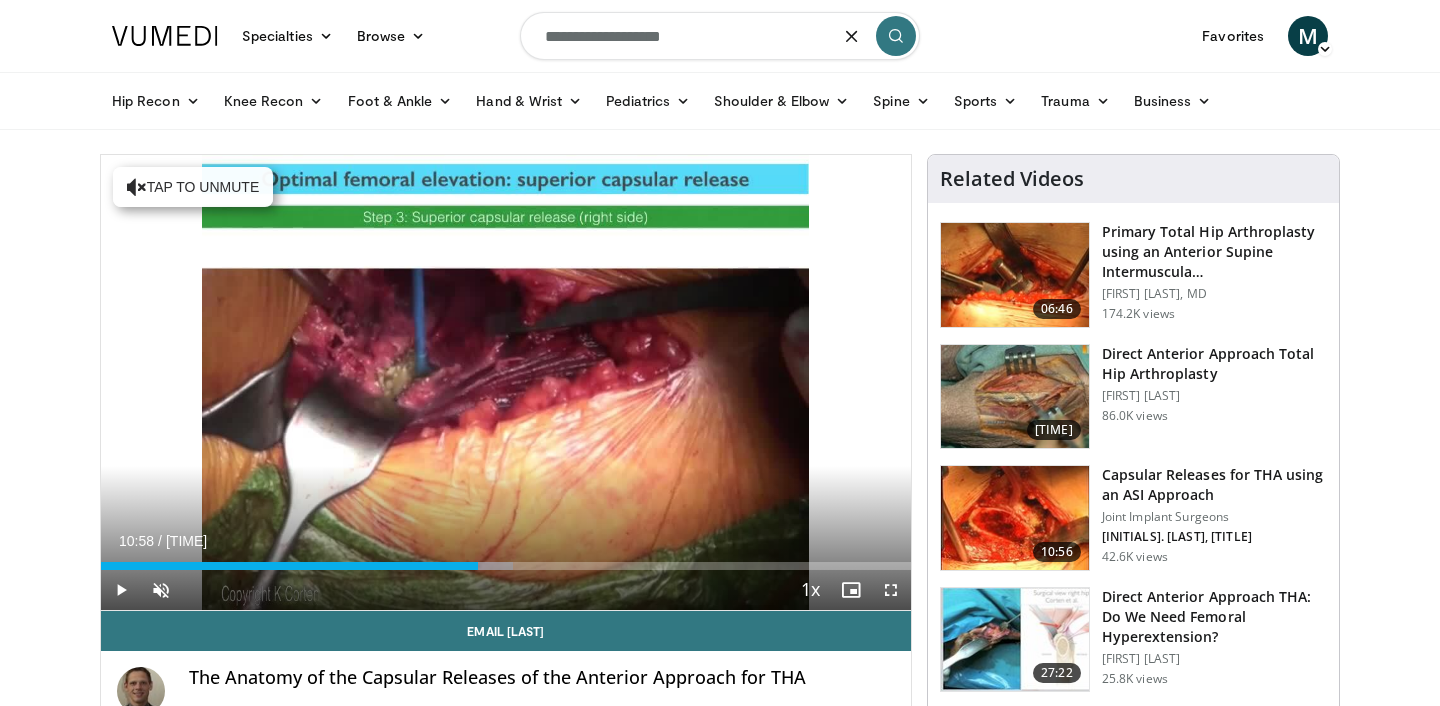 type on "**********" 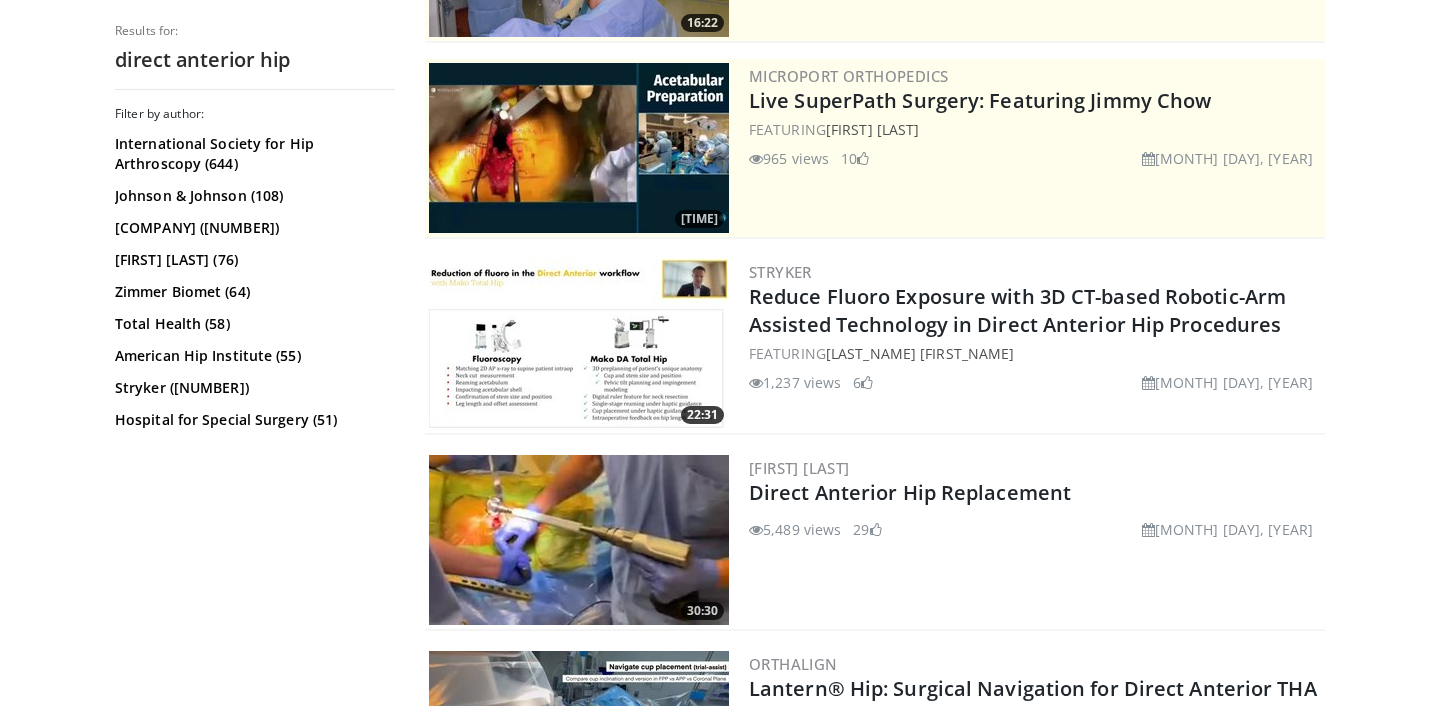 scroll, scrollTop: 747, scrollLeft: 0, axis: vertical 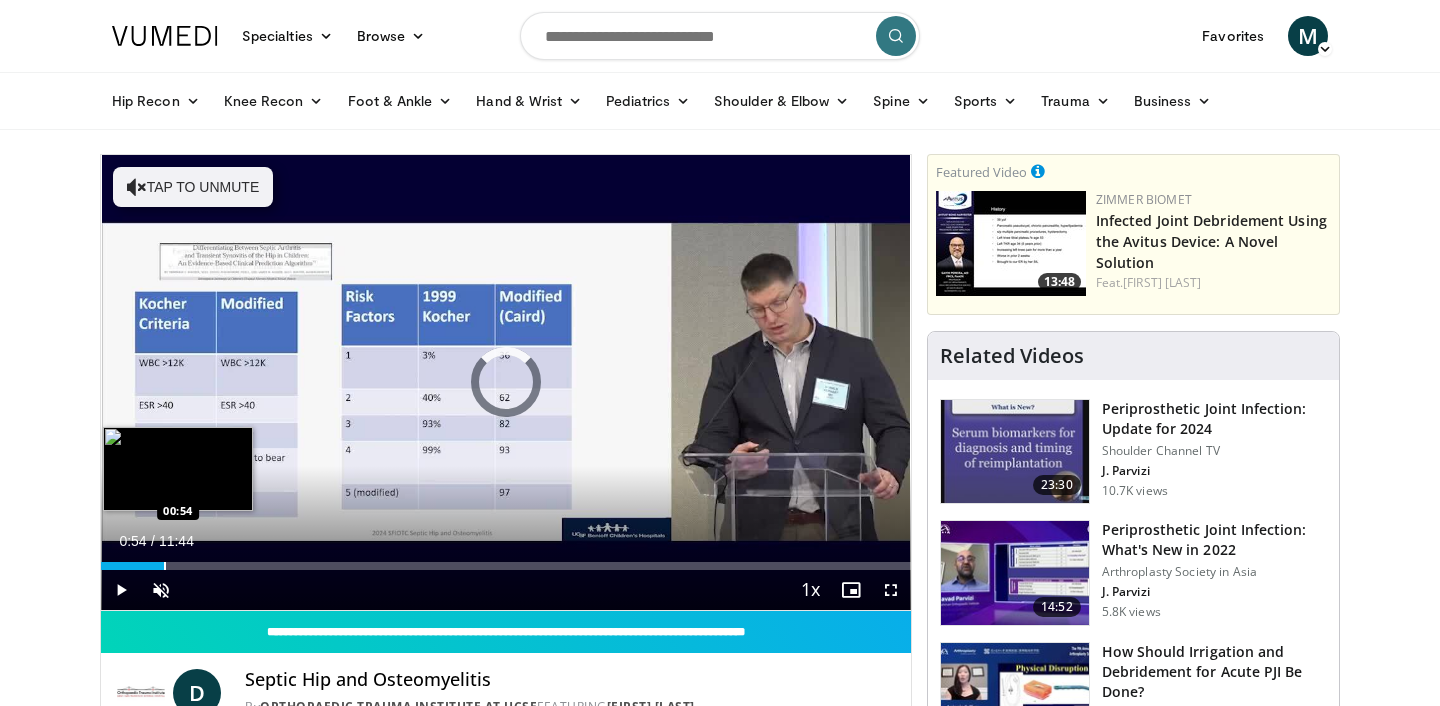 click at bounding box center (165, 566) 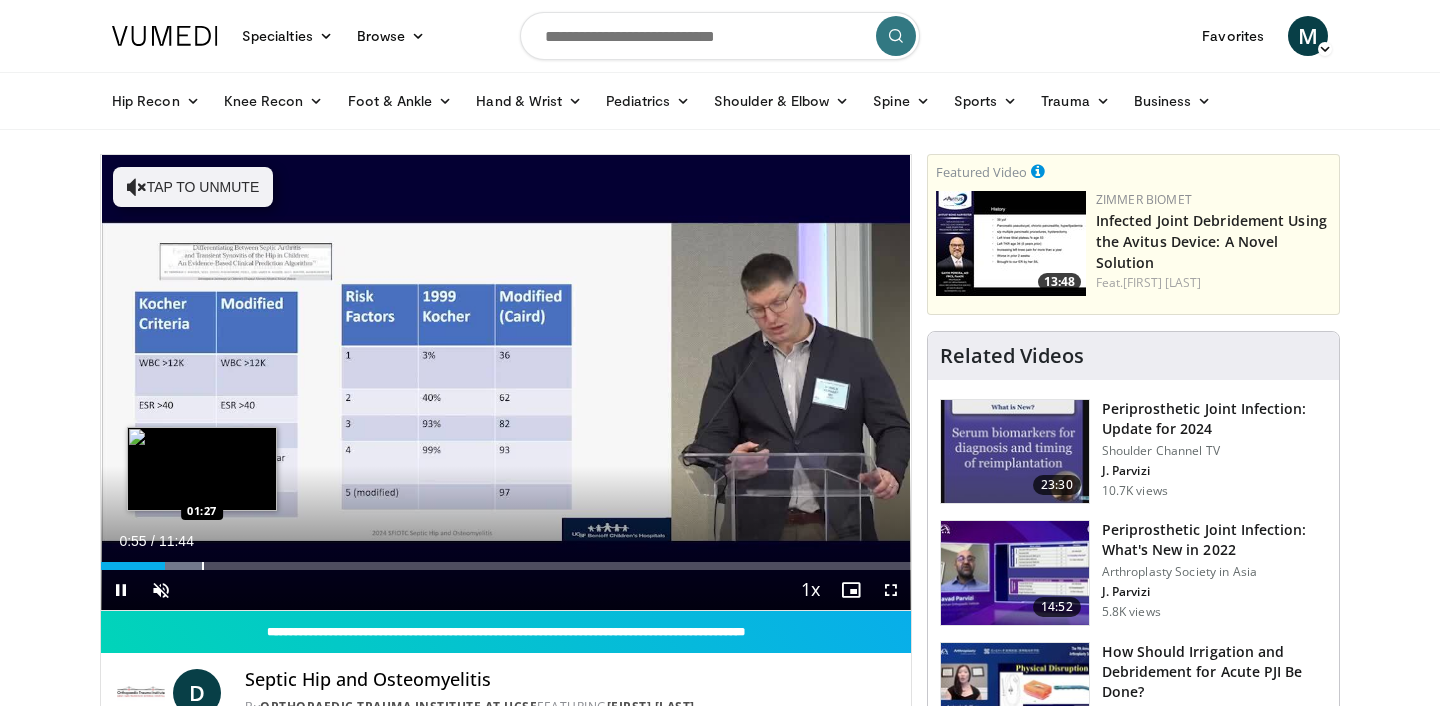 click at bounding box center [203, 566] 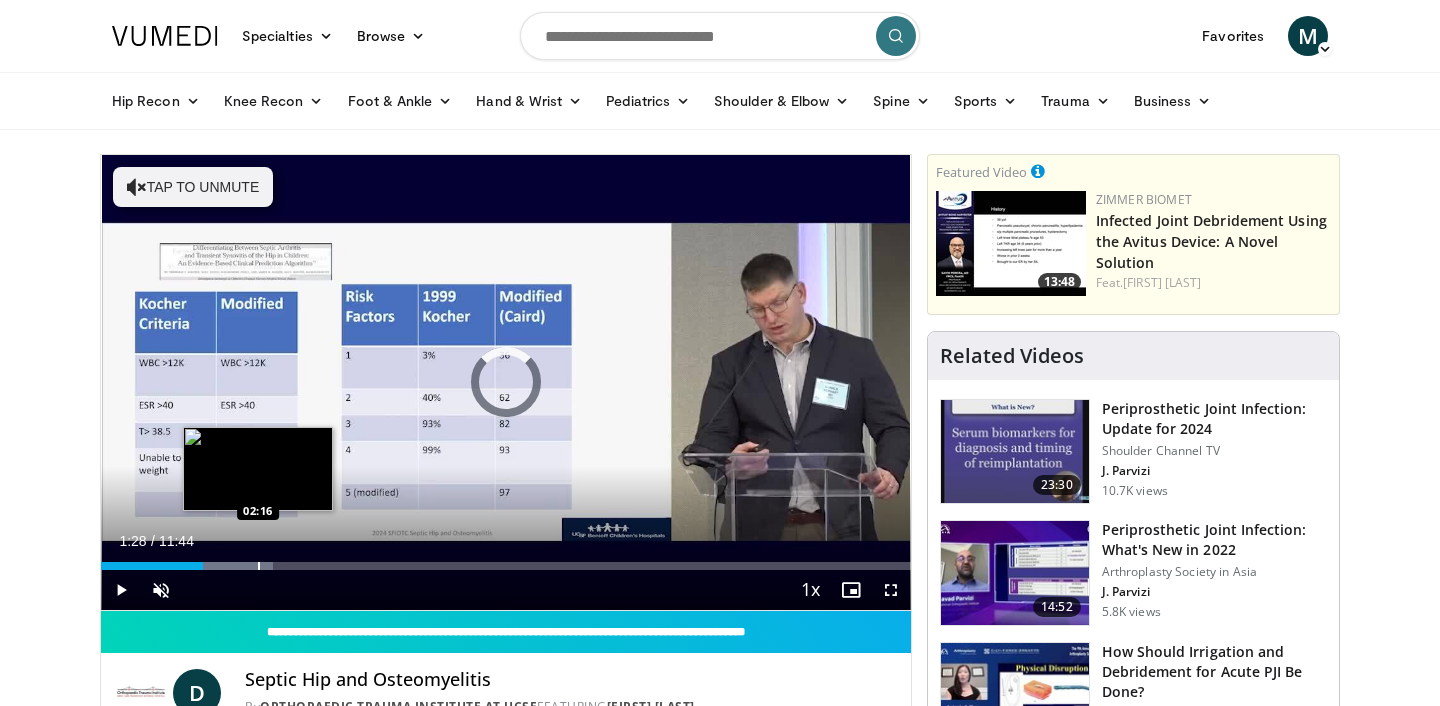 click on "Loaded :  21.24% 01:28 02:16" at bounding box center (506, 560) 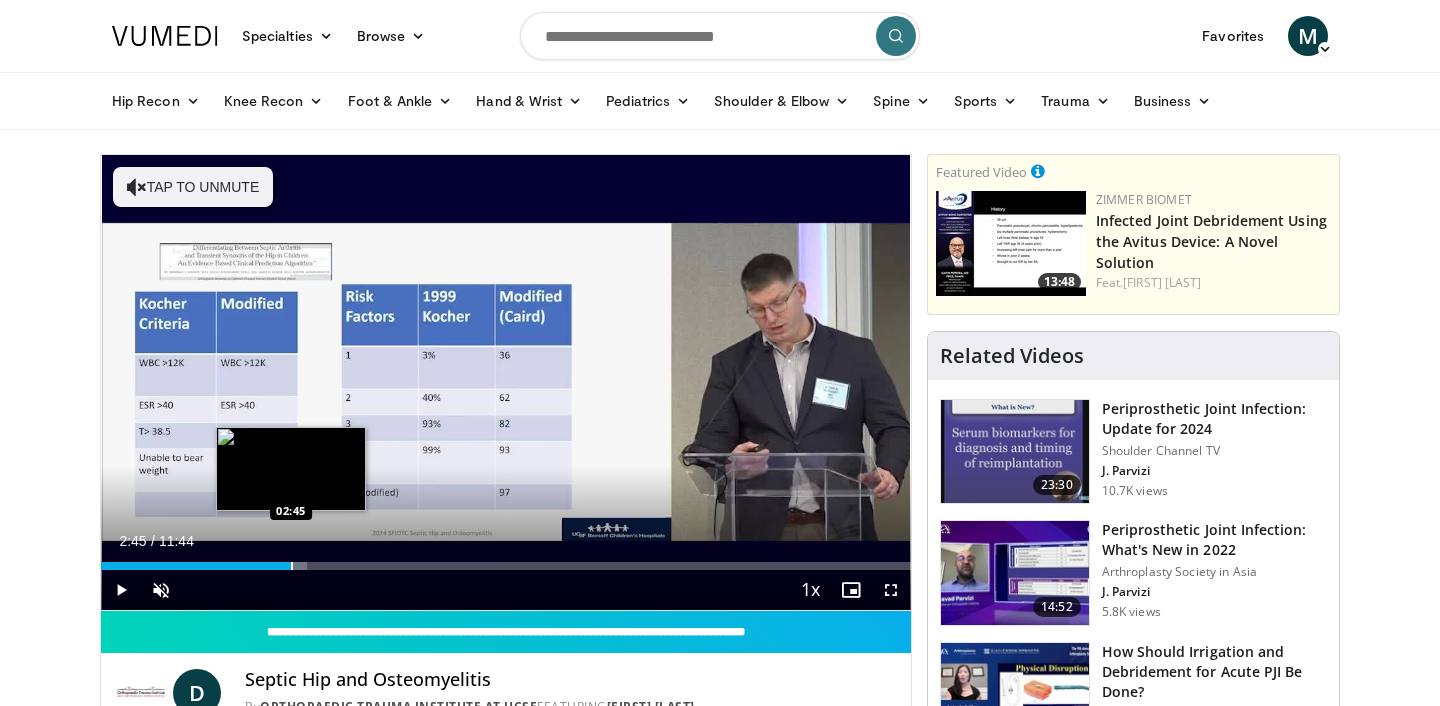 click at bounding box center (292, 566) 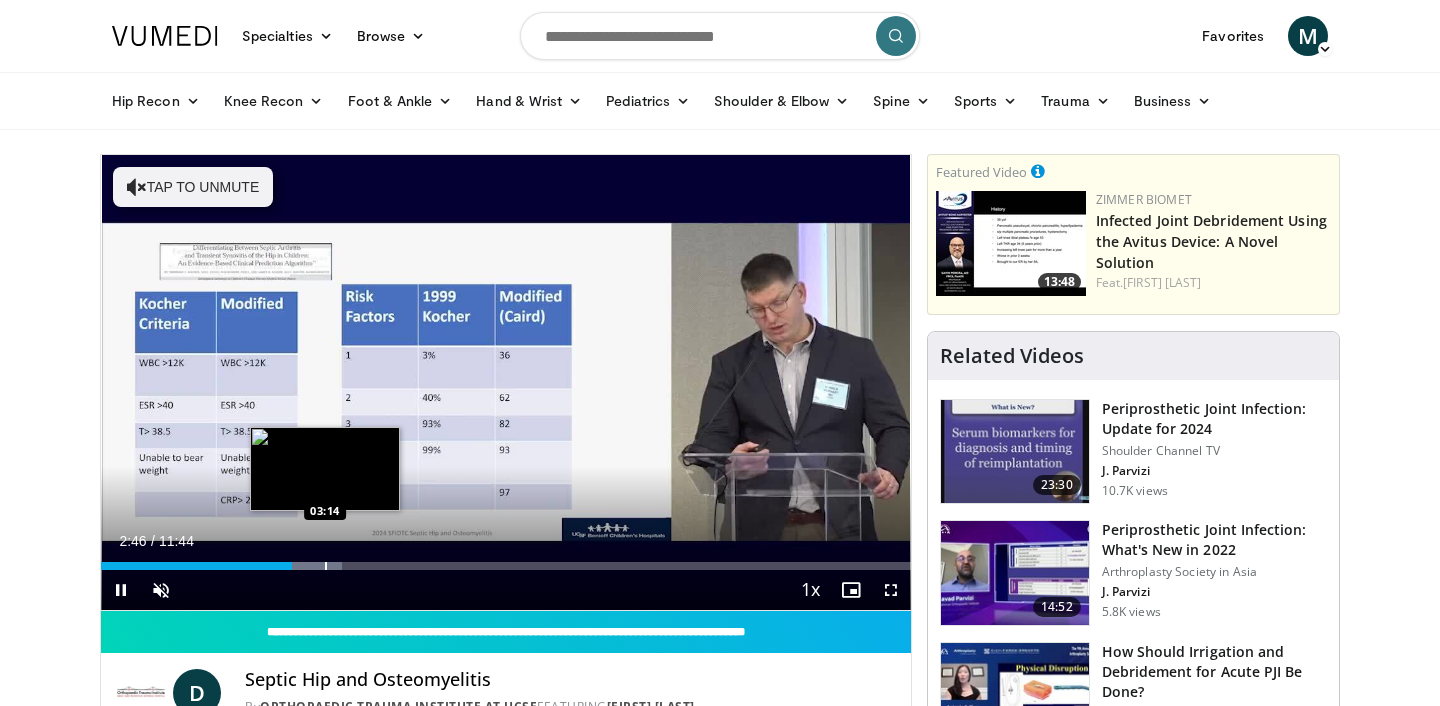click at bounding box center [326, 566] 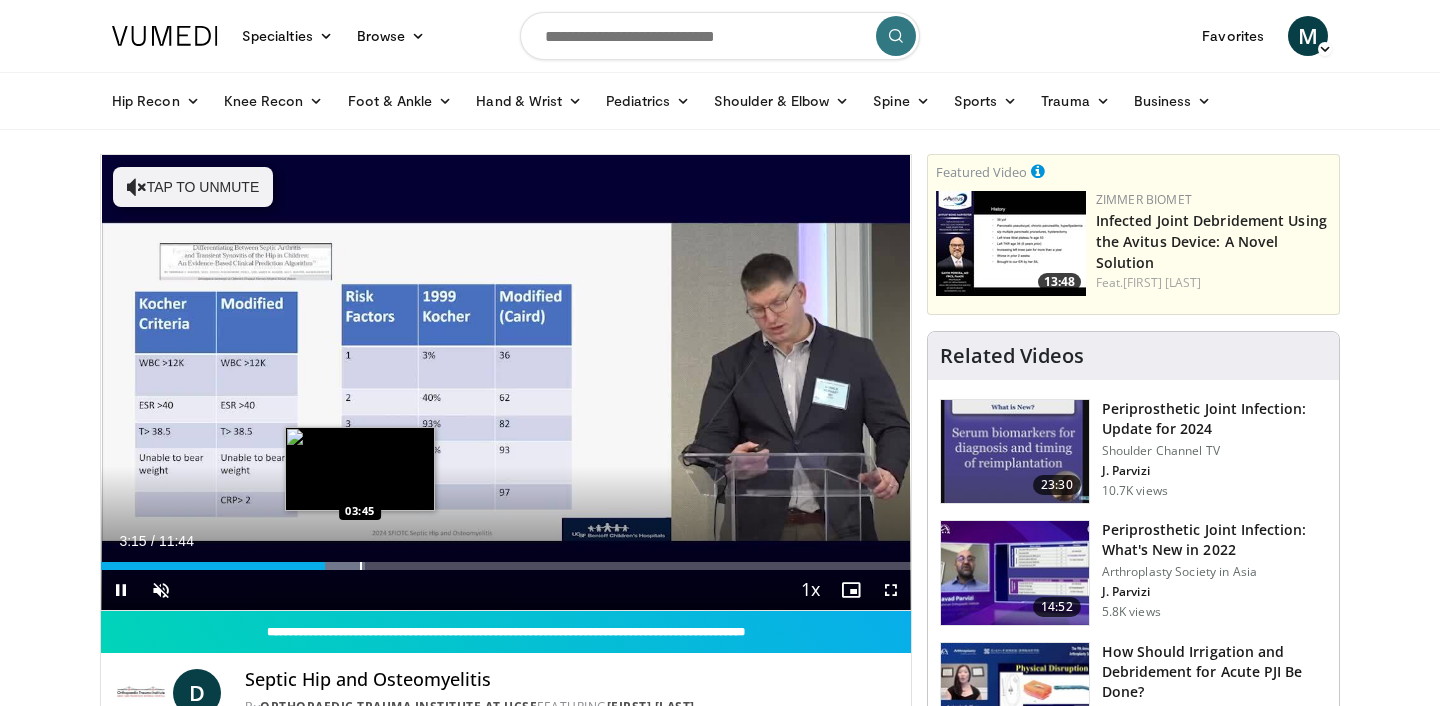 click at bounding box center [361, 566] 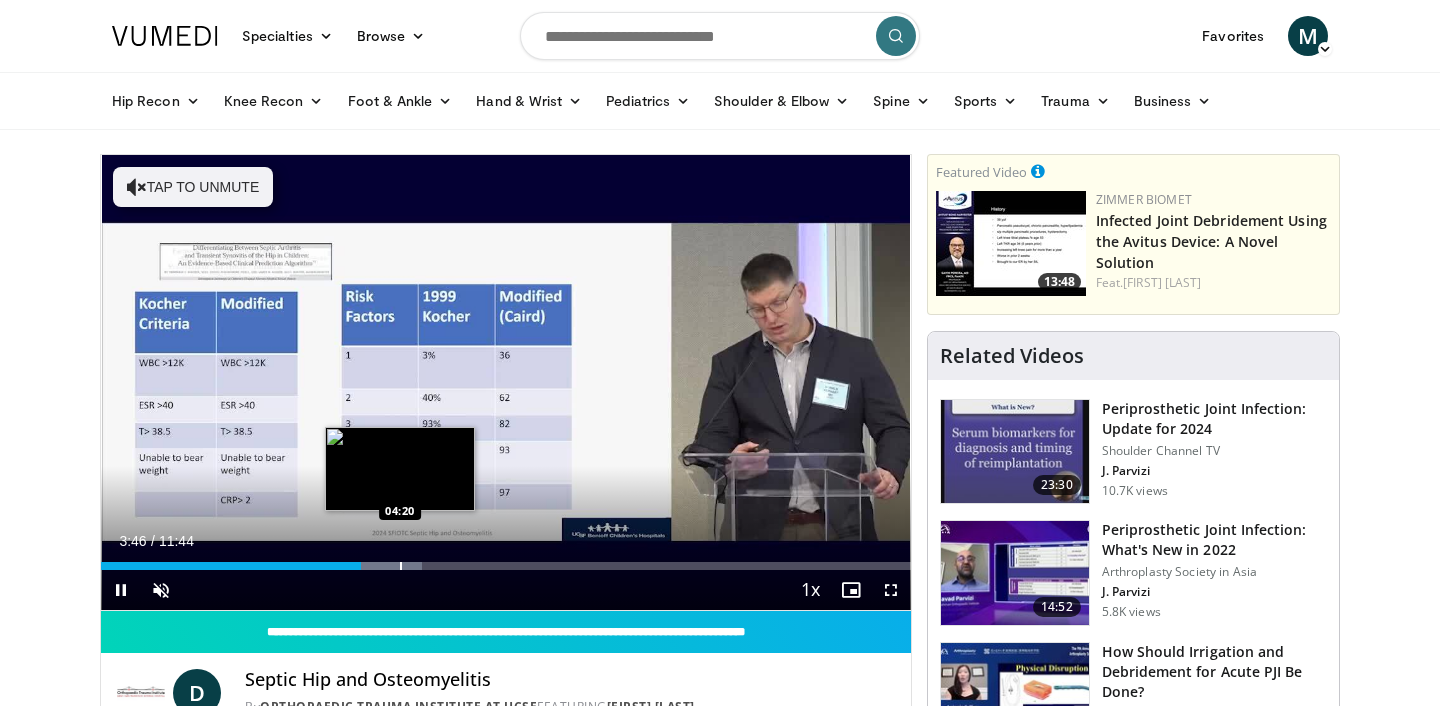 click at bounding box center (401, 566) 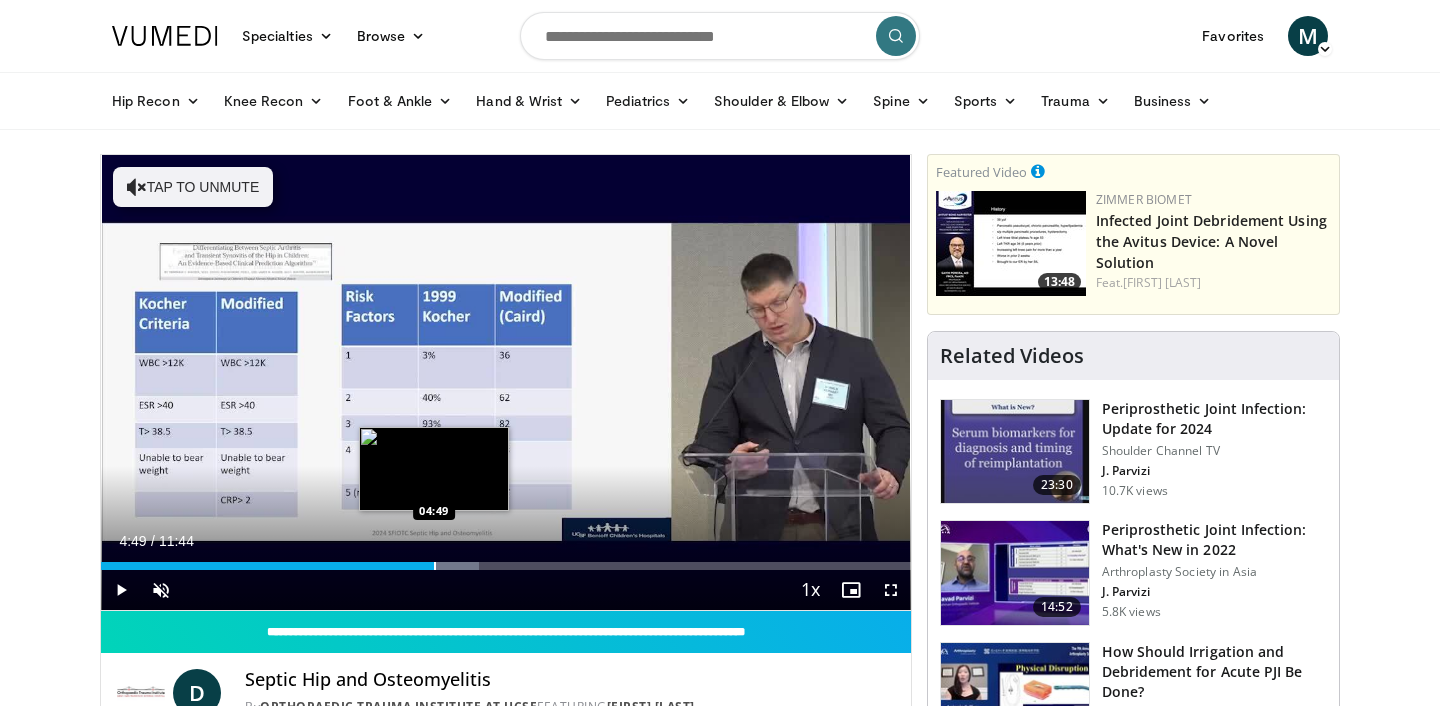 click at bounding box center [435, 566] 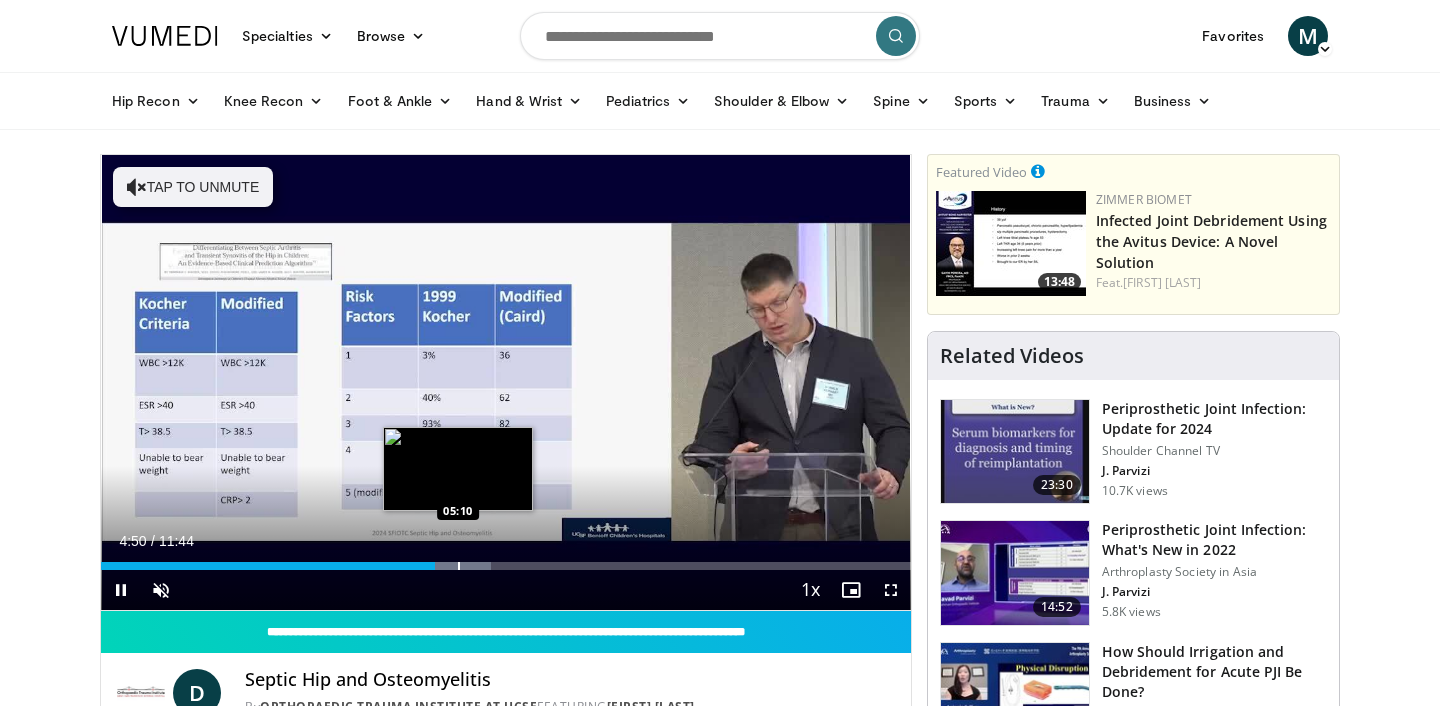 click at bounding box center (459, 566) 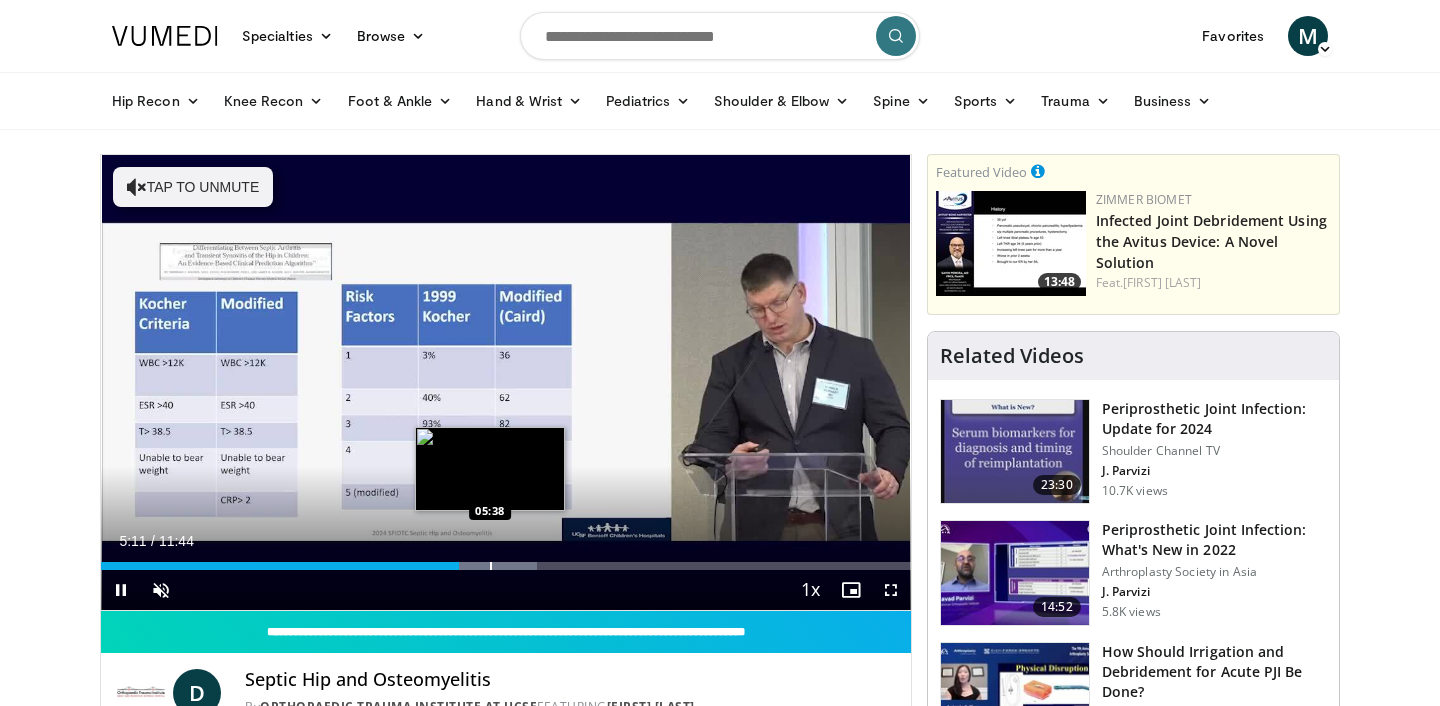 click at bounding box center (491, 566) 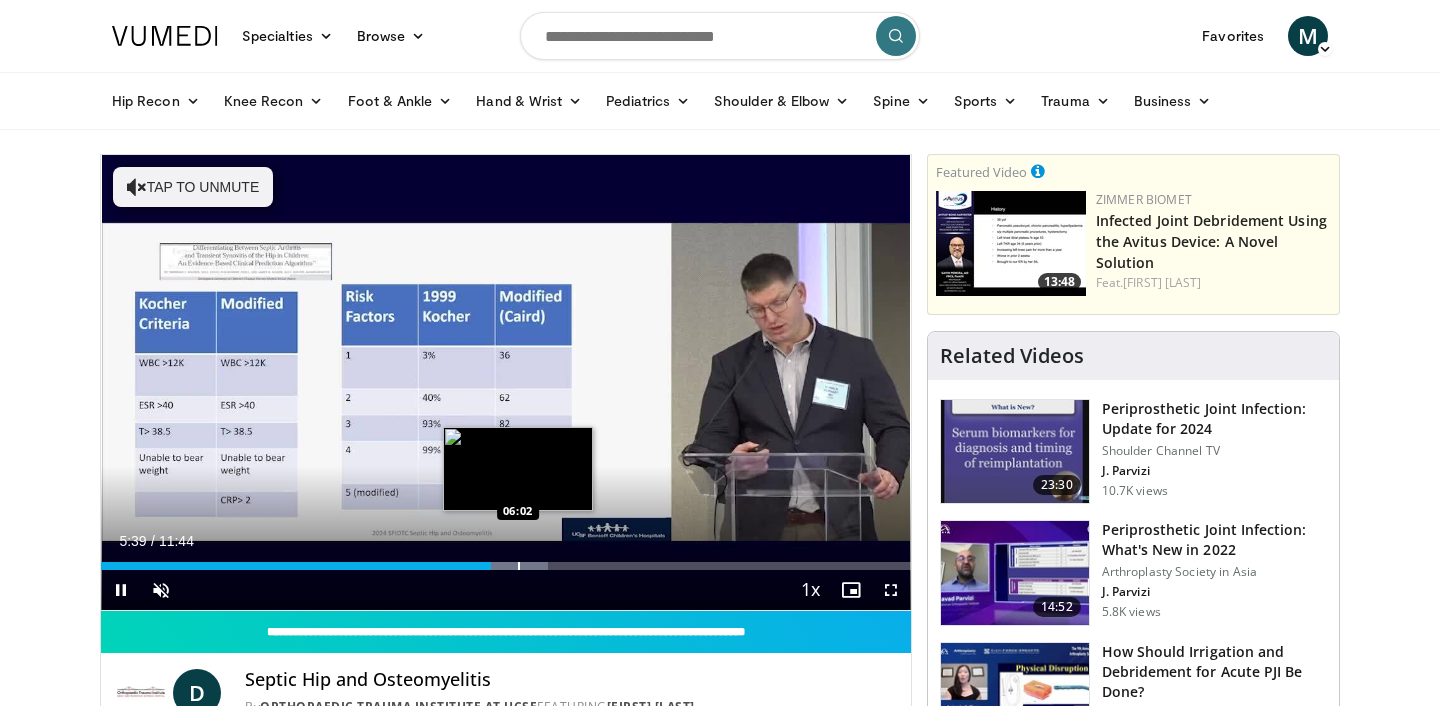 click at bounding box center [519, 566] 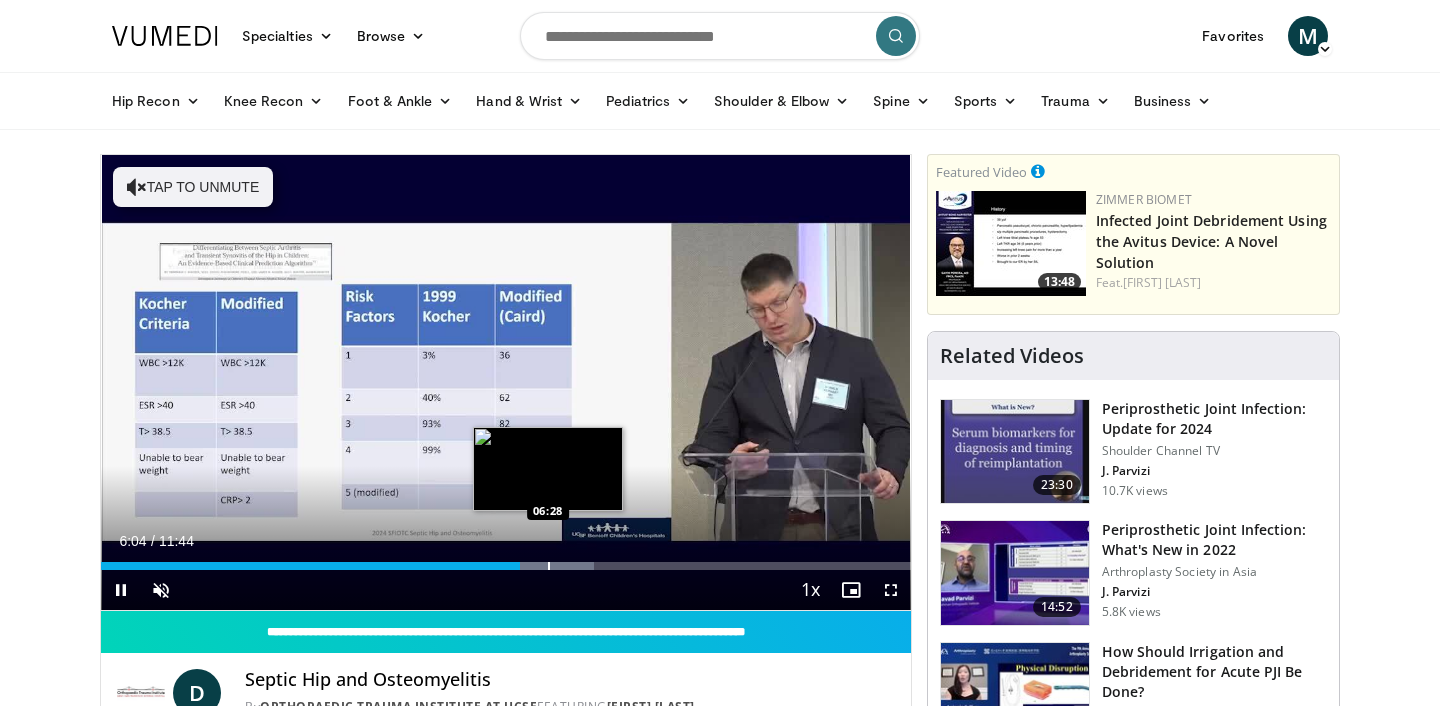 click at bounding box center (549, 566) 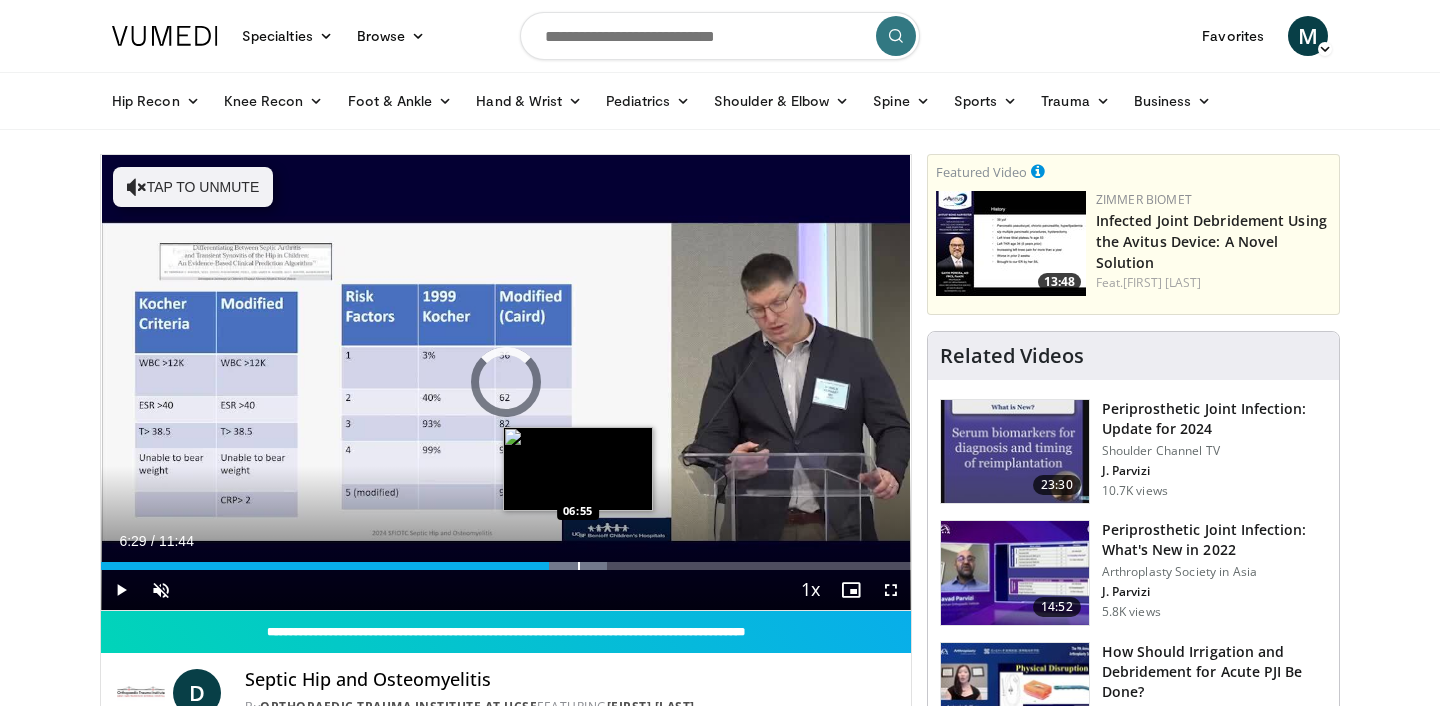 click at bounding box center [579, 566] 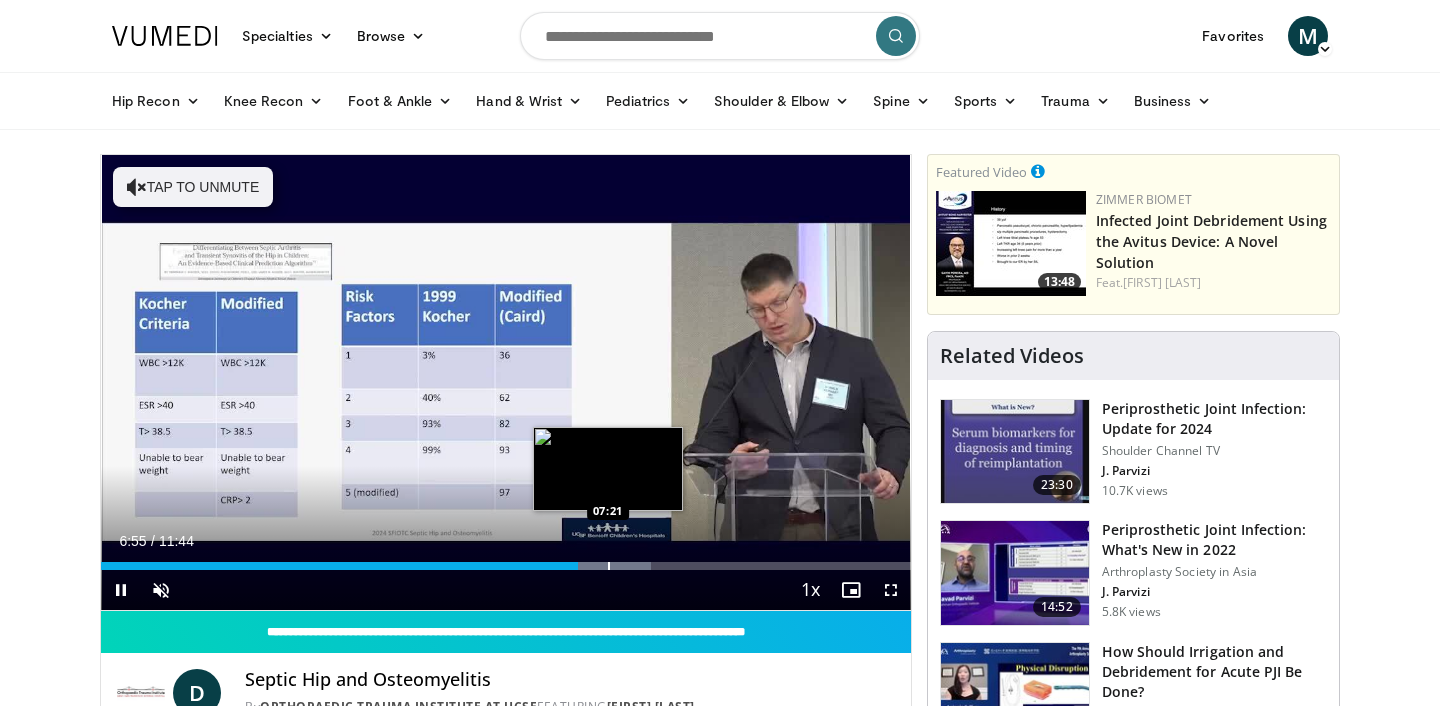 click at bounding box center (609, 566) 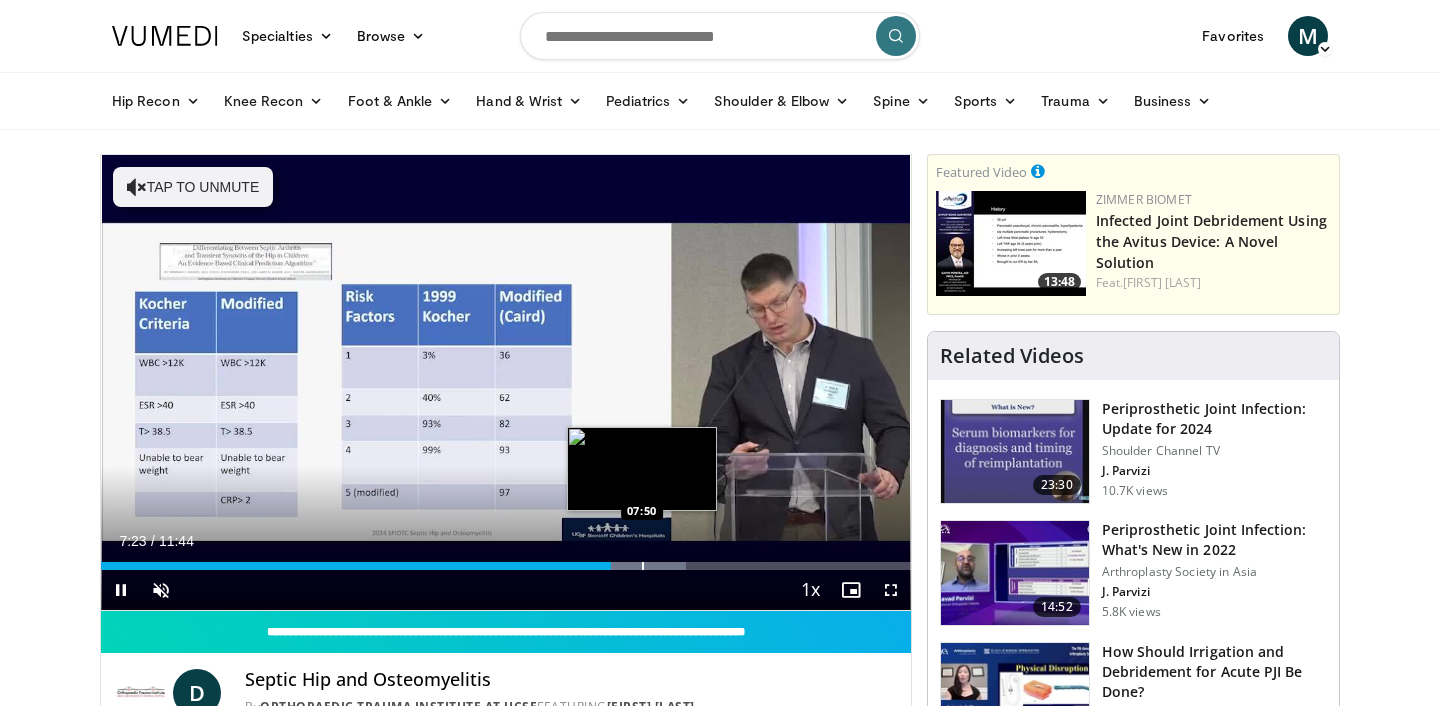 click at bounding box center (643, 566) 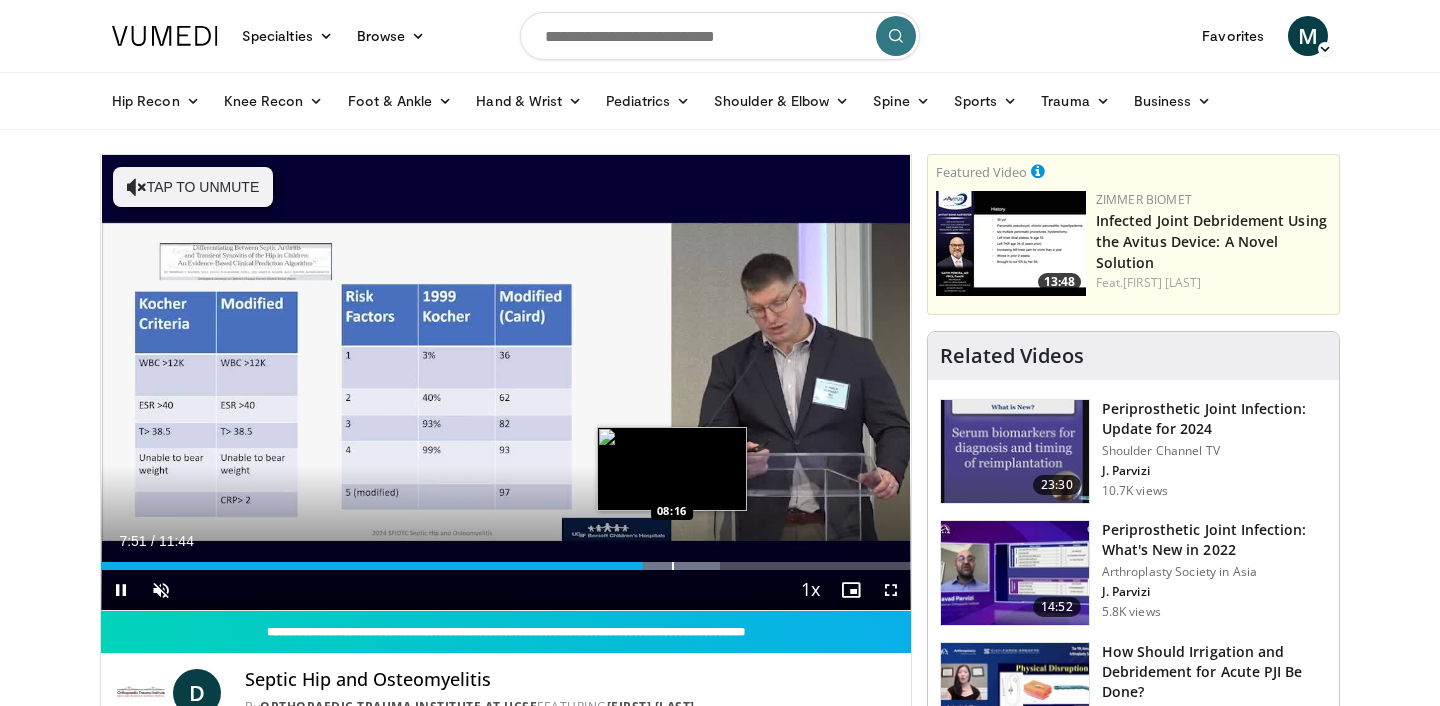 click at bounding box center [673, 566] 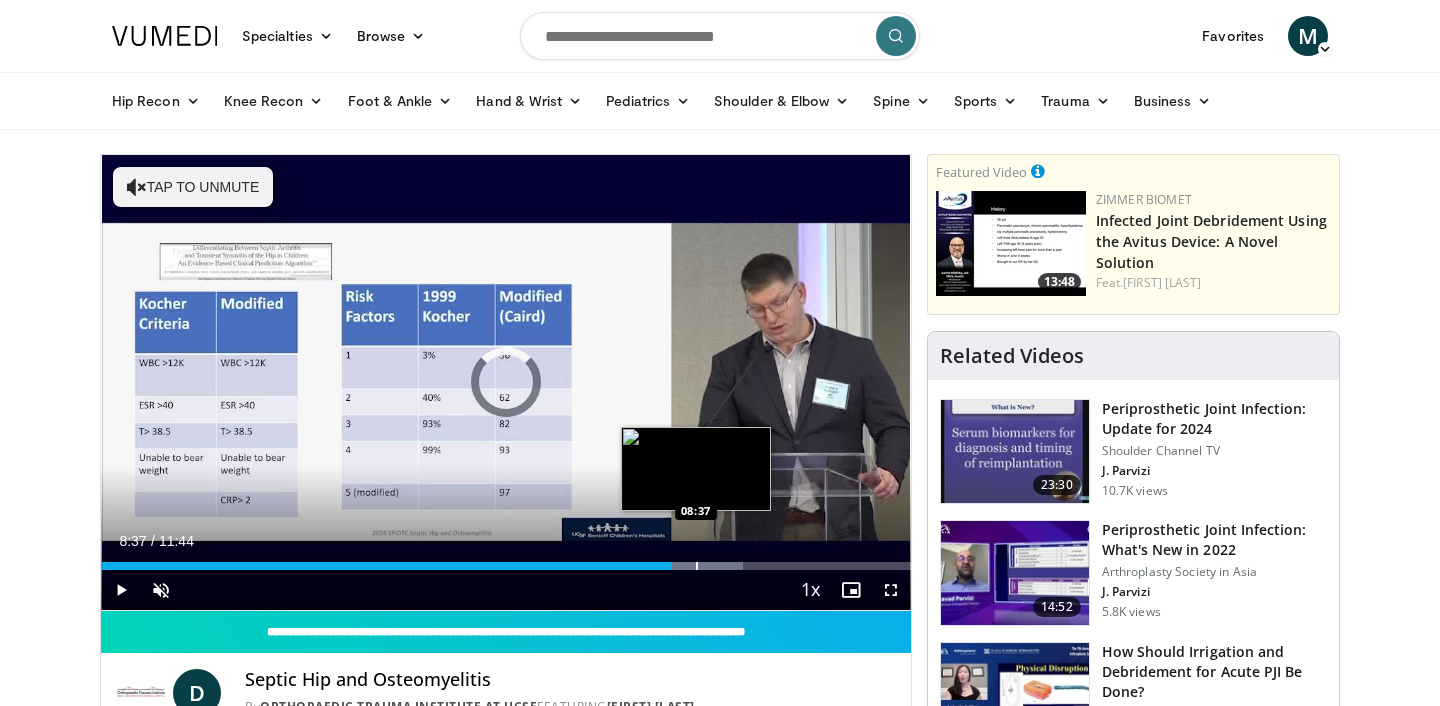 click at bounding box center (697, 566) 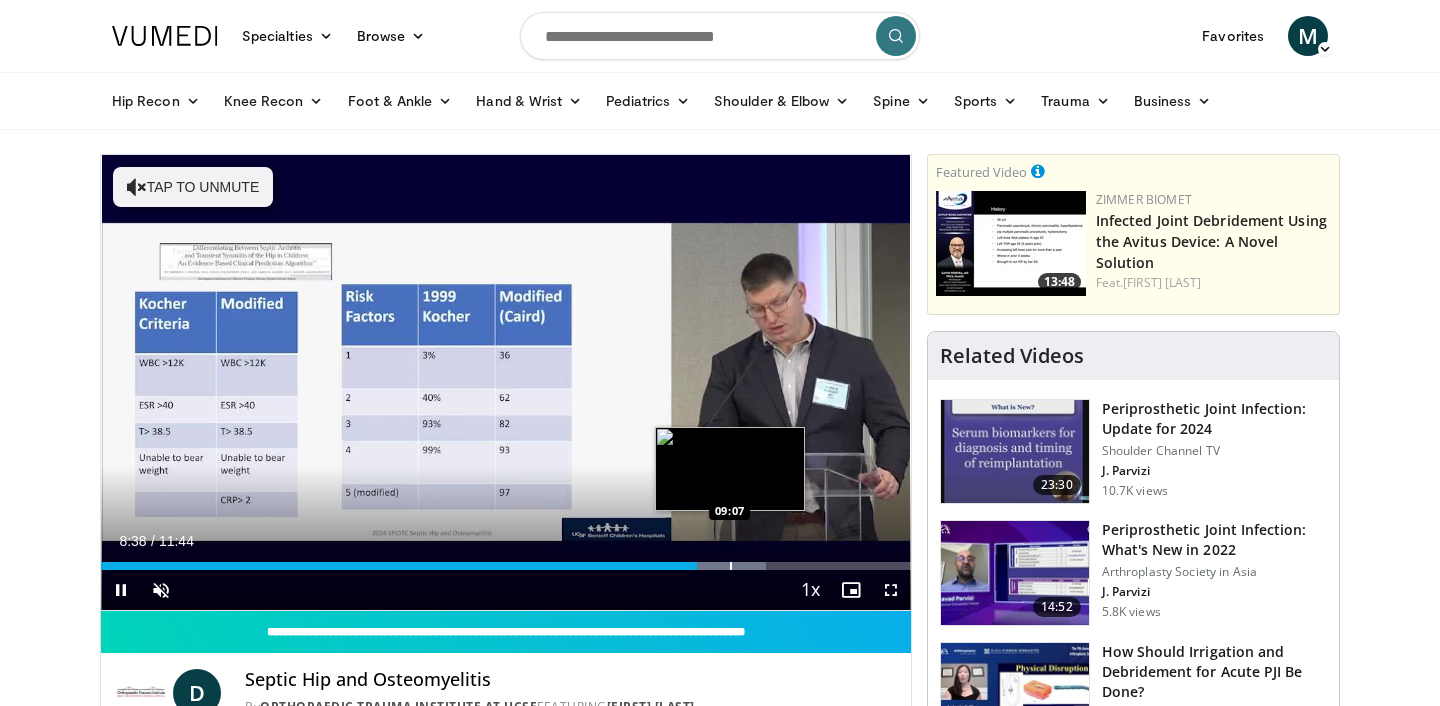 click at bounding box center (731, 566) 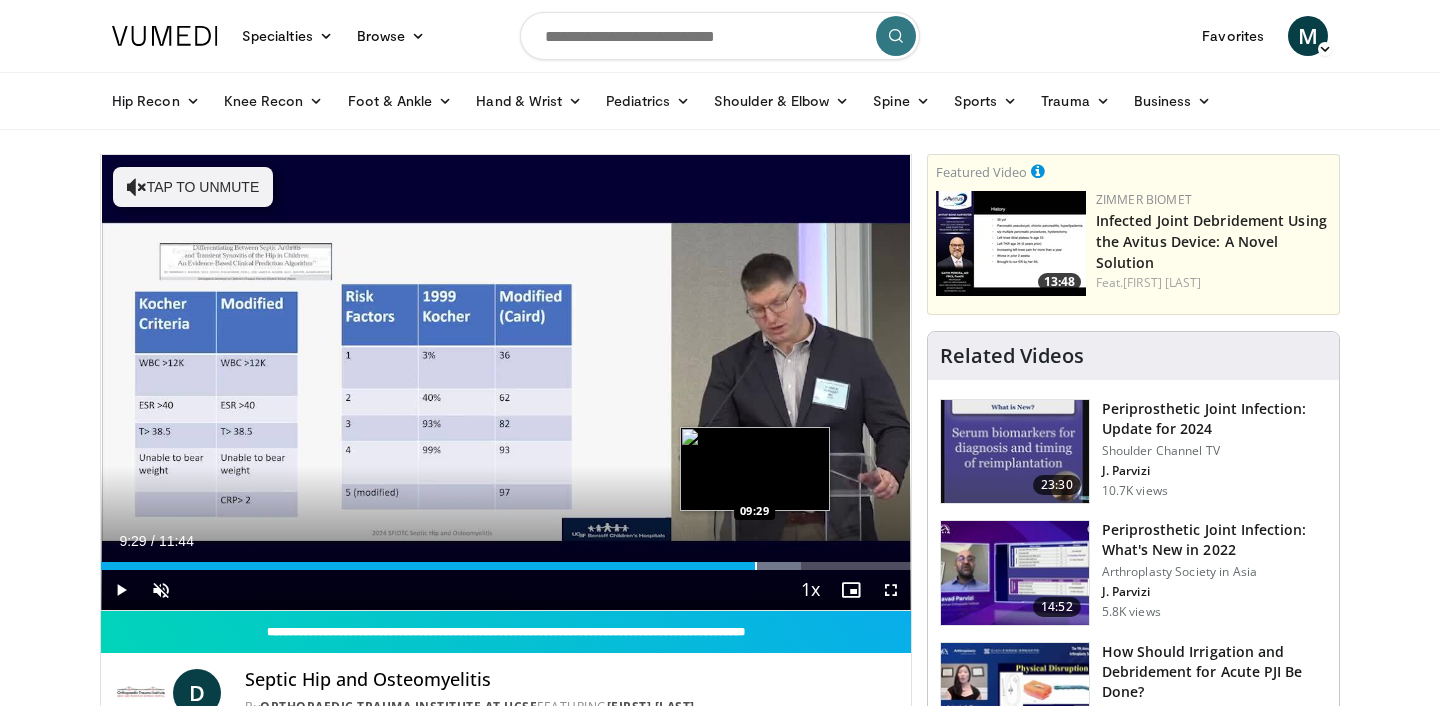 click at bounding box center (756, 566) 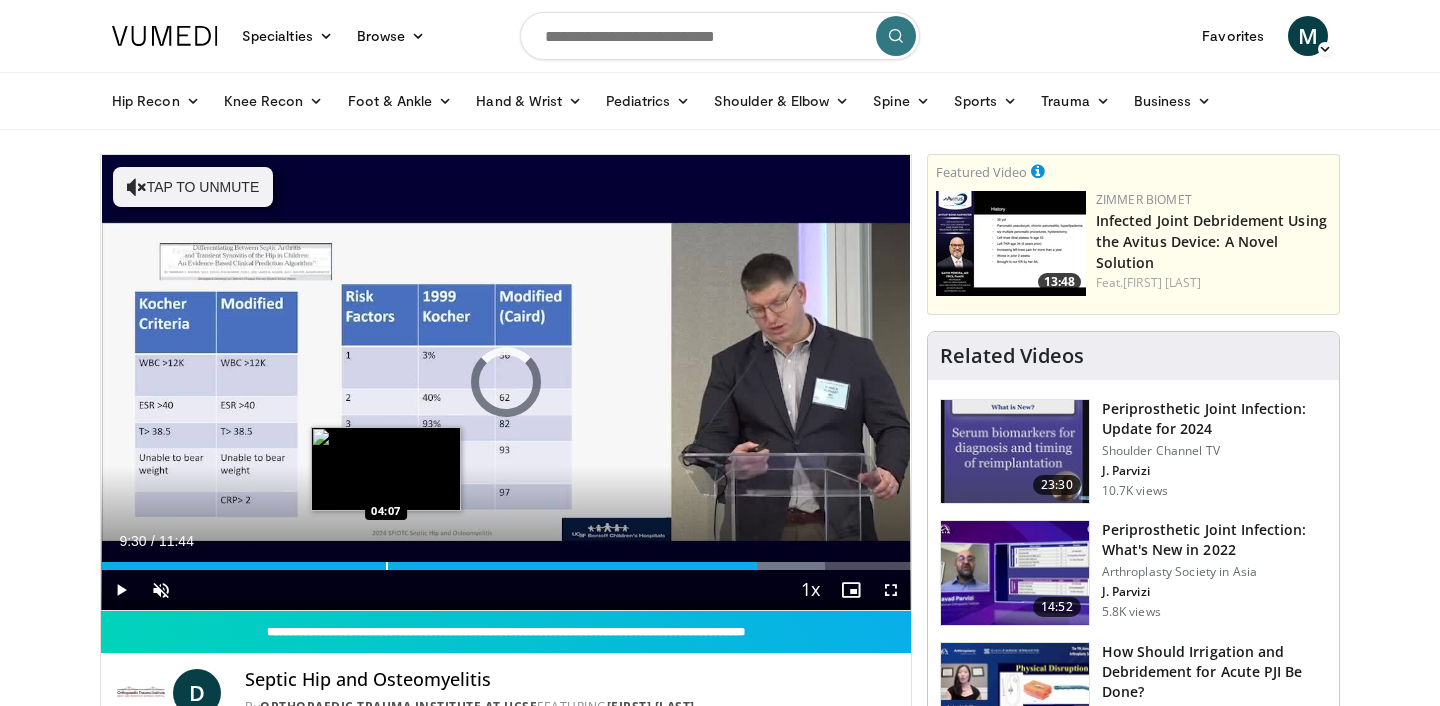 click on "Loaded :  89.48% 09:30 04:07" at bounding box center (506, 560) 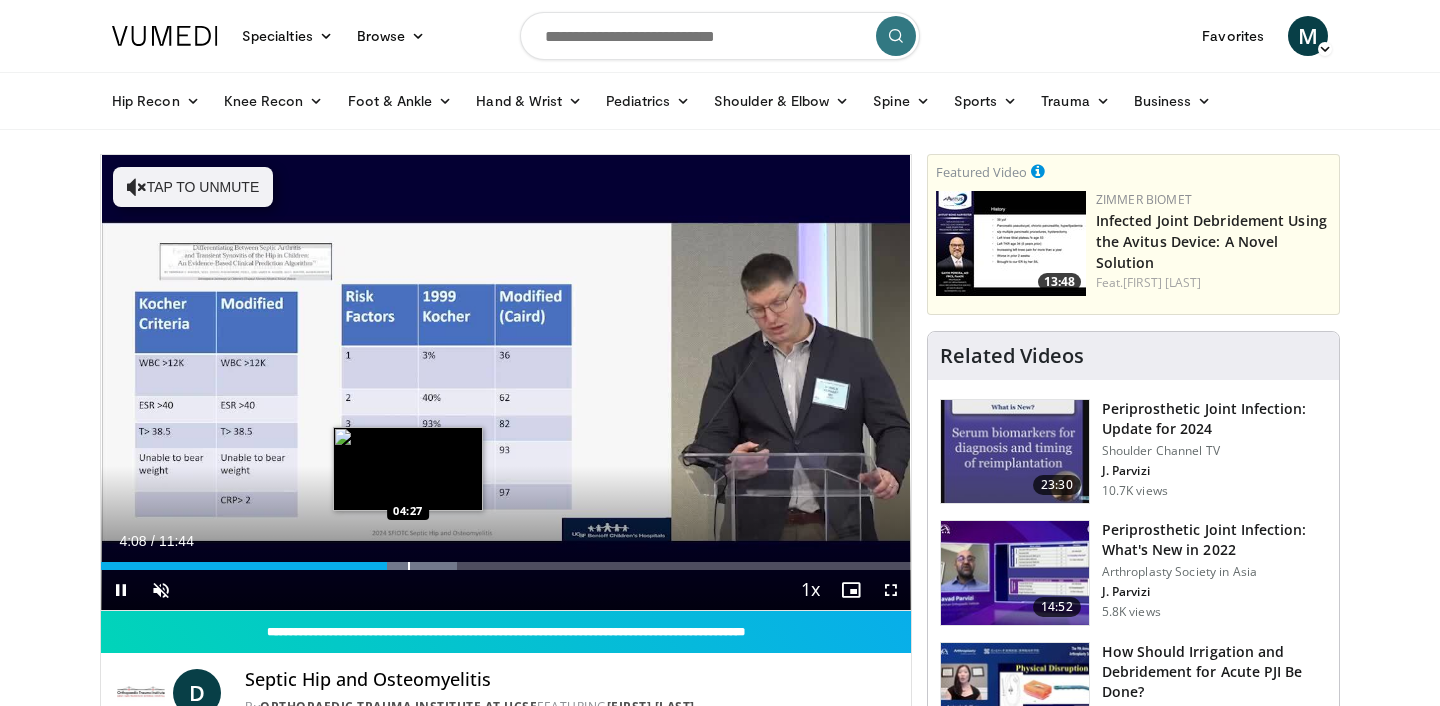 click at bounding box center (409, 566) 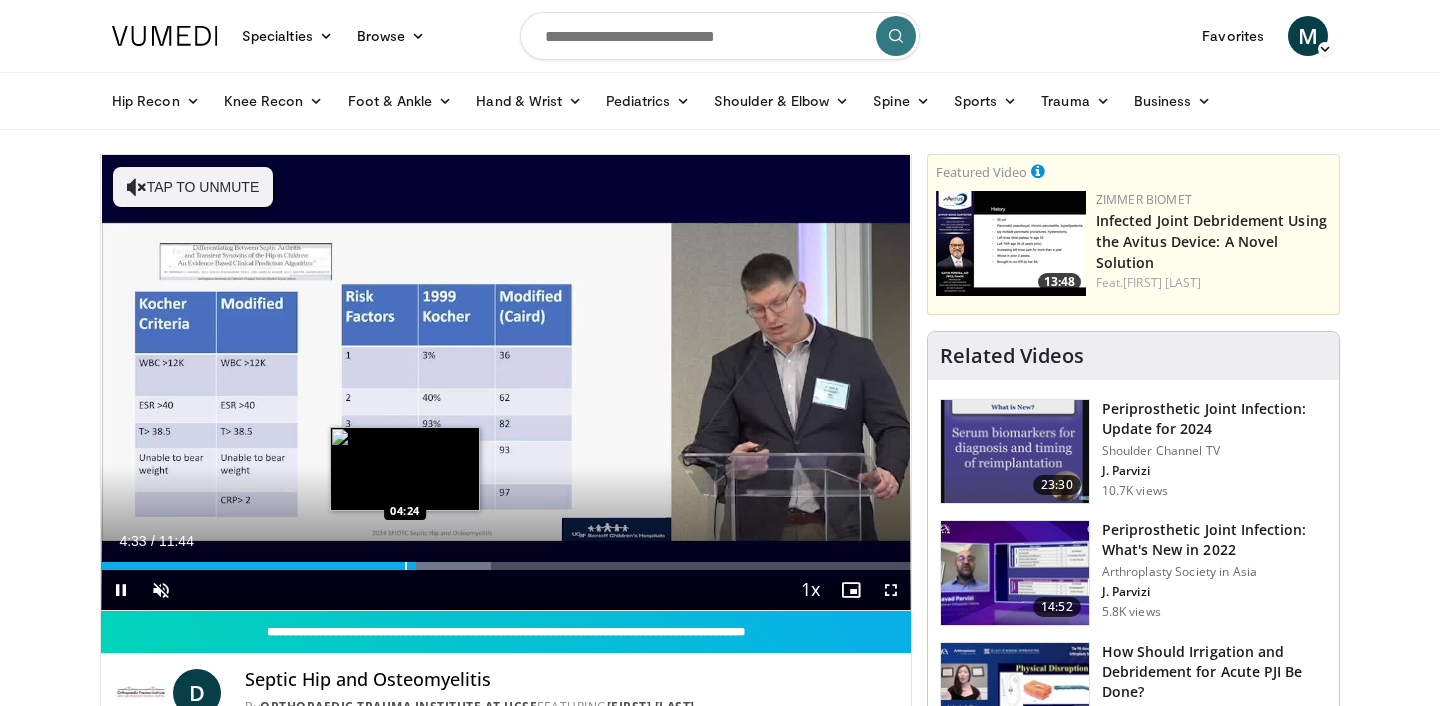 click at bounding box center (406, 566) 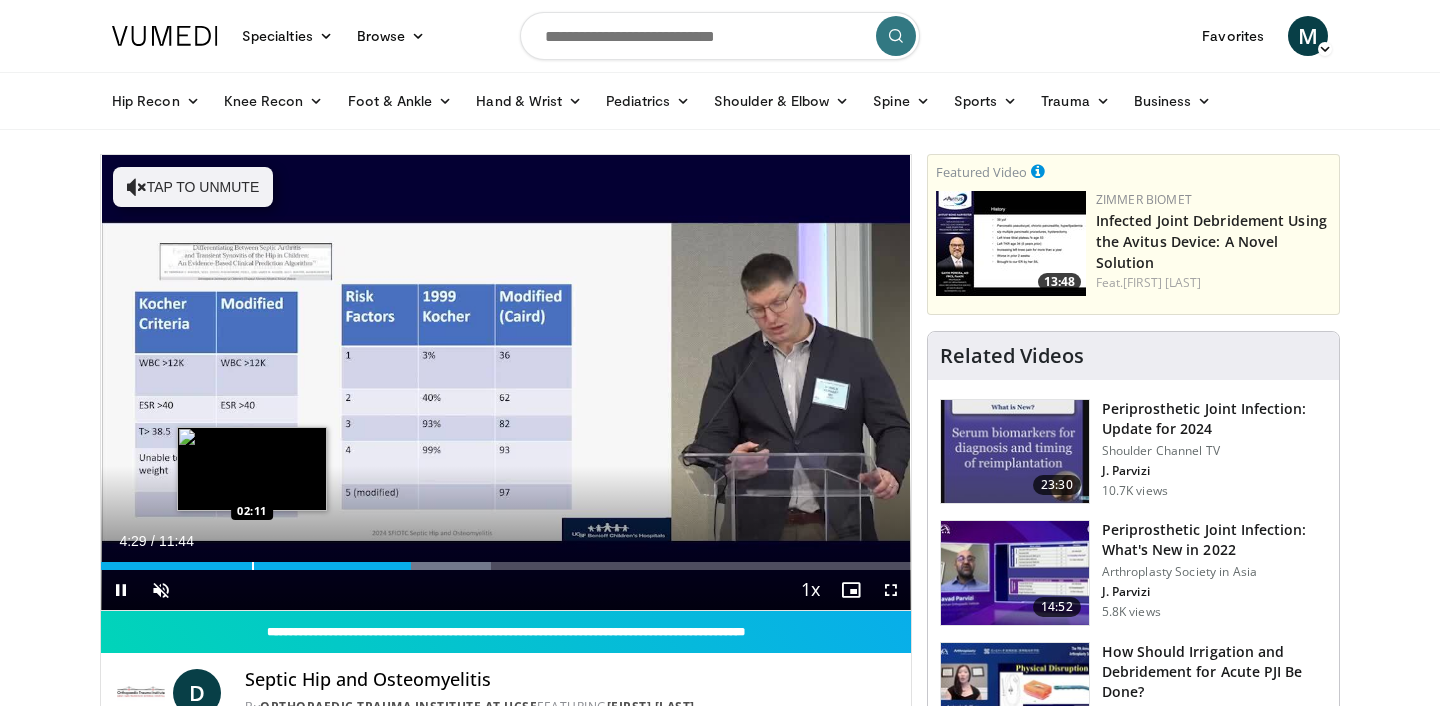 click at bounding box center [253, 566] 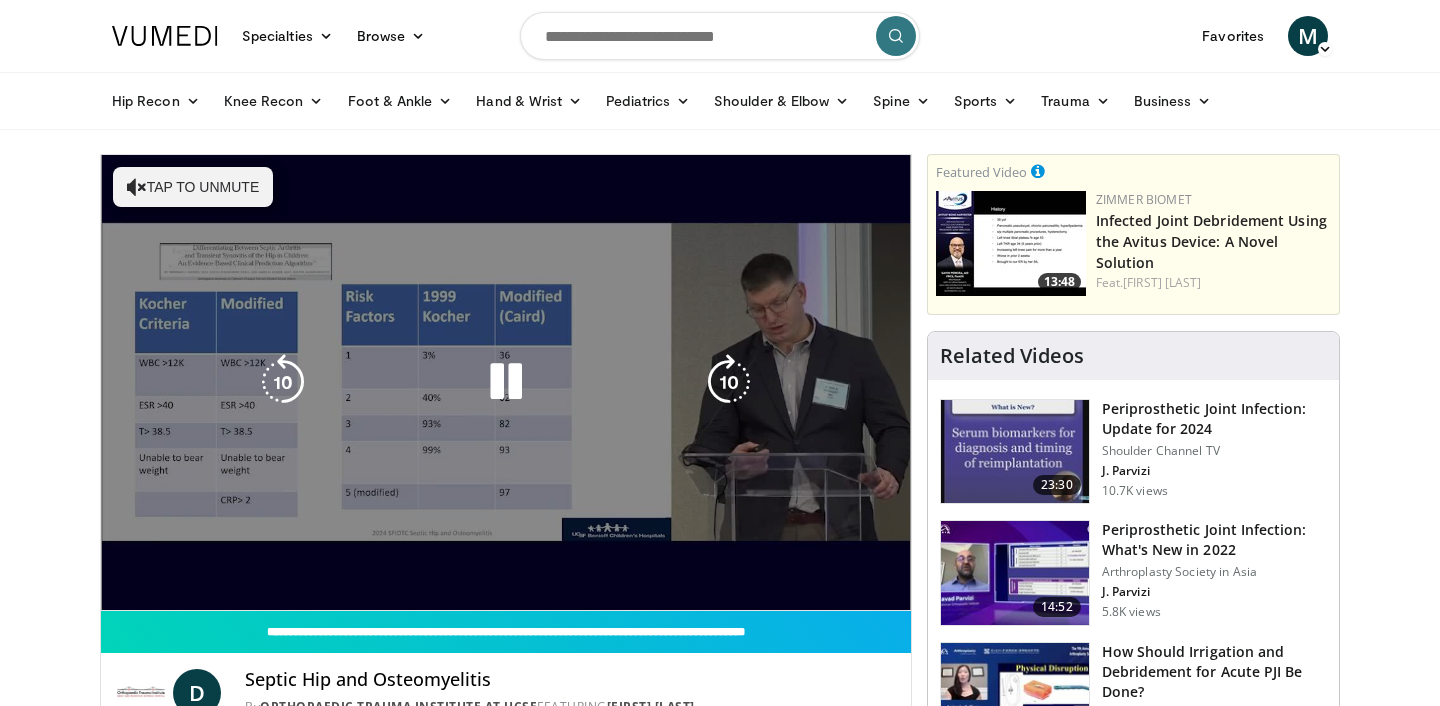 click on "10 seconds
Tap to unmute" at bounding box center [506, 382] 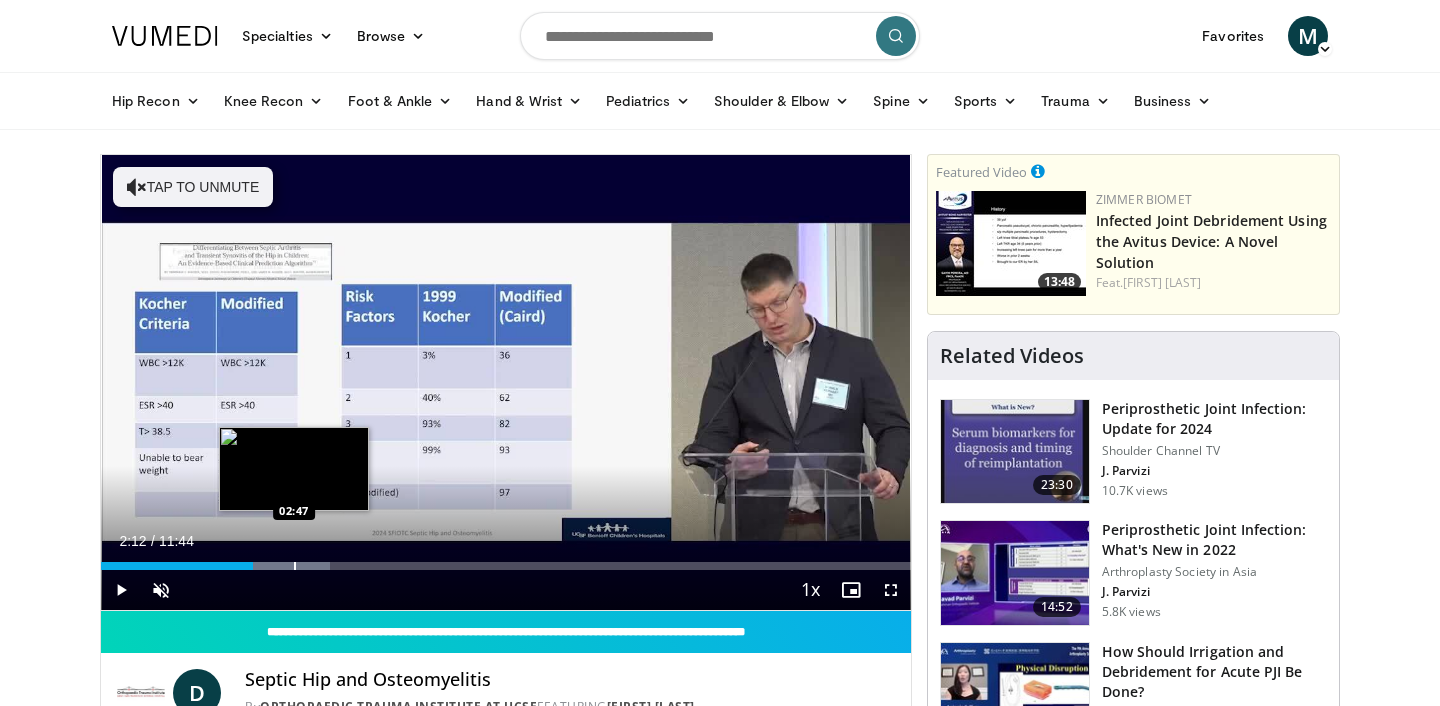 click at bounding box center (295, 566) 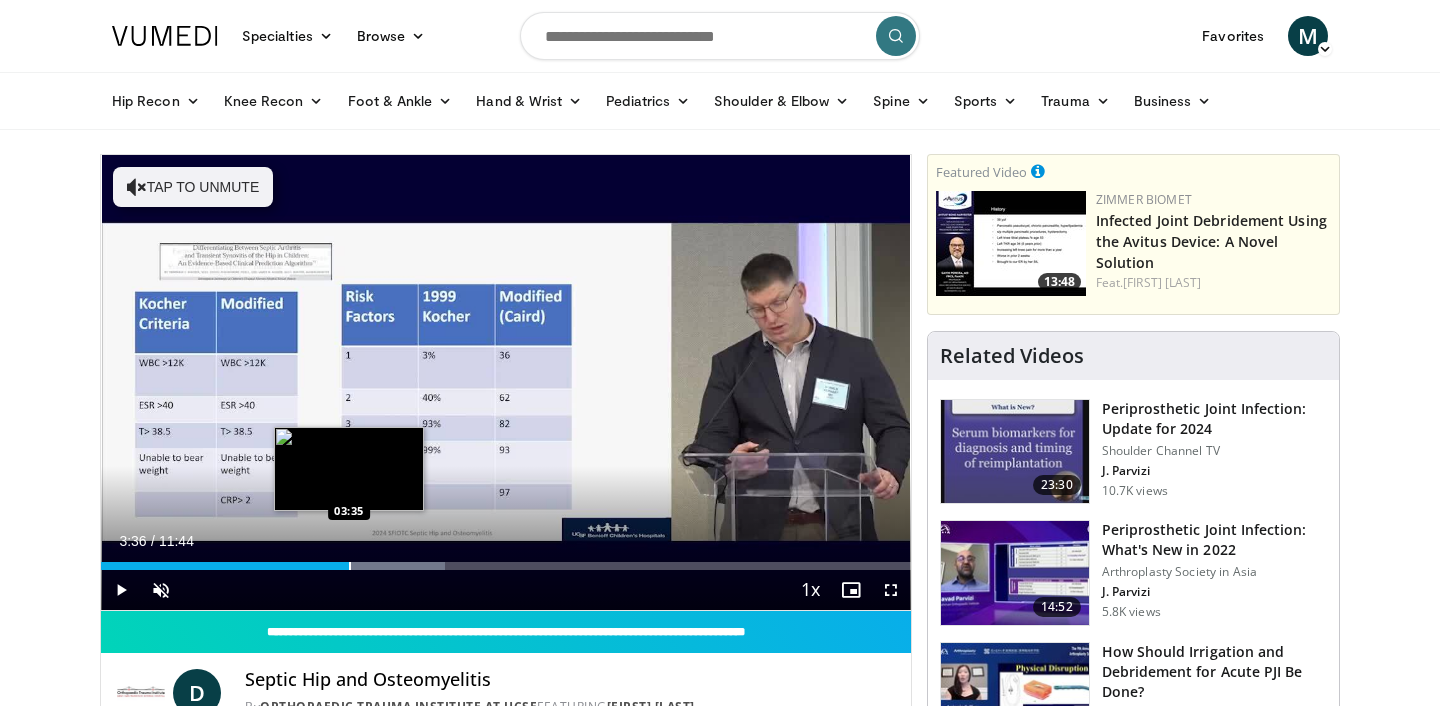 drag, startPoint x: 283, startPoint y: 567, endPoint x: 349, endPoint y: 565, distance: 66.0303 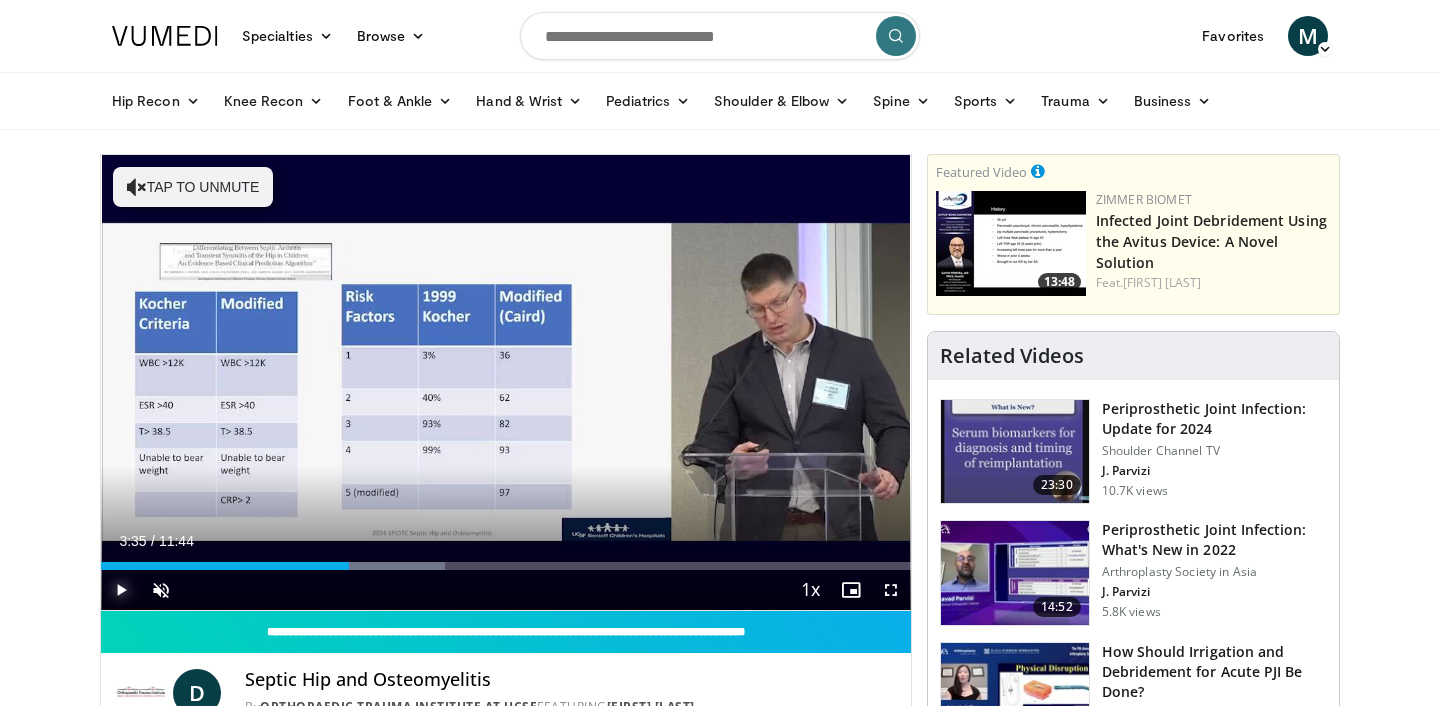 click at bounding box center (121, 590) 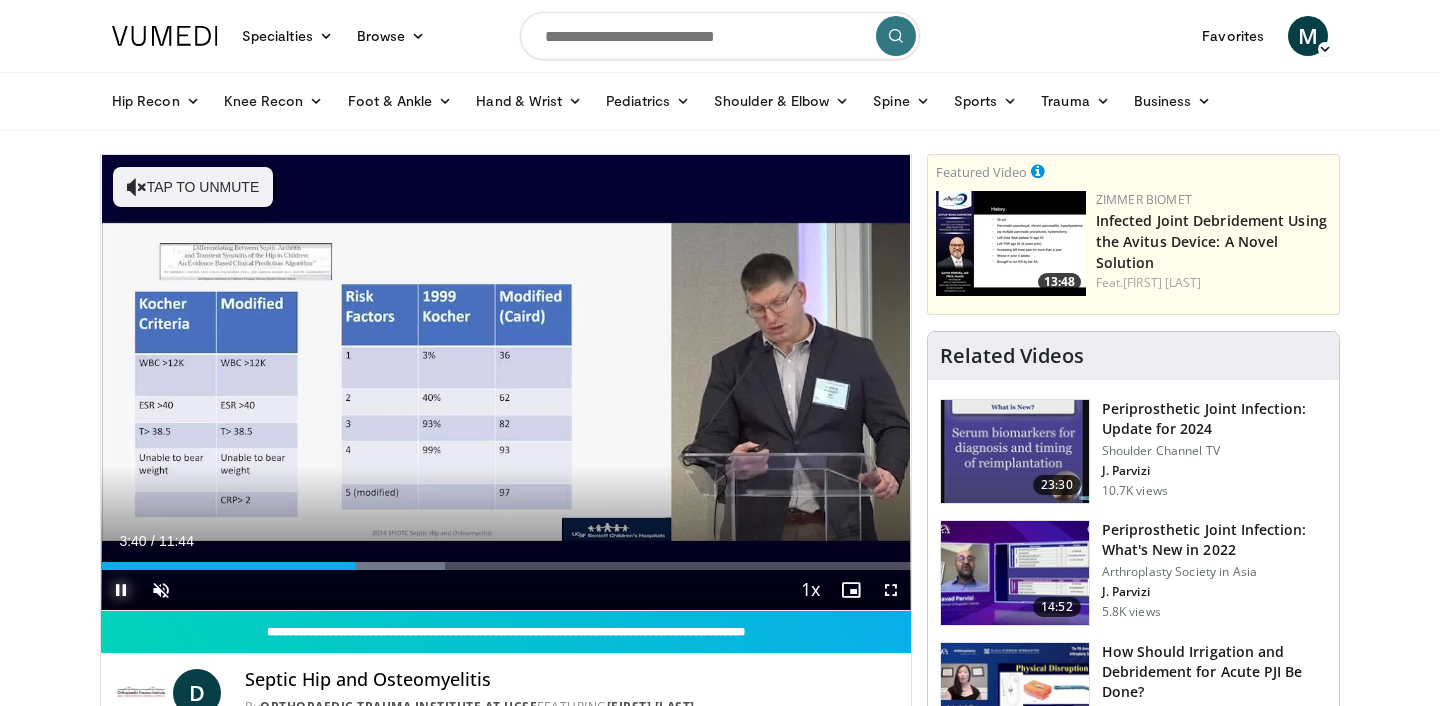 click at bounding box center [121, 590] 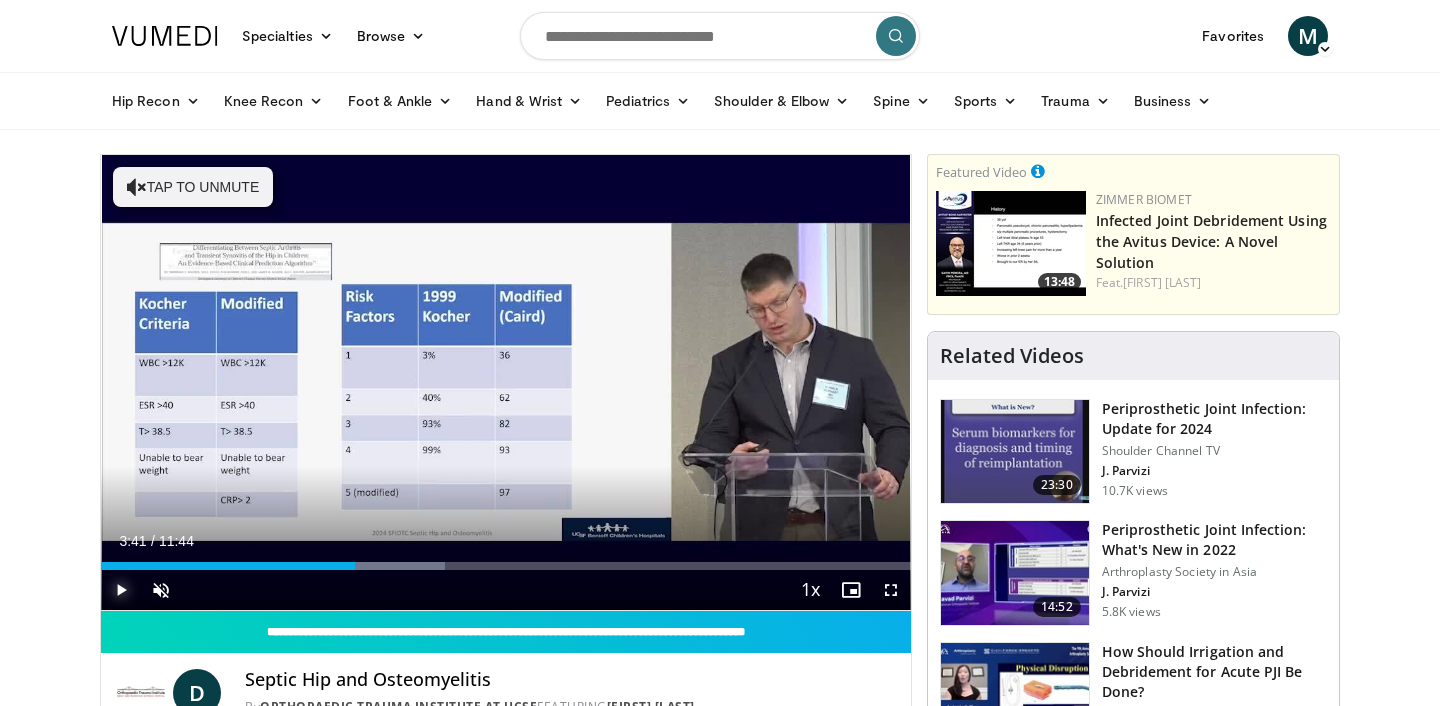 click at bounding box center [121, 590] 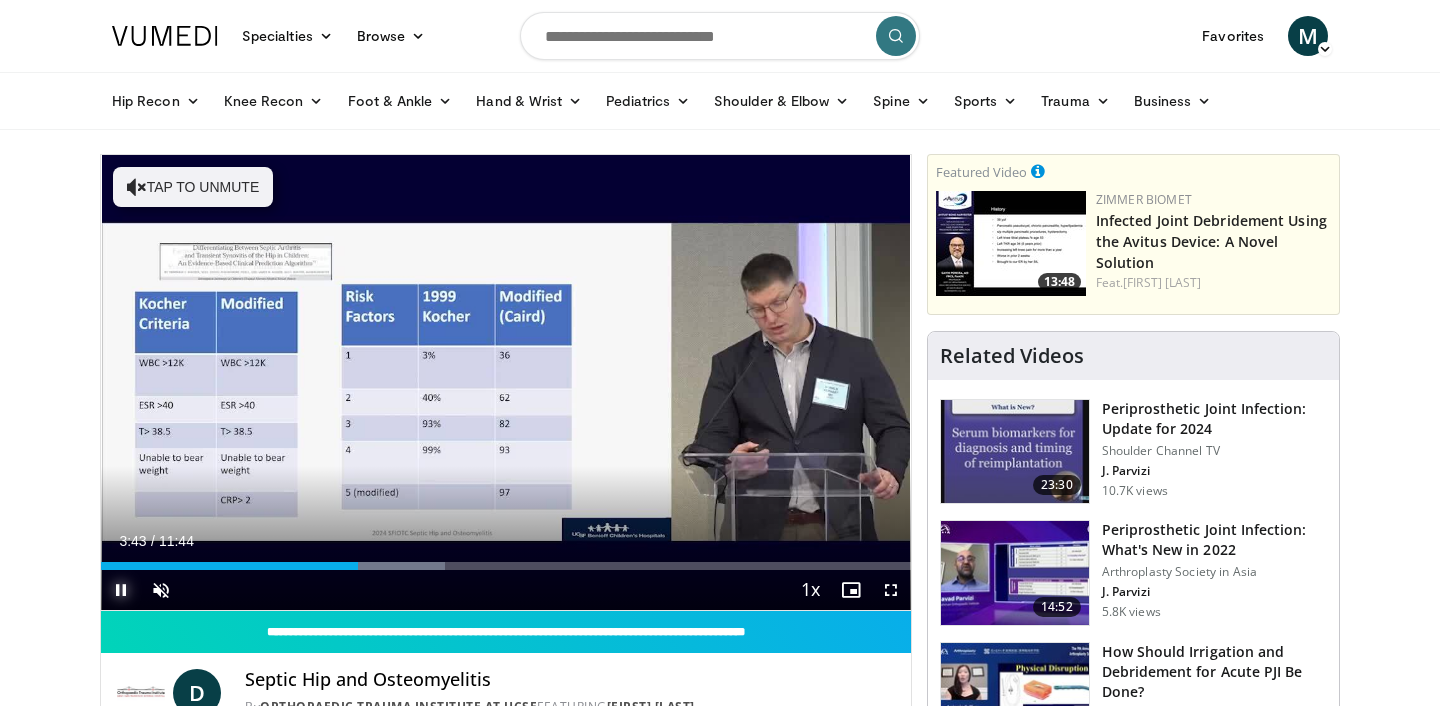 click at bounding box center [121, 590] 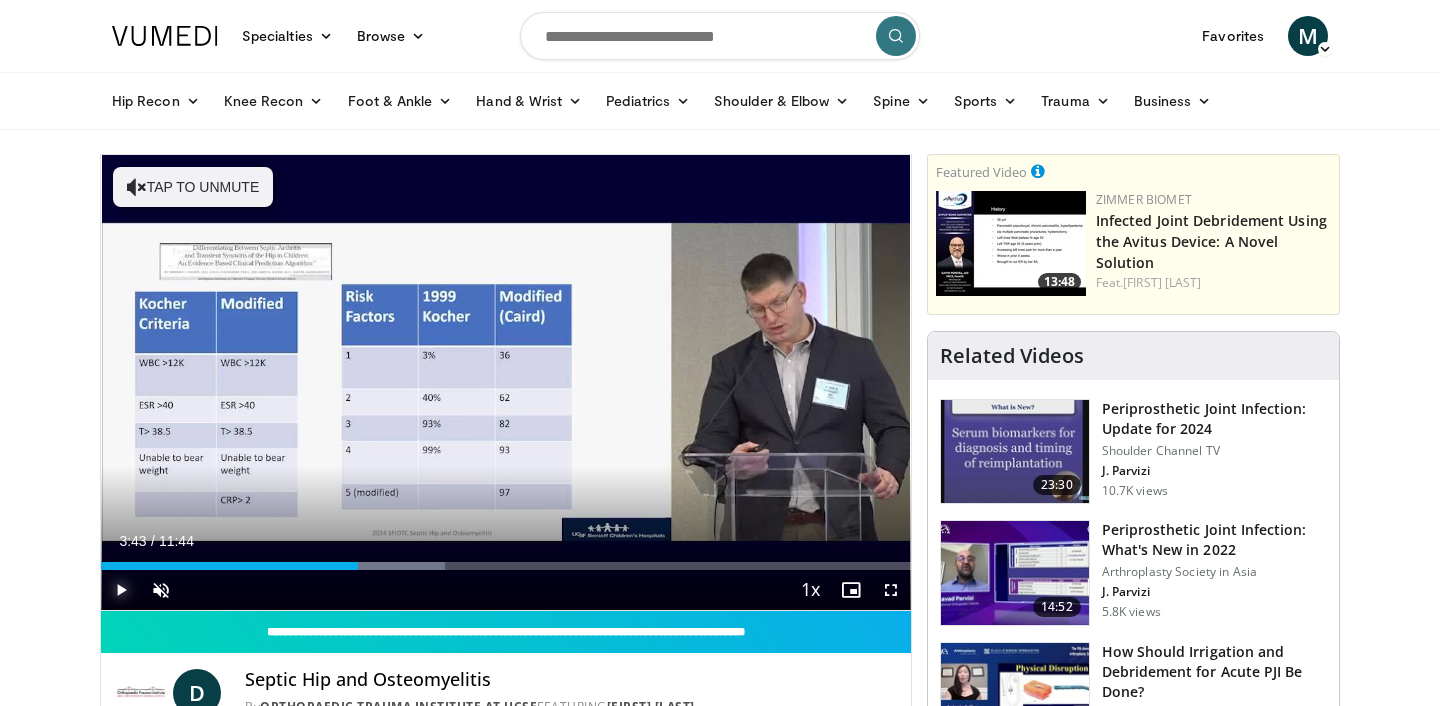 click at bounding box center [121, 590] 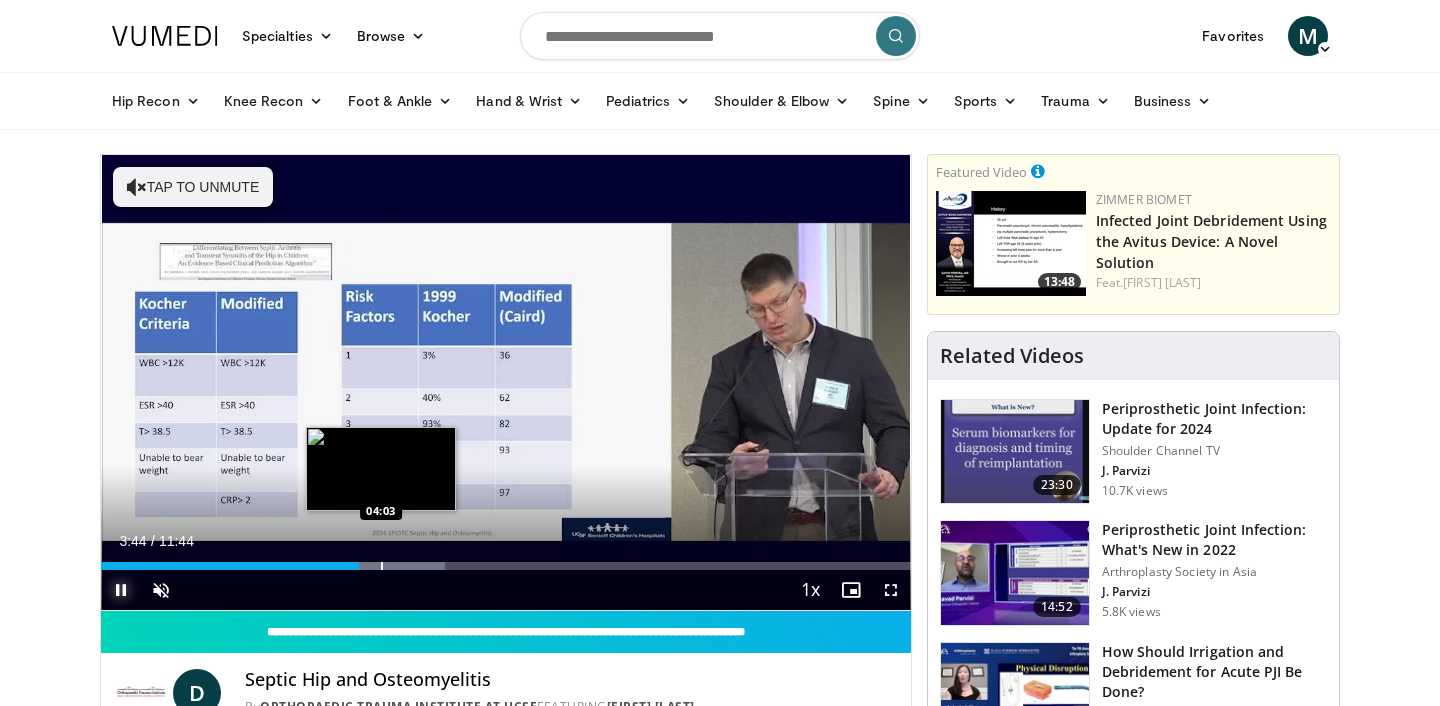 click at bounding box center [382, 566] 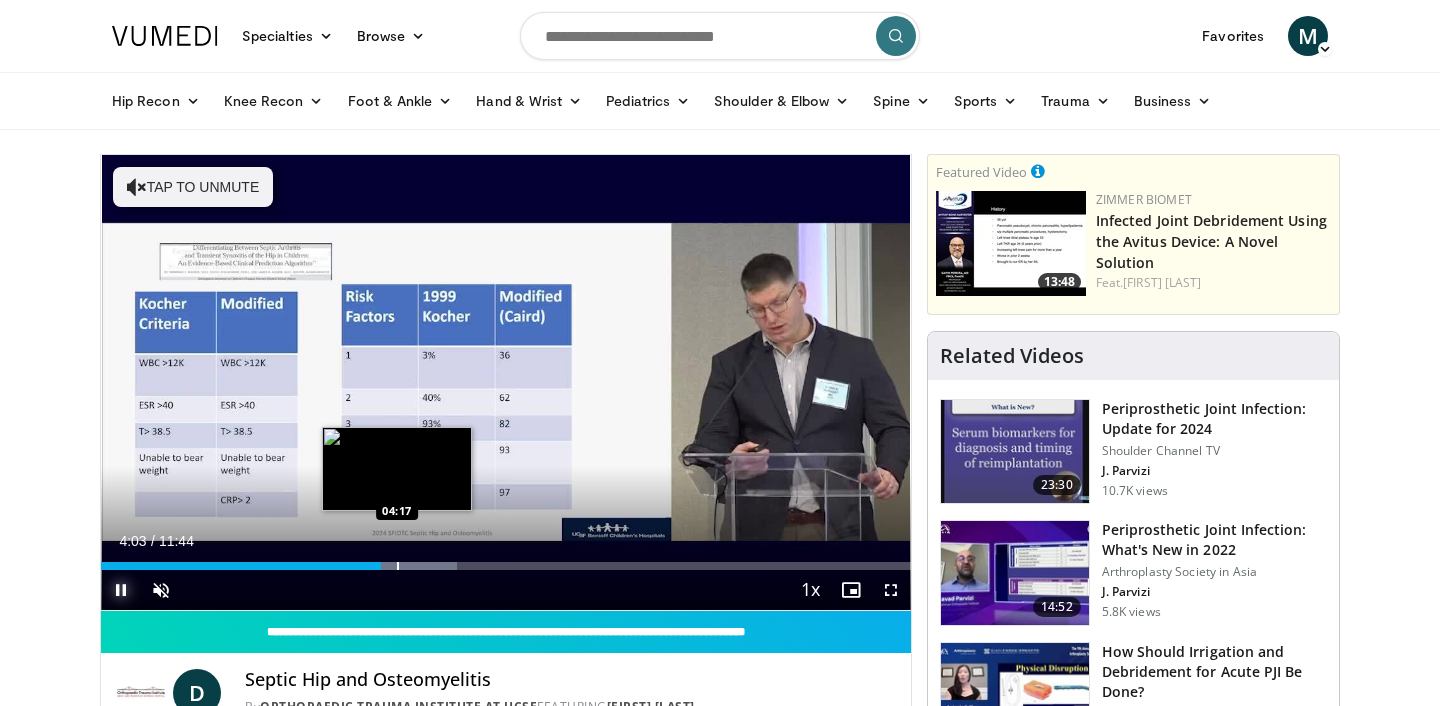 click at bounding box center [398, 566] 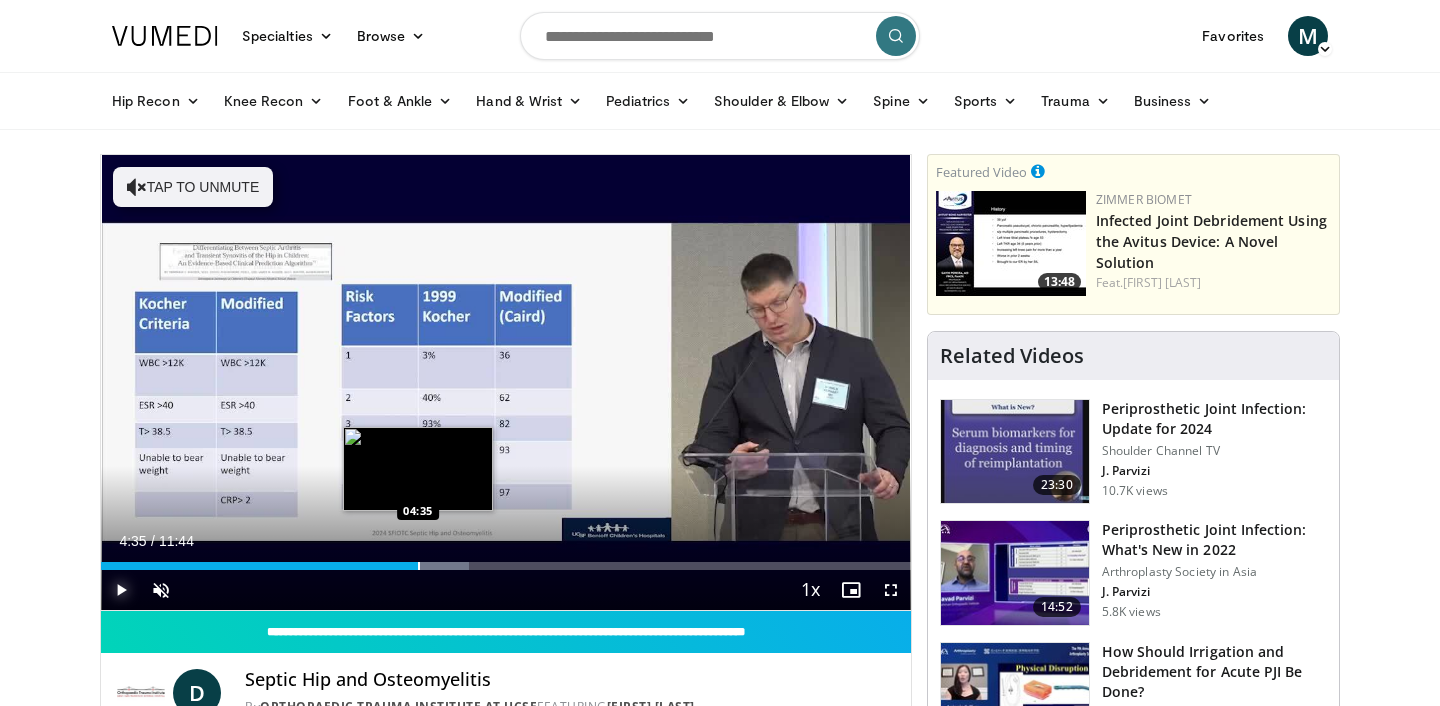 click at bounding box center (419, 566) 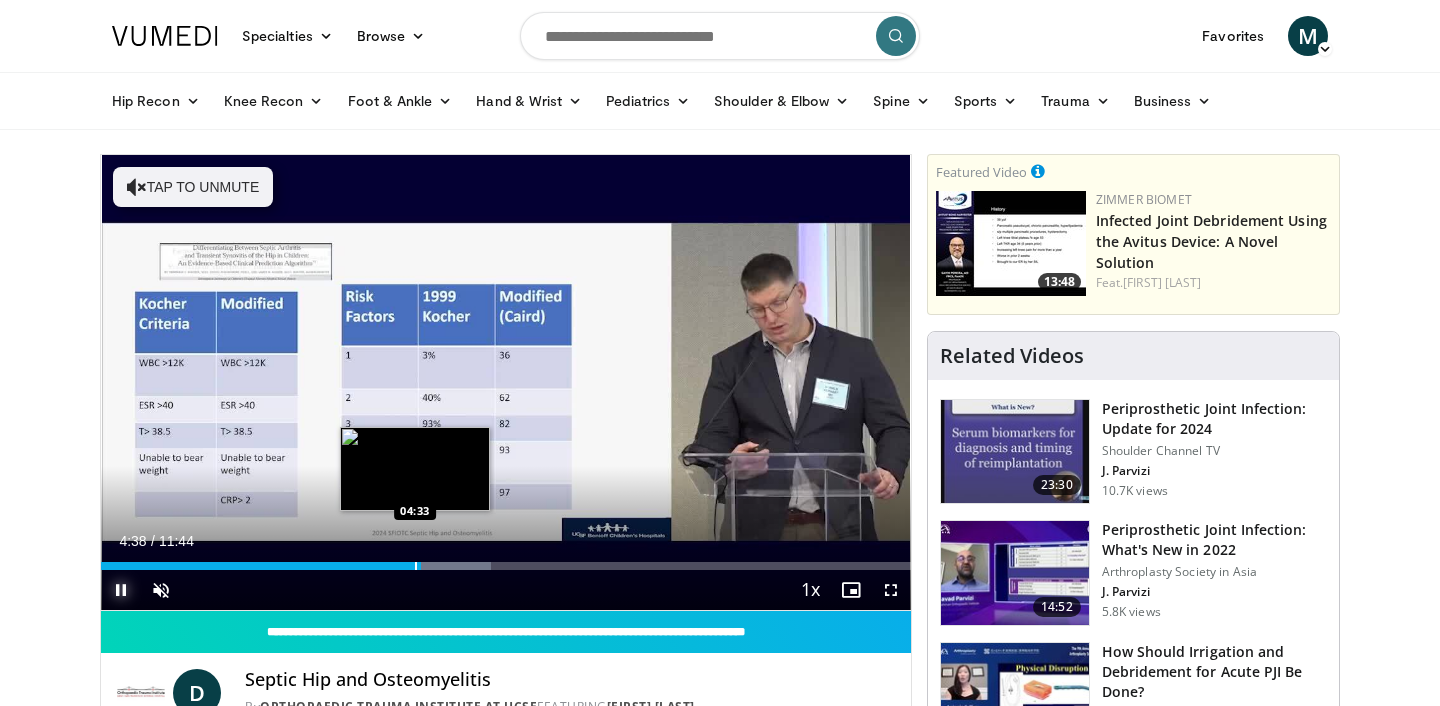click at bounding box center [416, 566] 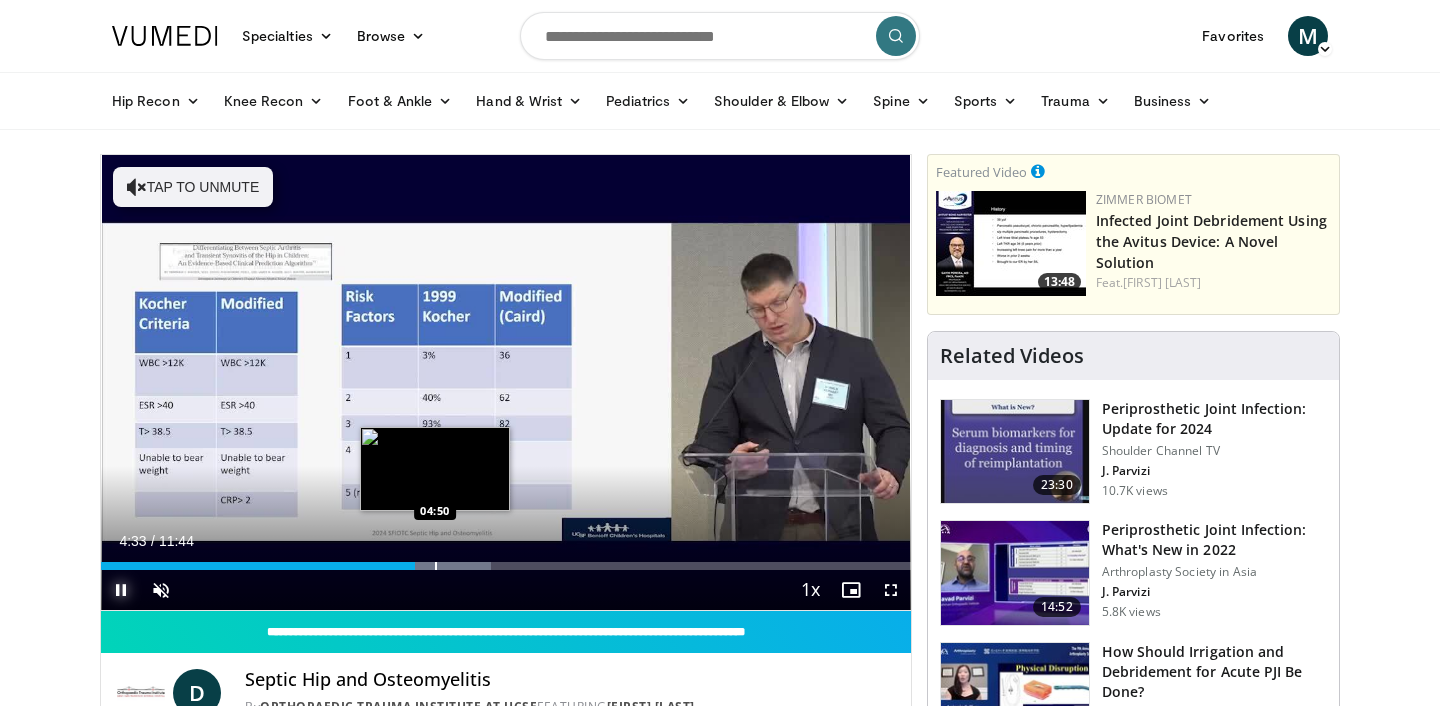 click at bounding box center (436, 566) 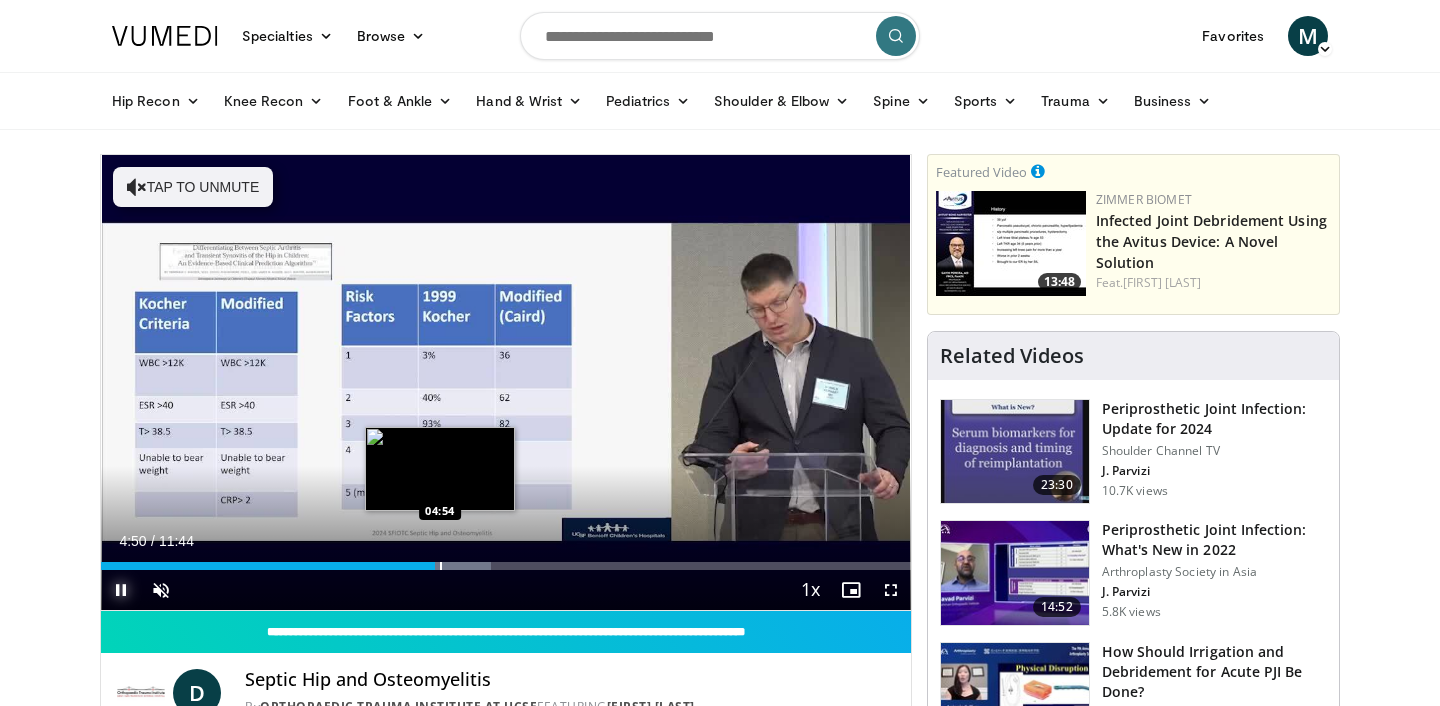 click at bounding box center [441, 566] 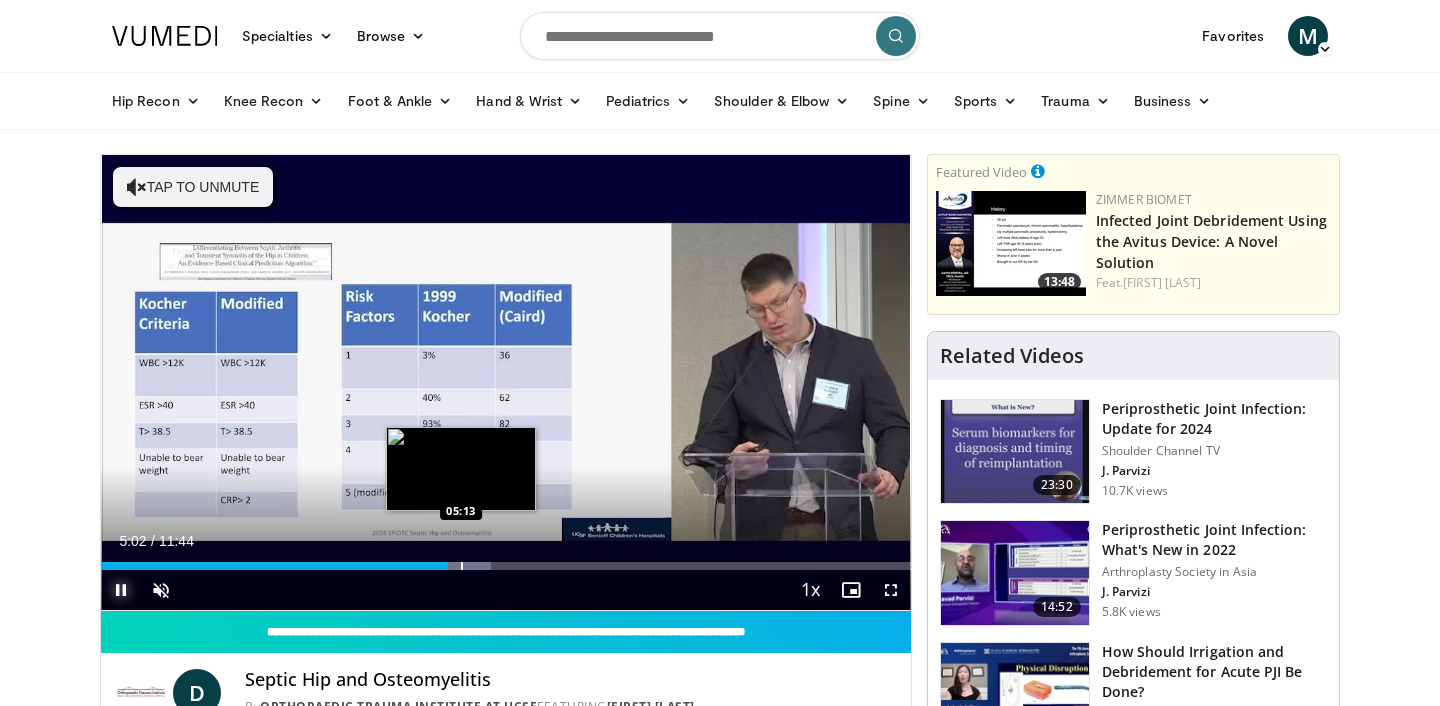 click at bounding box center [462, 566] 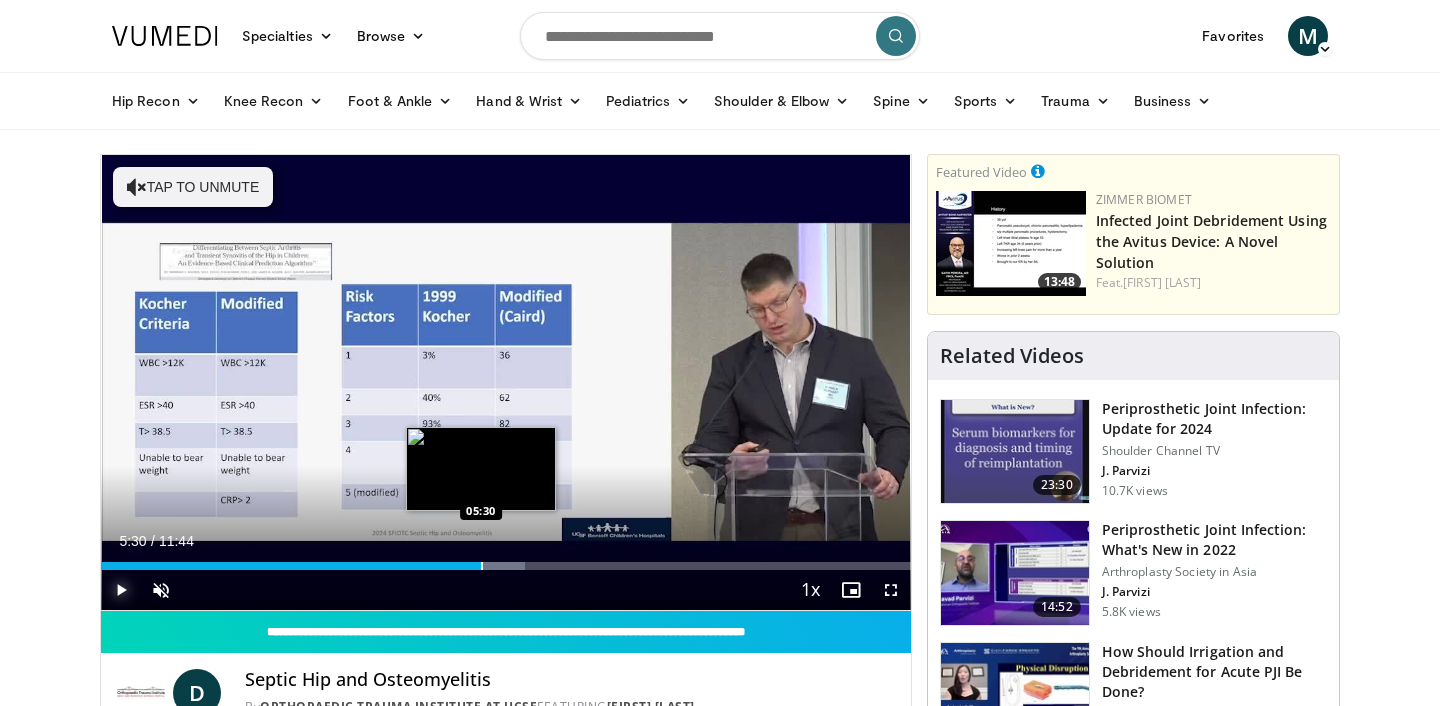 click at bounding box center [482, 566] 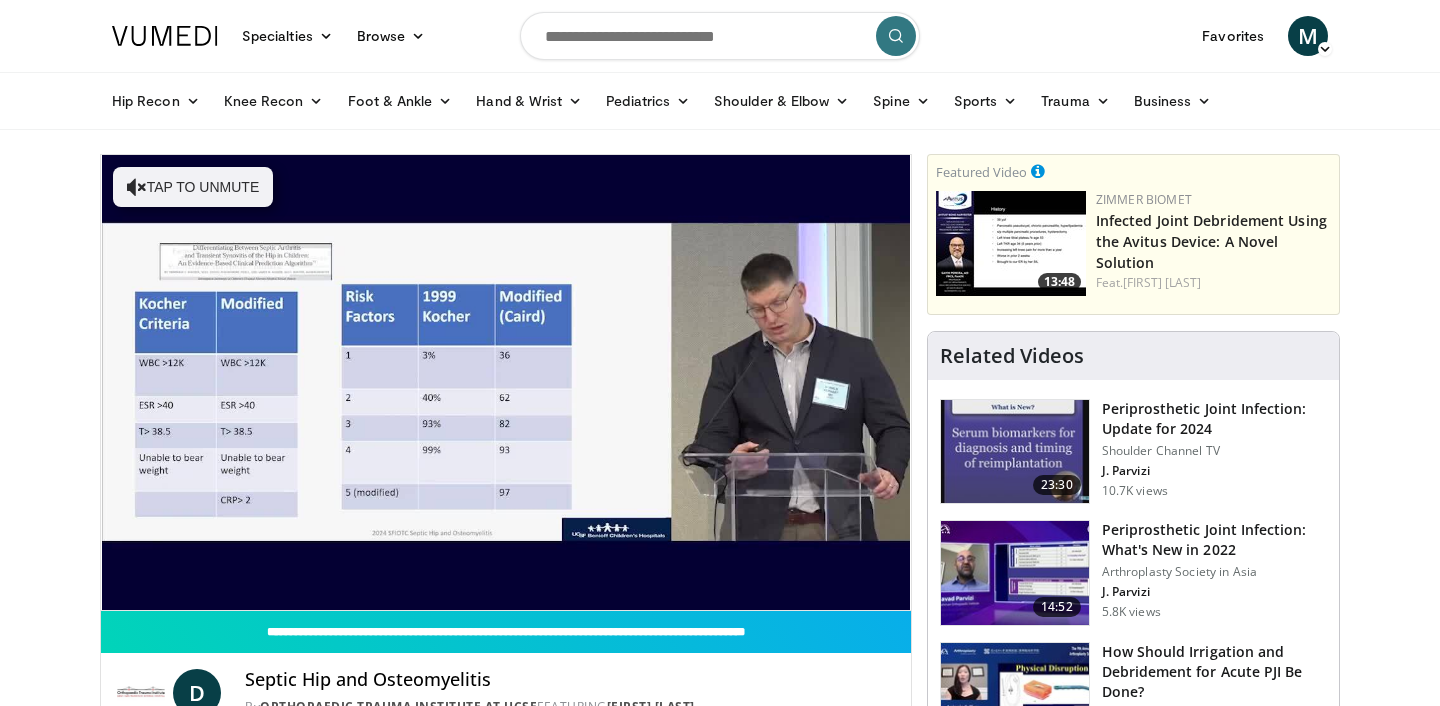 click on "**********" at bounding box center (506, 383) 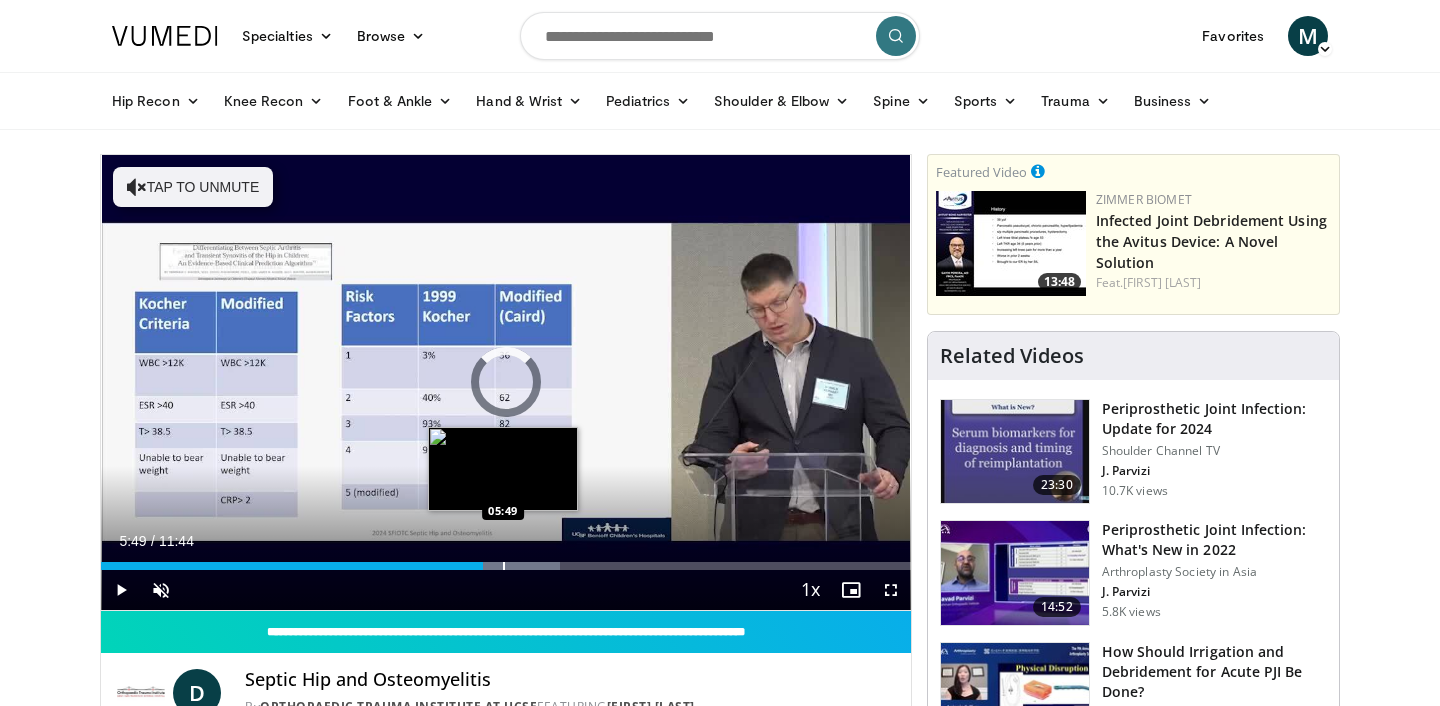 click at bounding box center [504, 566] 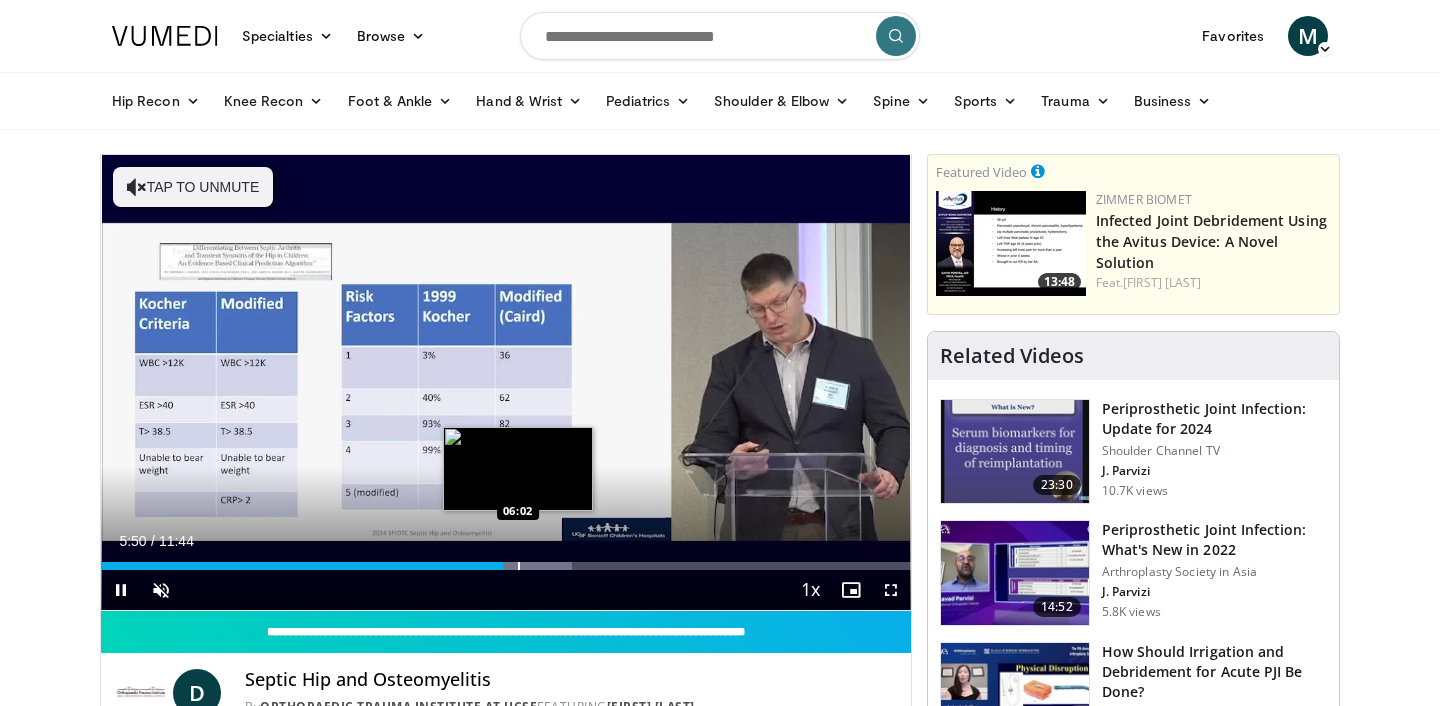 click at bounding box center [519, 566] 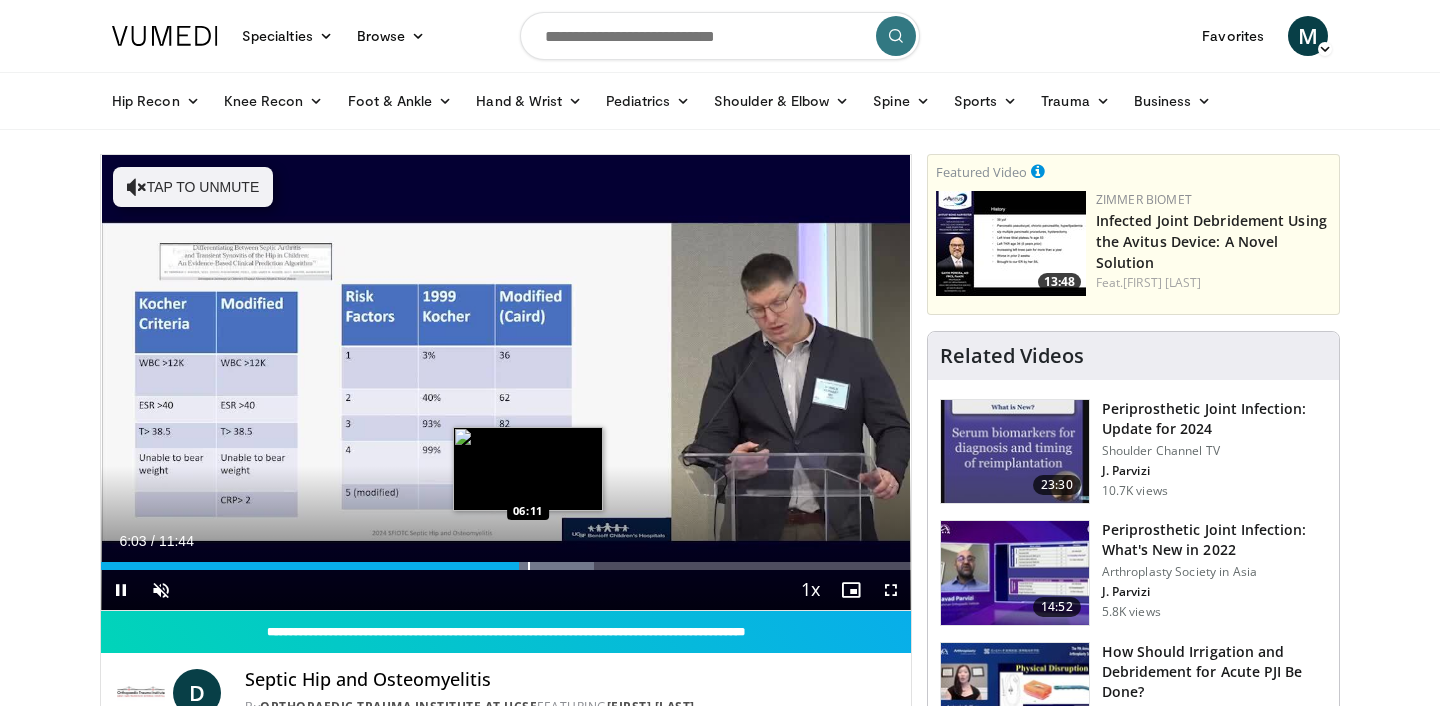 click at bounding box center (529, 566) 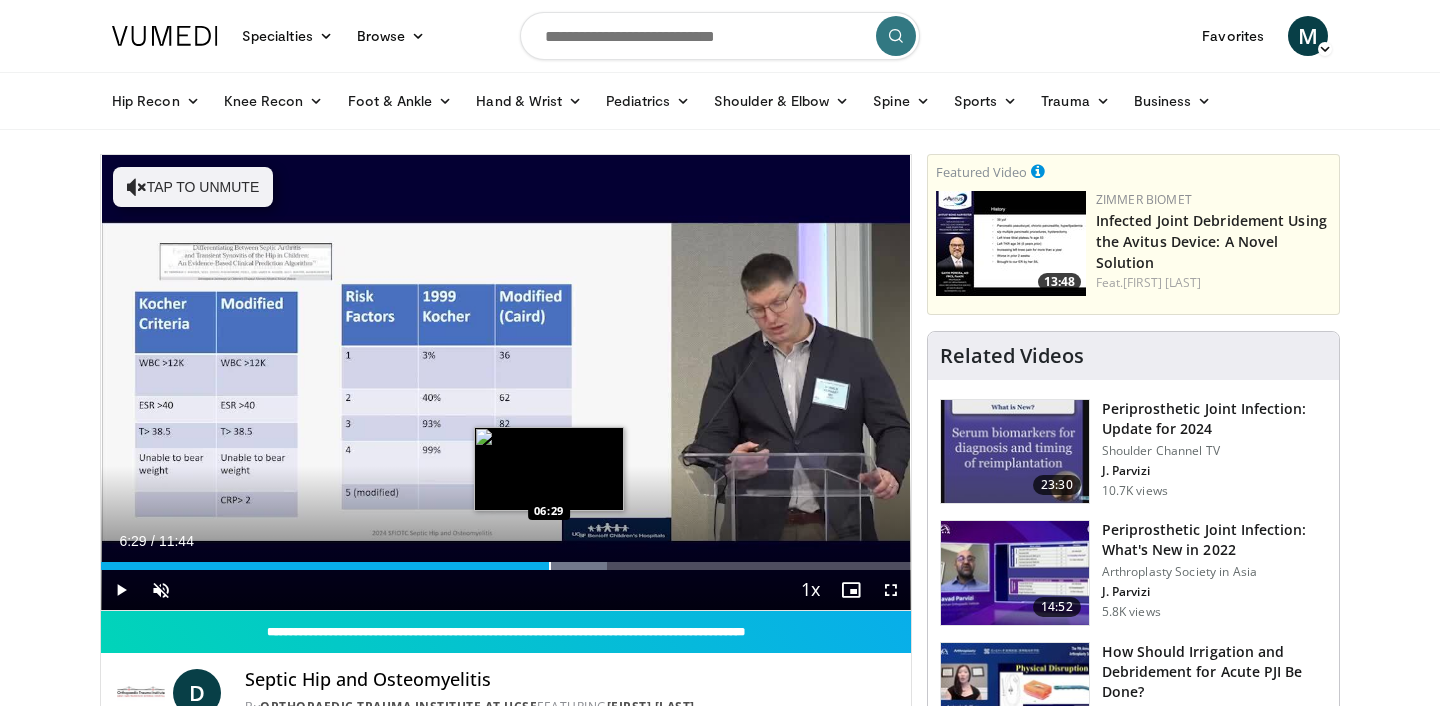 click at bounding box center (550, 566) 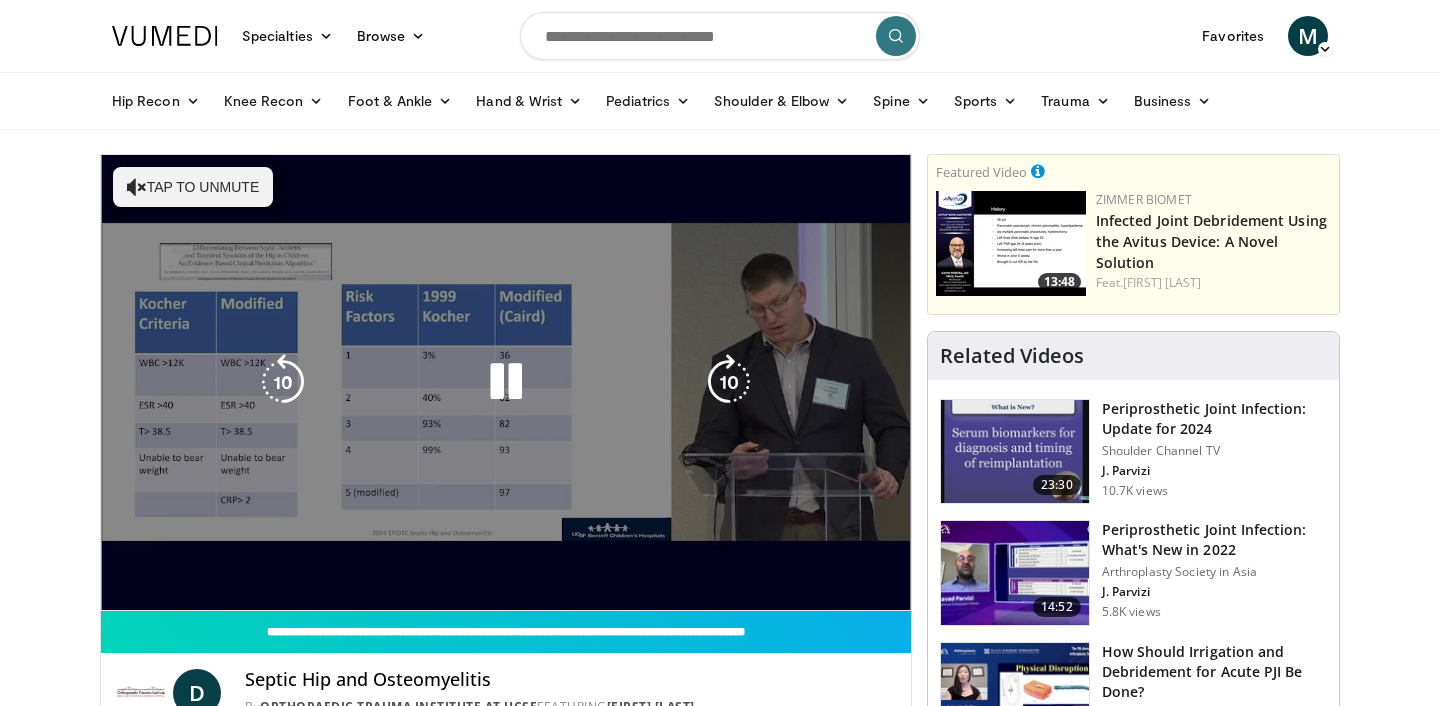 click on "10 seconds
Tap to unmute" at bounding box center (506, 382) 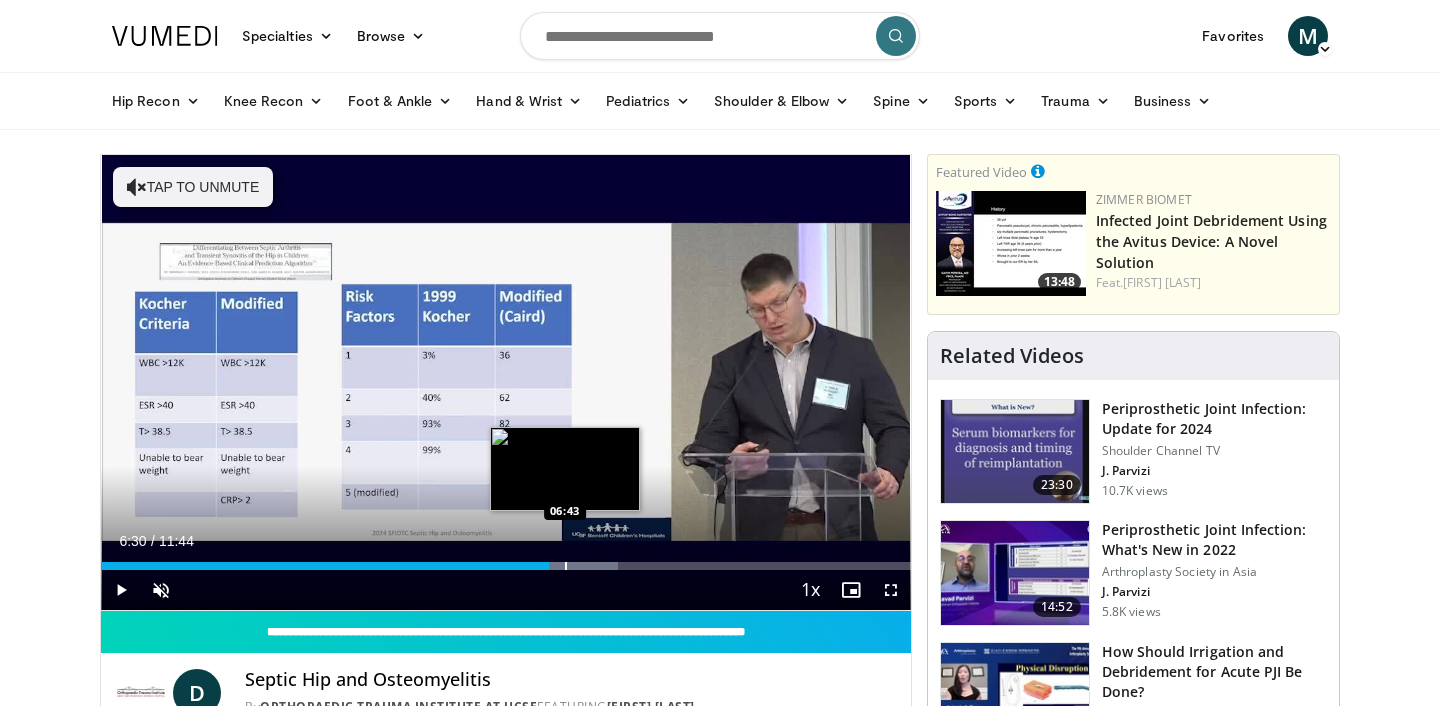 click at bounding box center (566, 566) 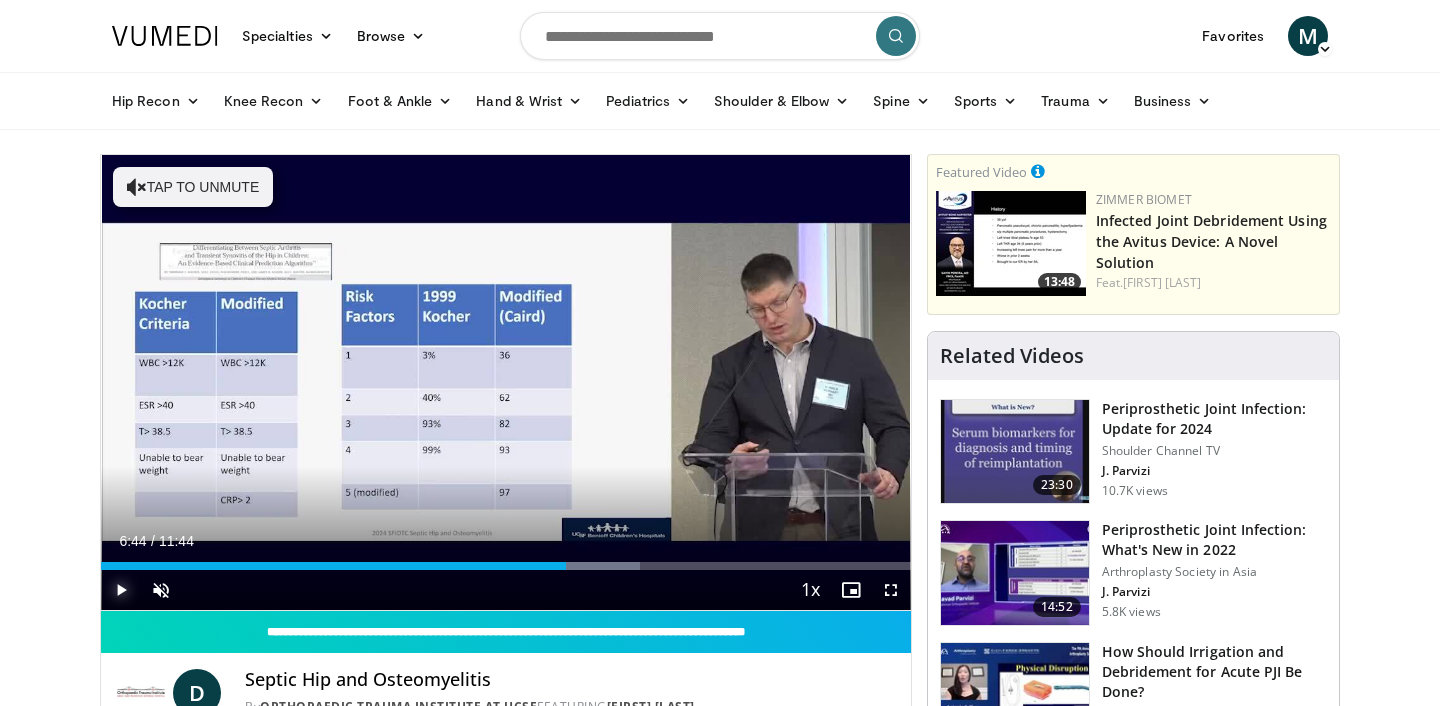 click at bounding box center [121, 590] 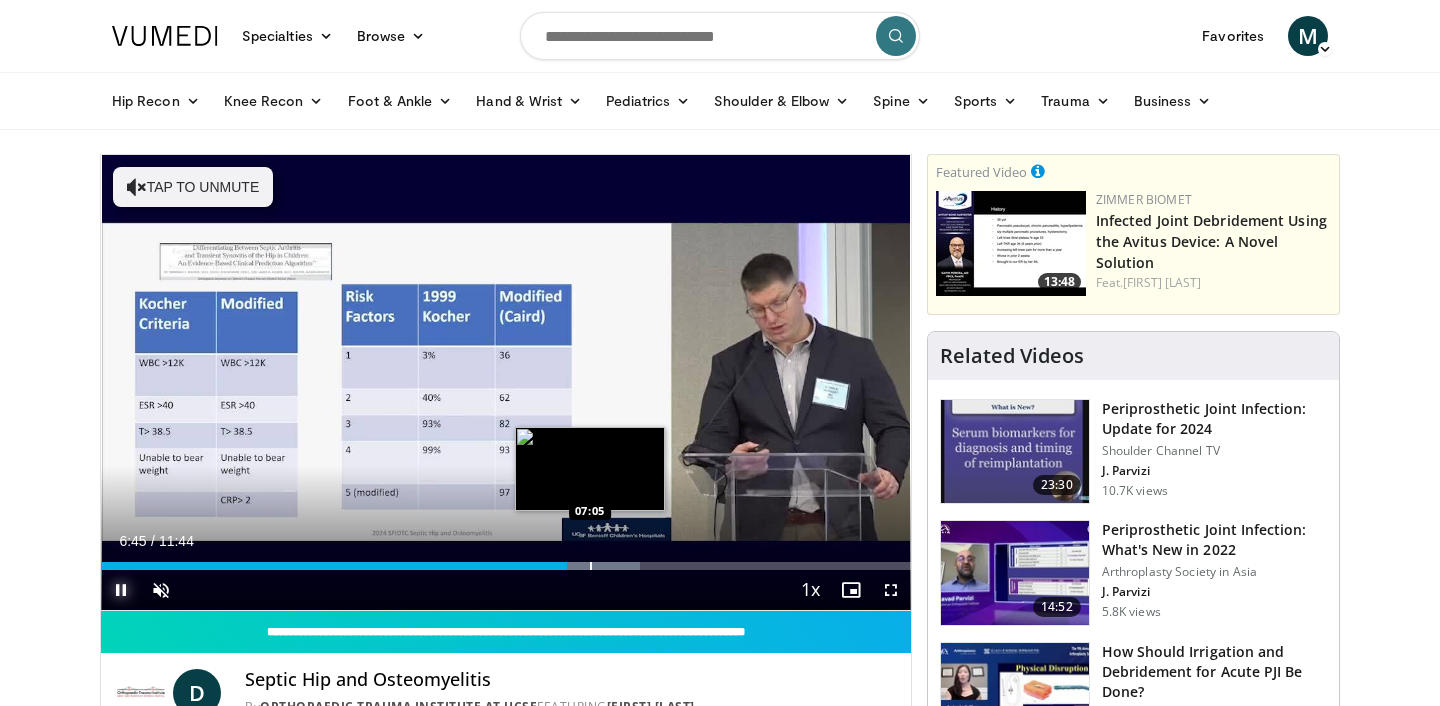 click at bounding box center [591, 566] 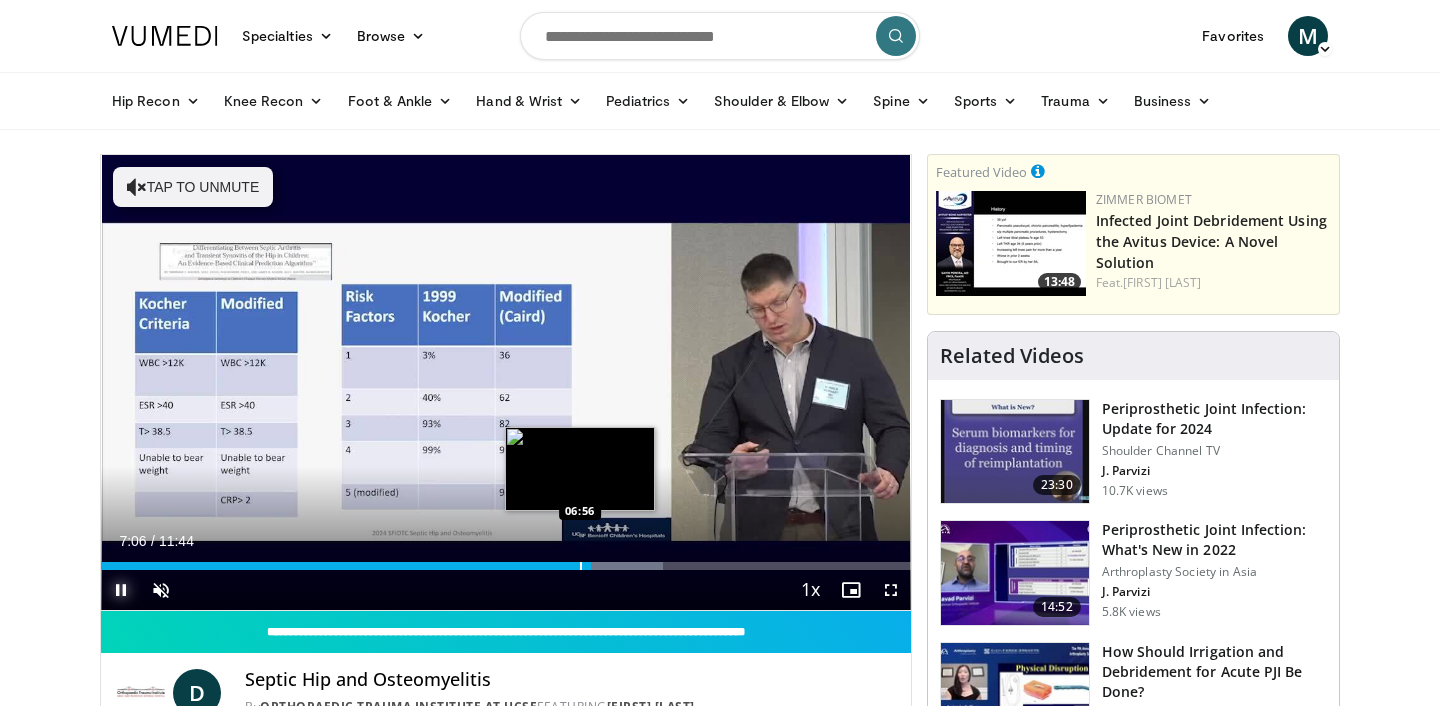 click at bounding box center (581, 566) 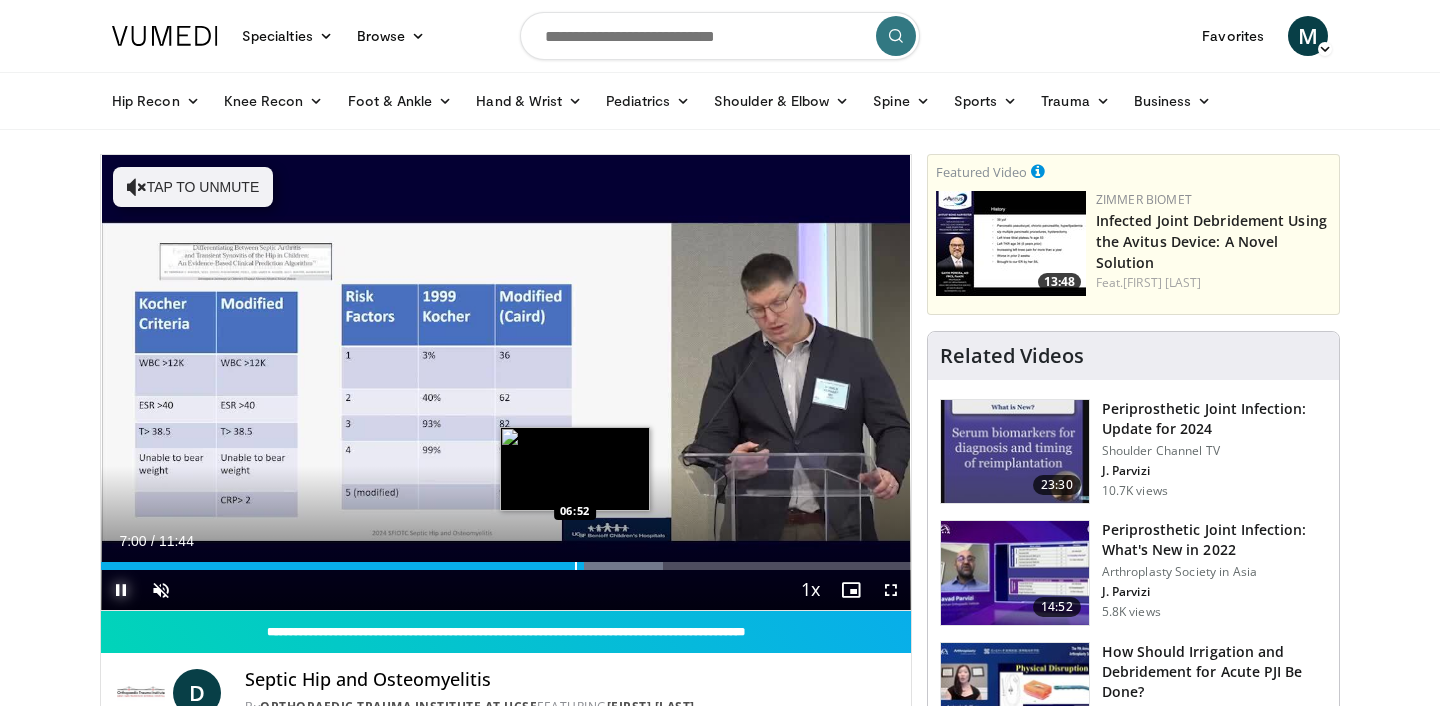 click at bounding box center [576, 566] 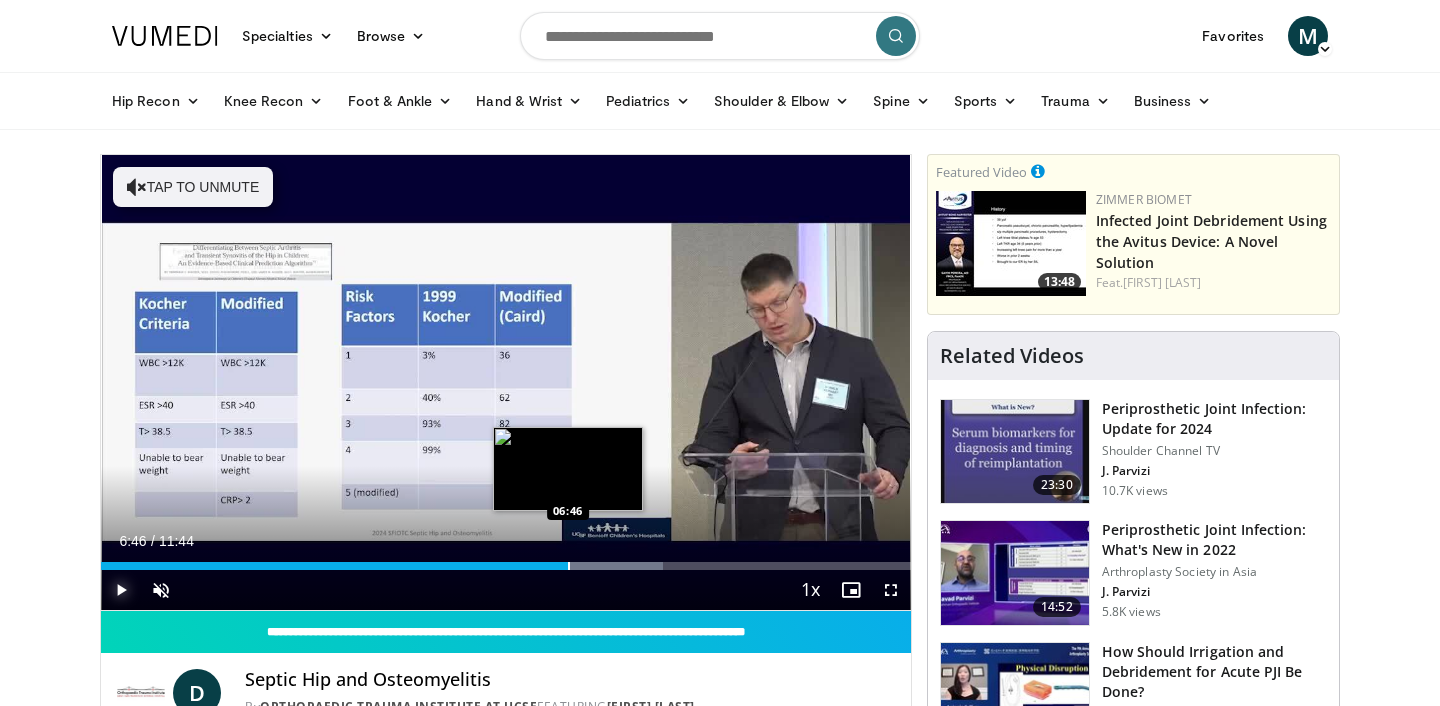 click at bounding box center [569, 566] 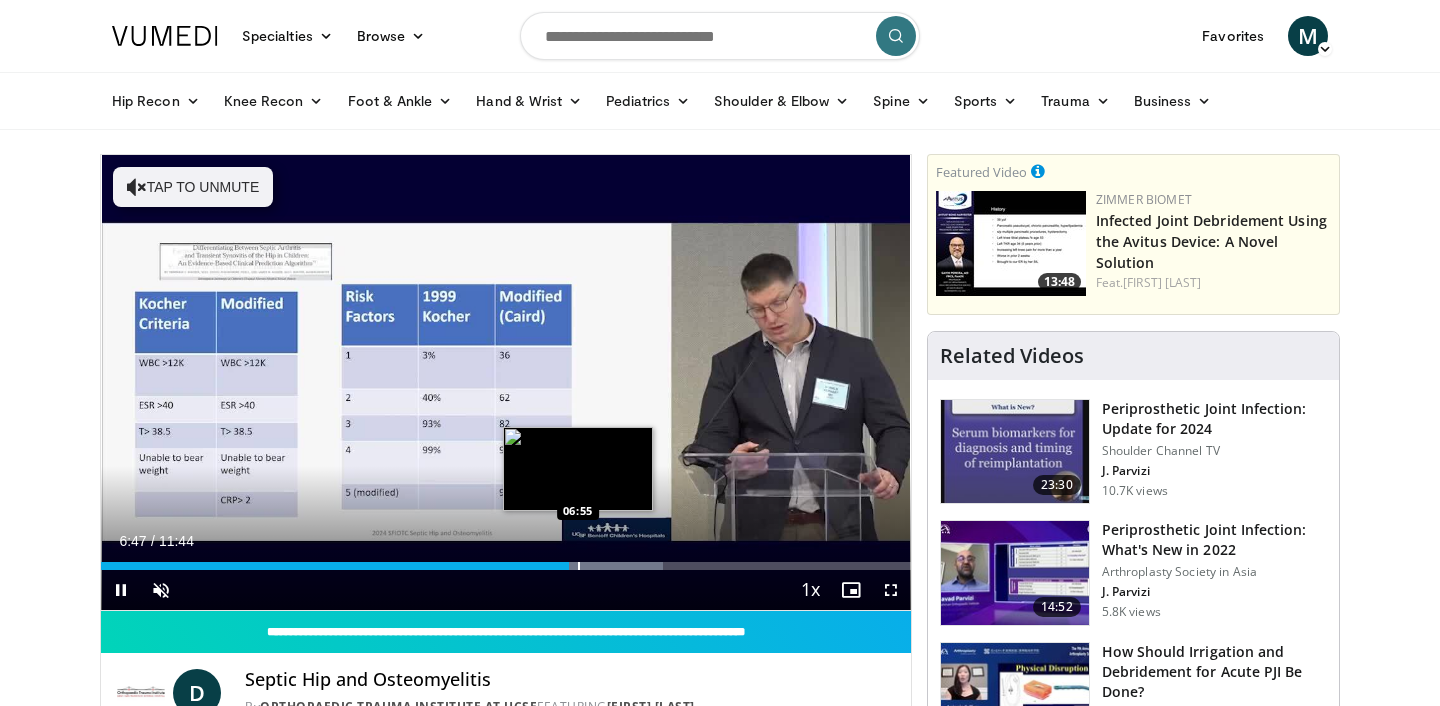 click on "**********" at bounding box center (506, 383) 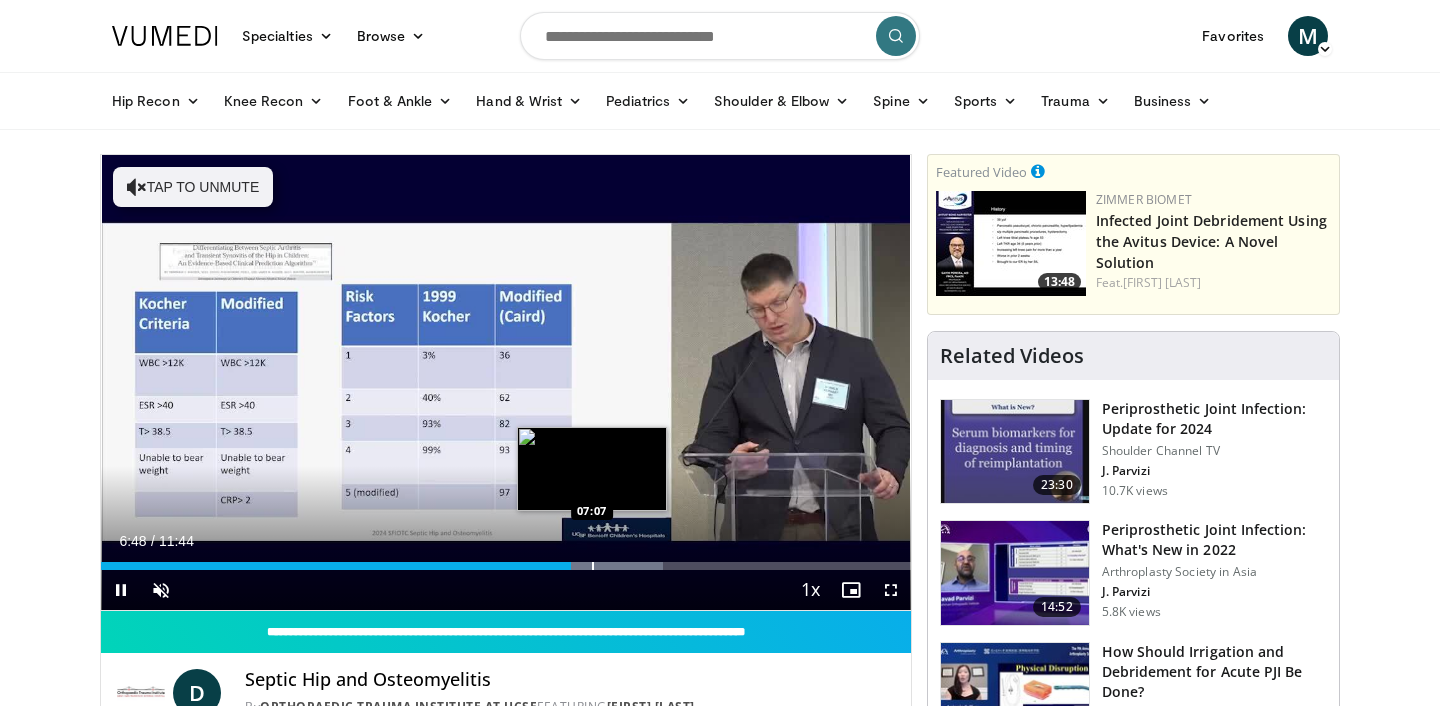 click at bounding box center [593, 566] 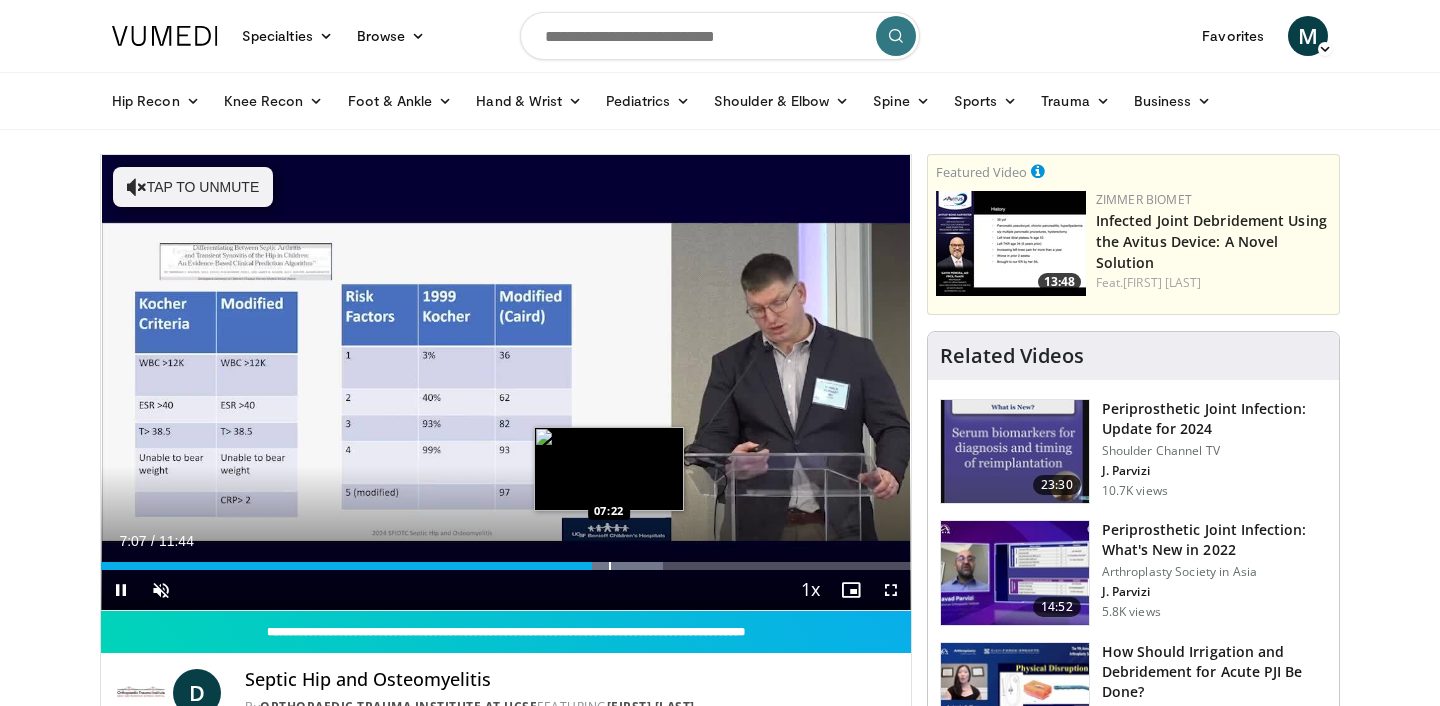 click at bounding box center [610, 566] 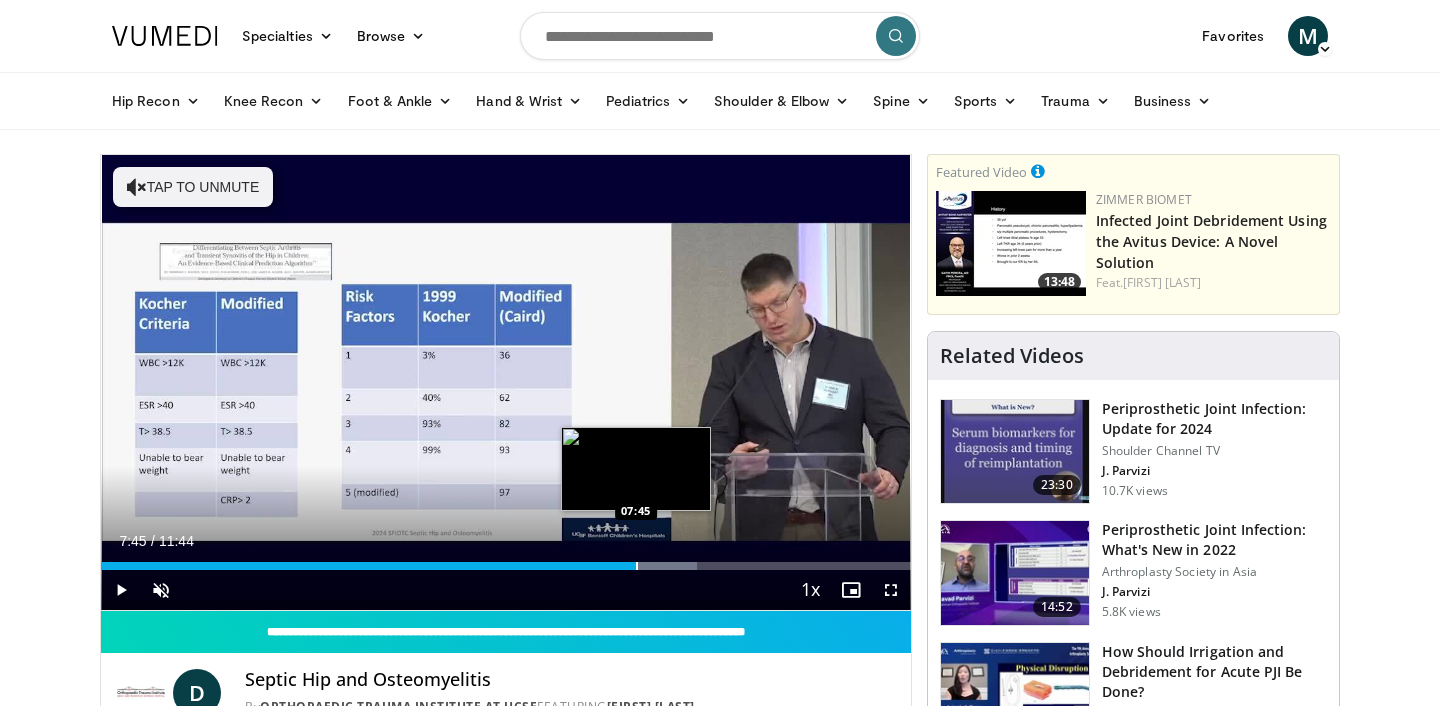 click at bounding box center (637, 566) 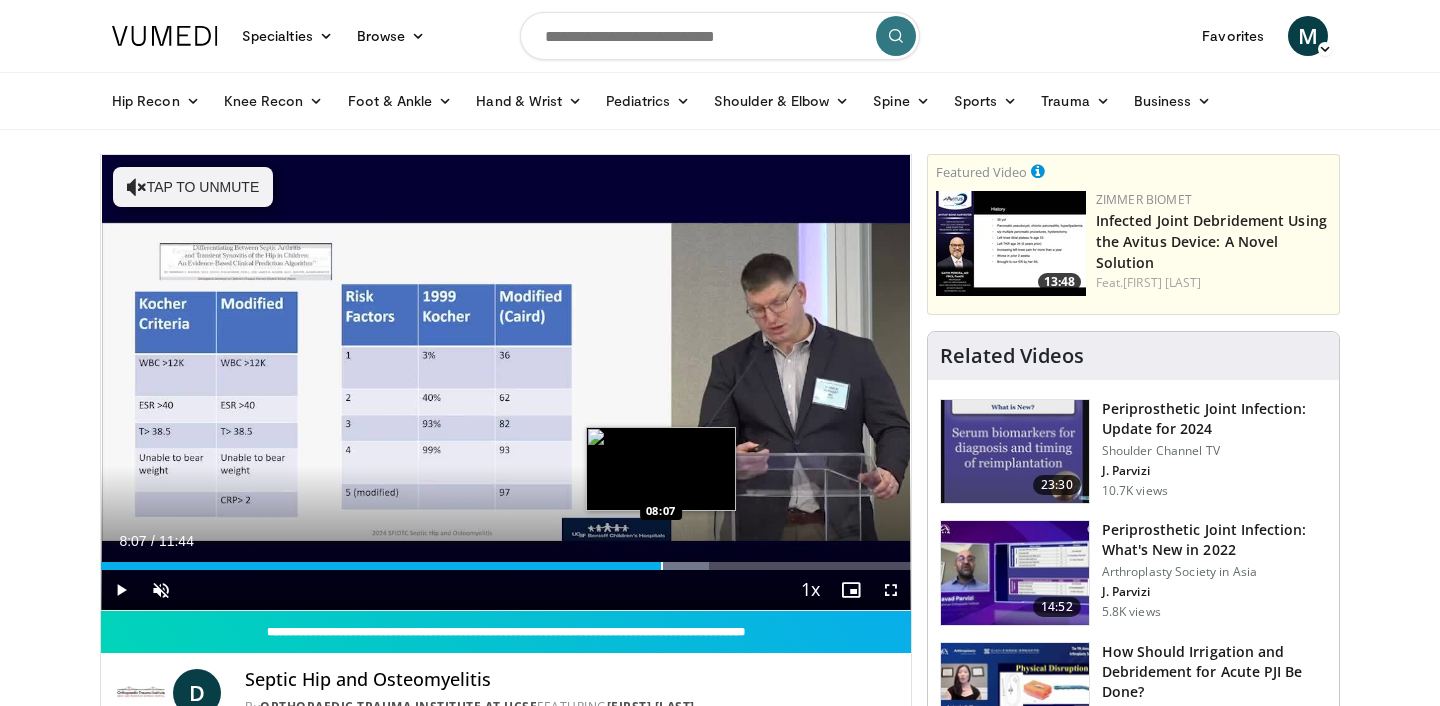 click at bounding box center [662, 566] 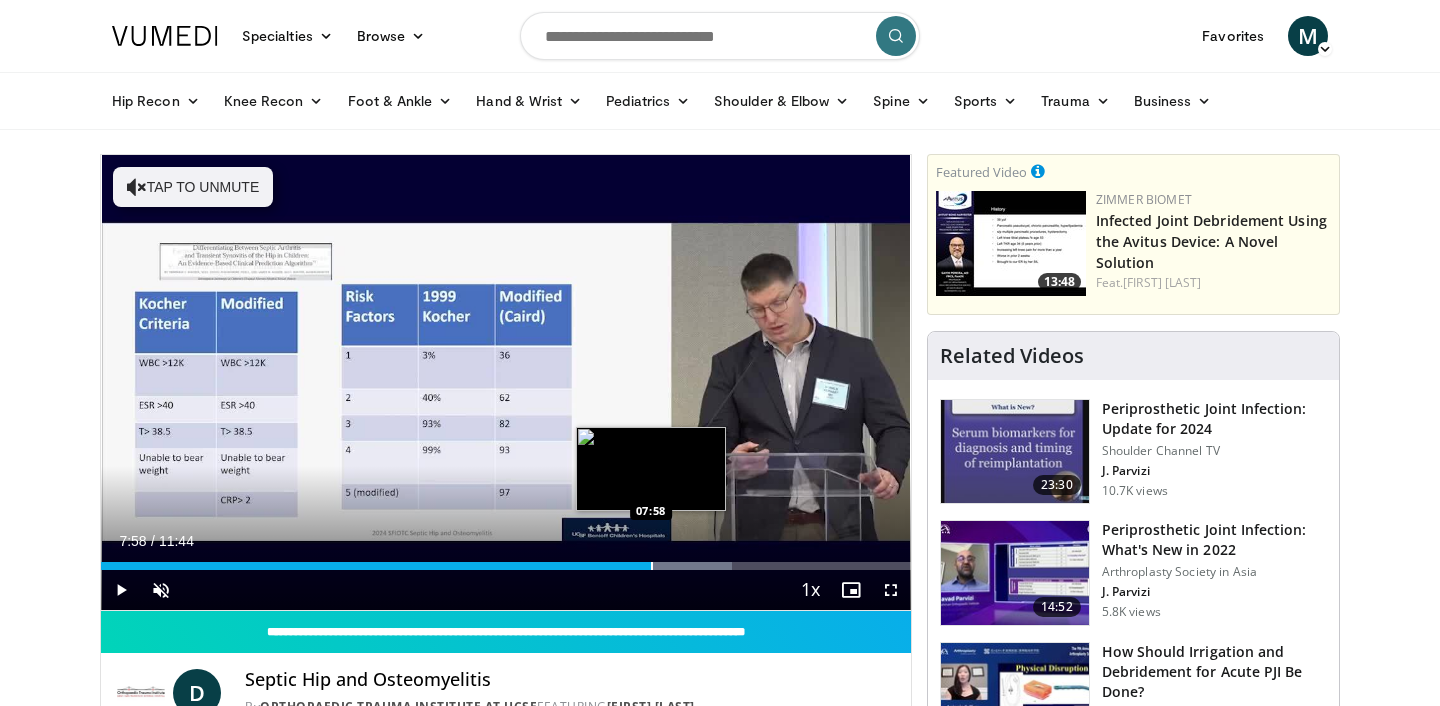 click at bounding box center (652, 566) 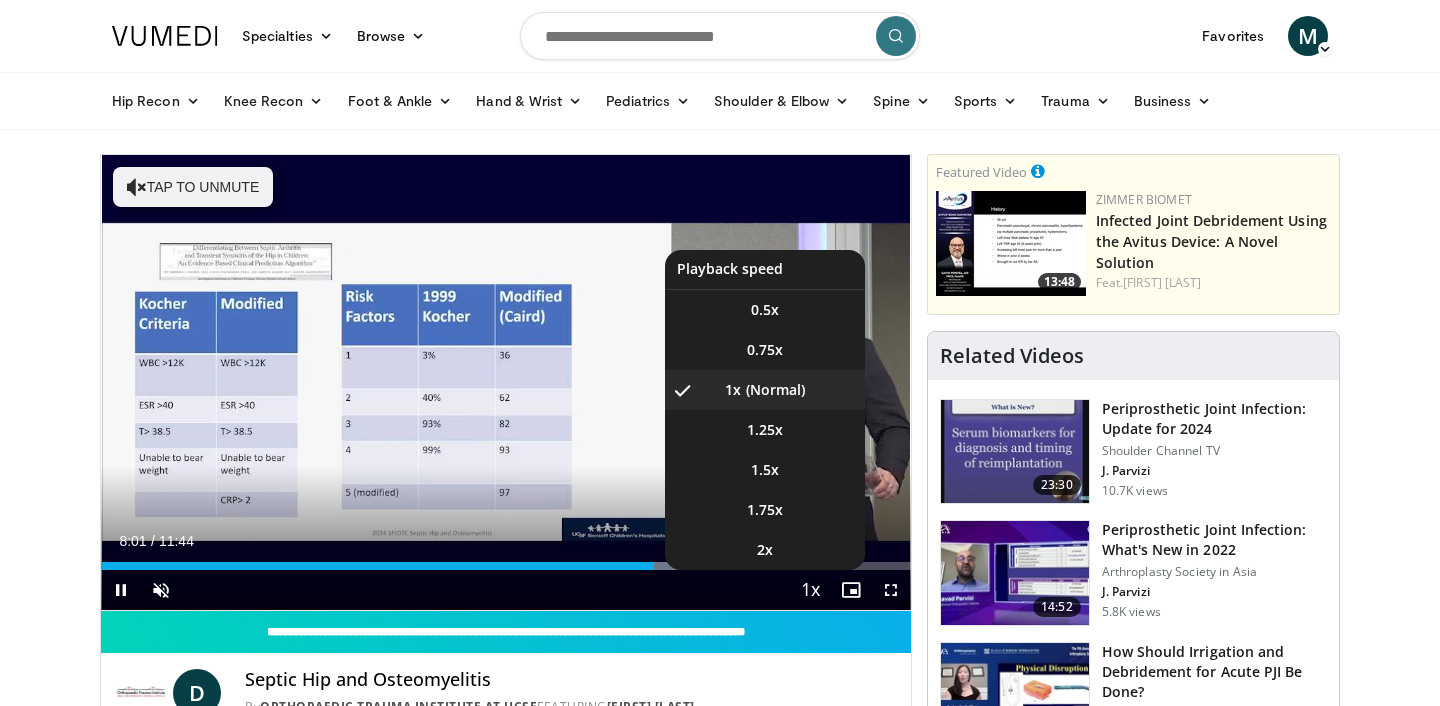 click at bounding box center (811, 591) 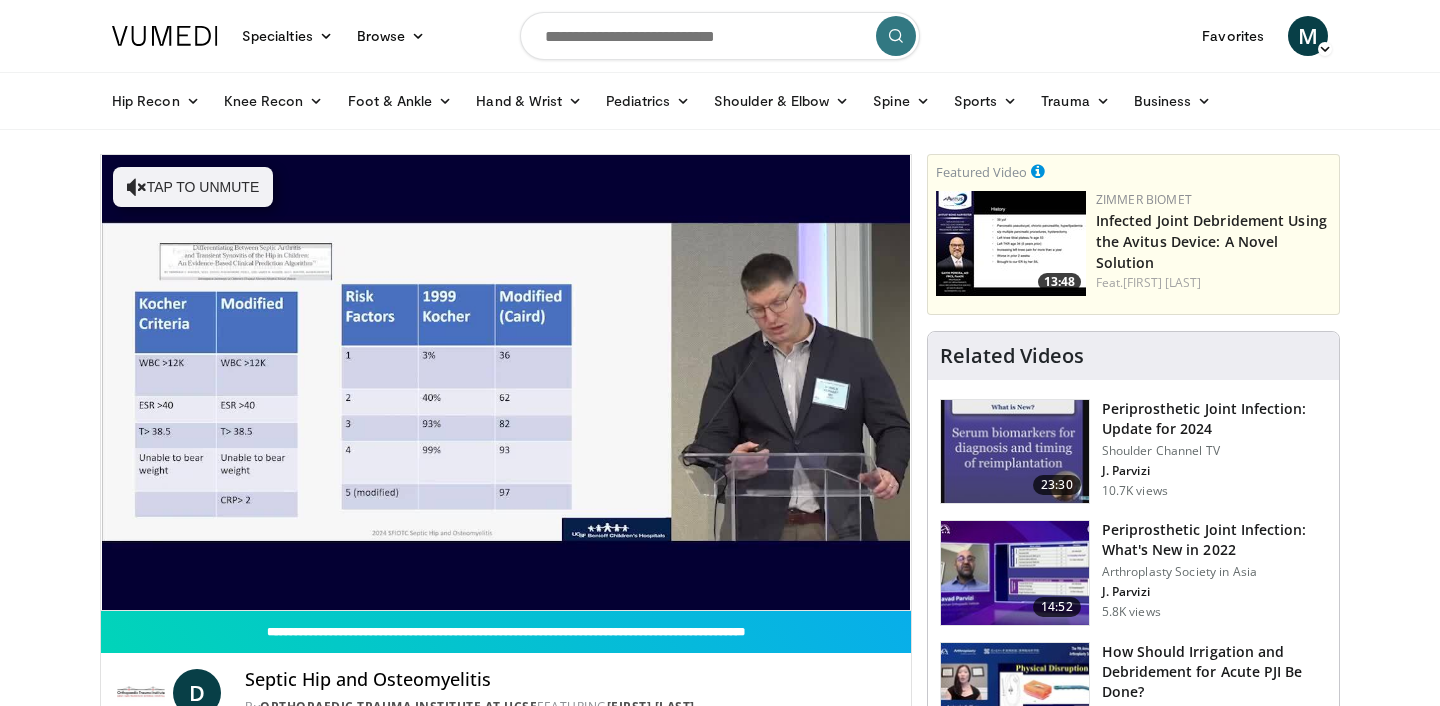 click on "10 seconds
Tap to unmute" at bounding box center (506, 382) 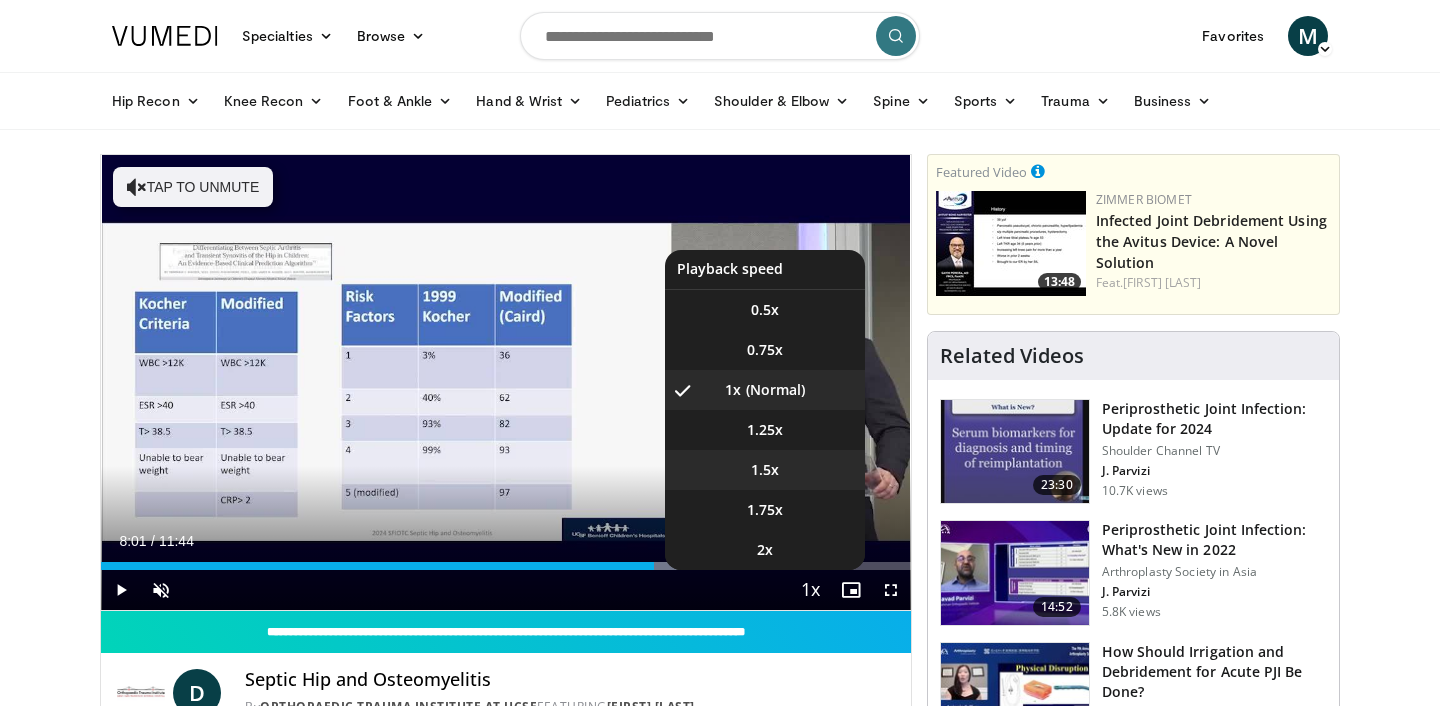 click on "1.5x" at bounding box center [765, 470] 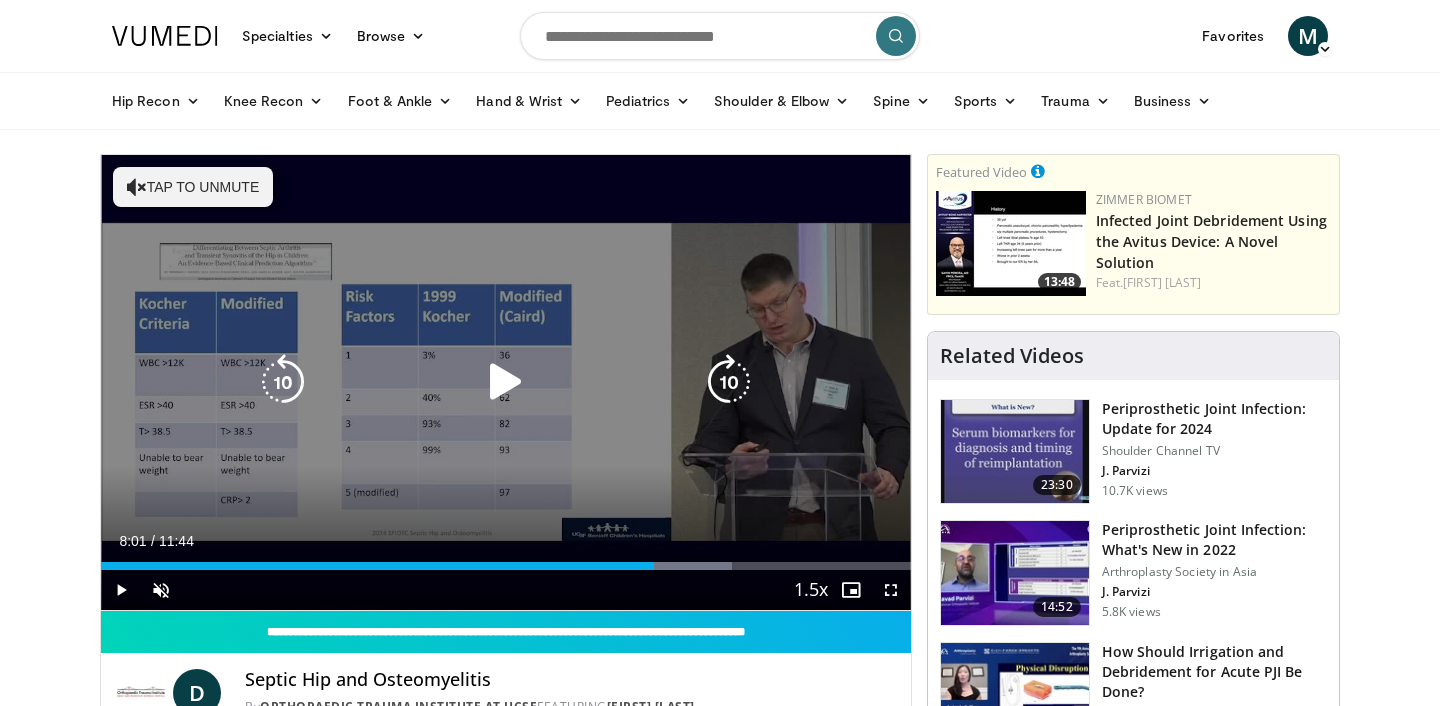 click at bounding box center (506, 382) 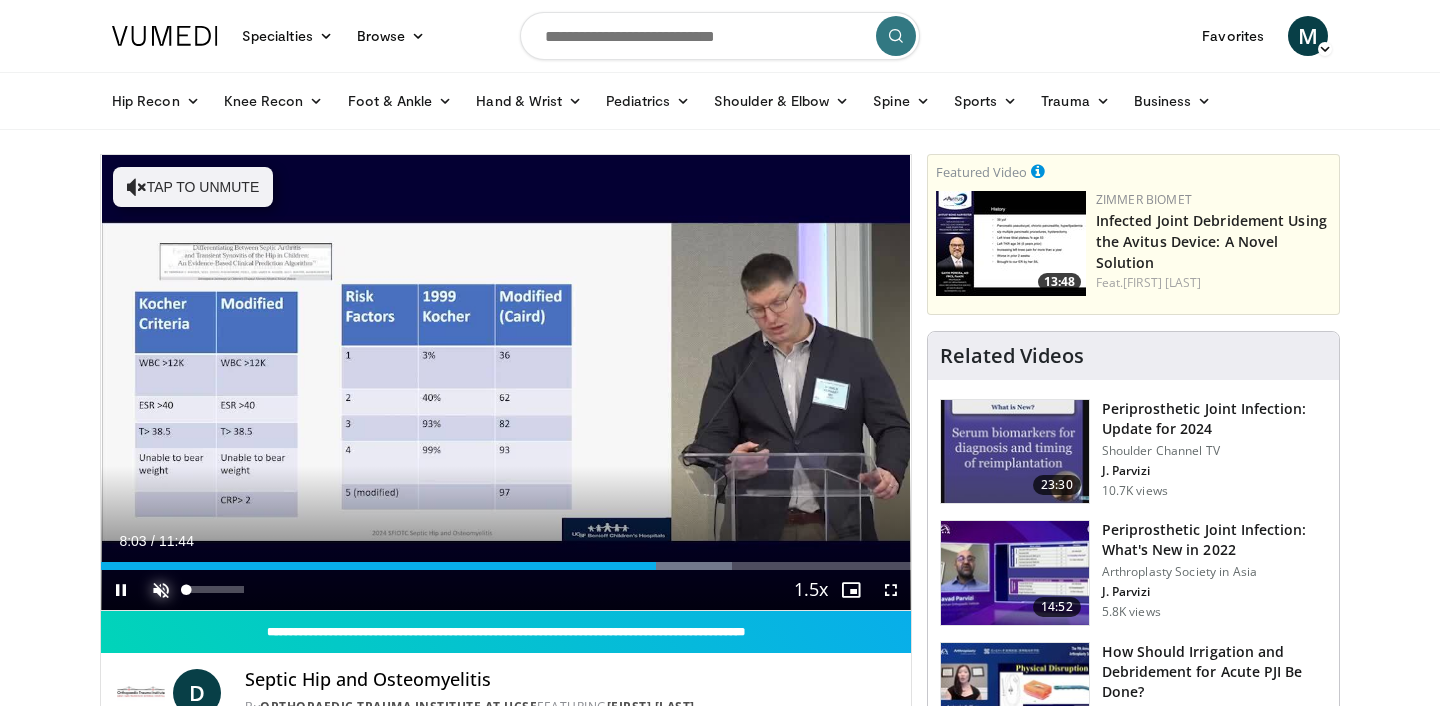 click at bounding box center [161, 590] 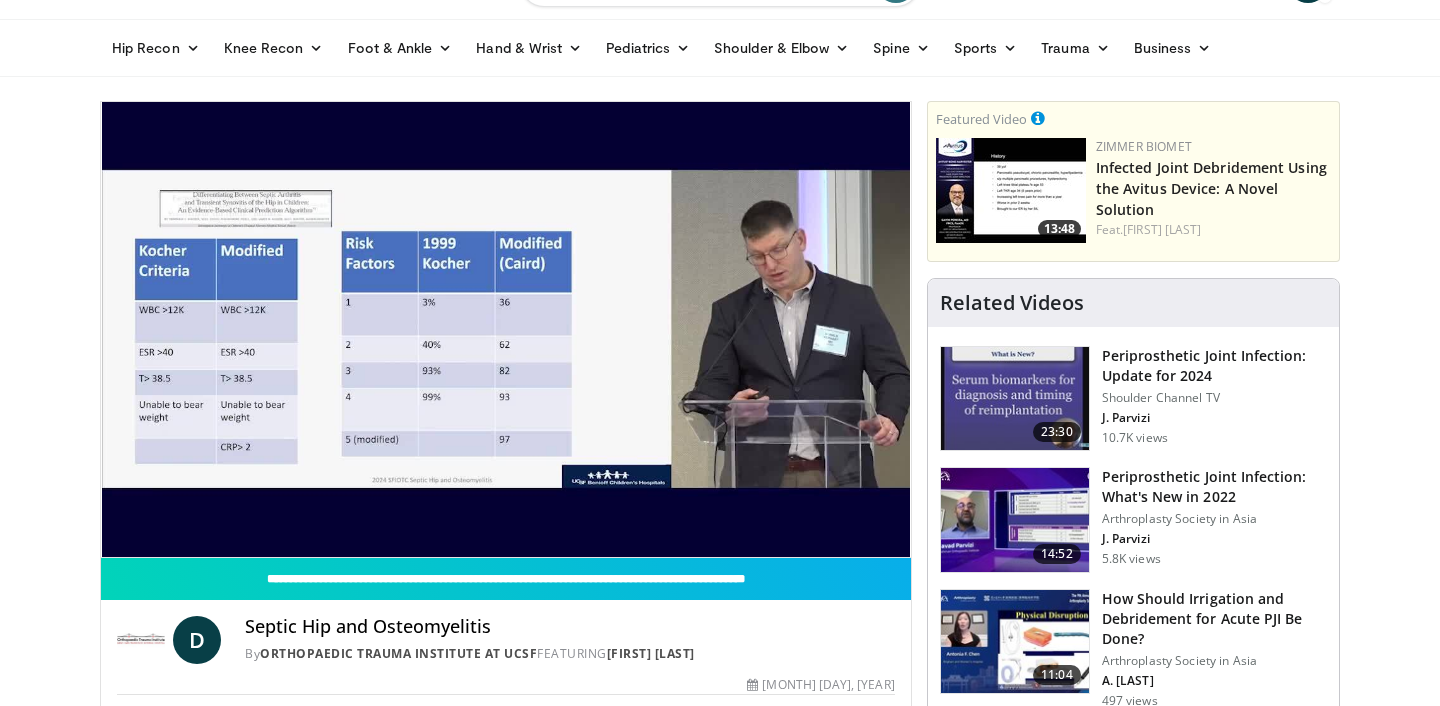 scroll, scrollTop: 0, scrollLeft: 0, axis: both 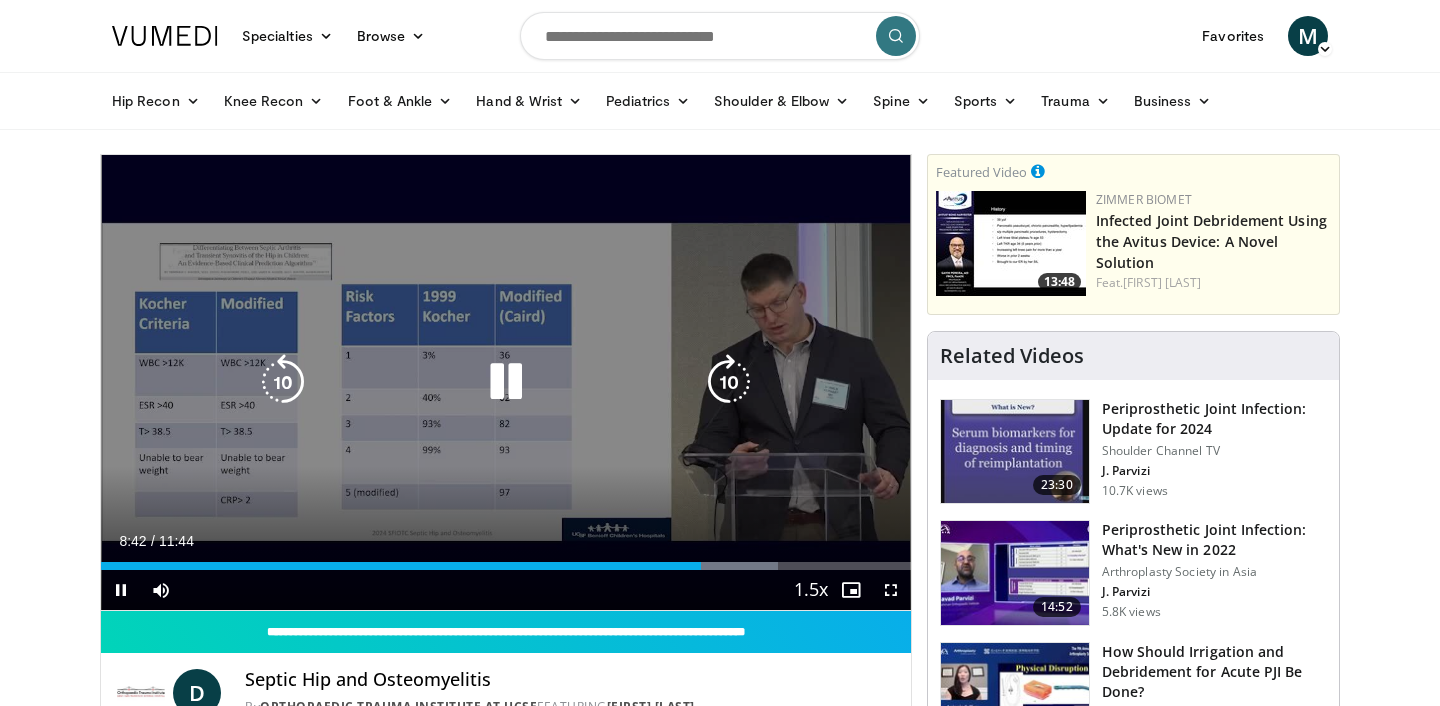 click at bounding box center (506, 382) 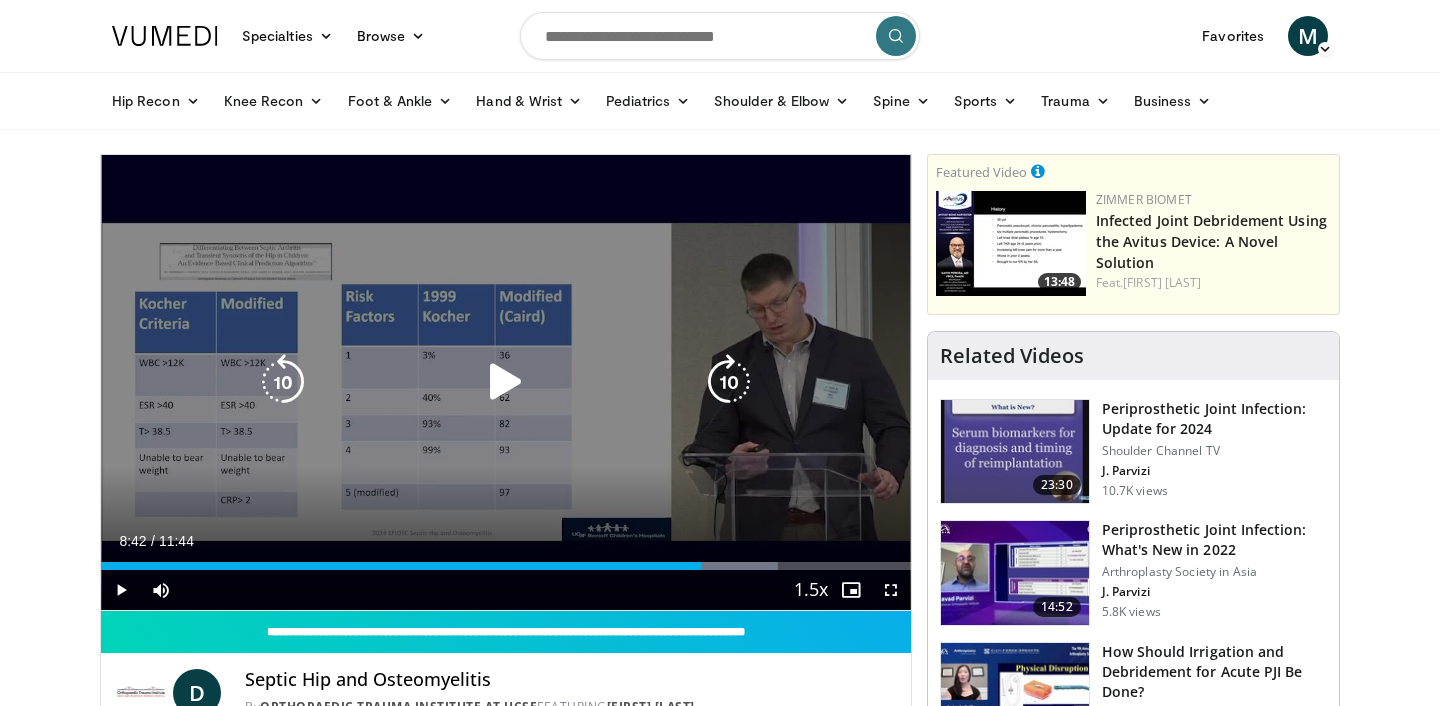 click at bounding box center (506, 382) 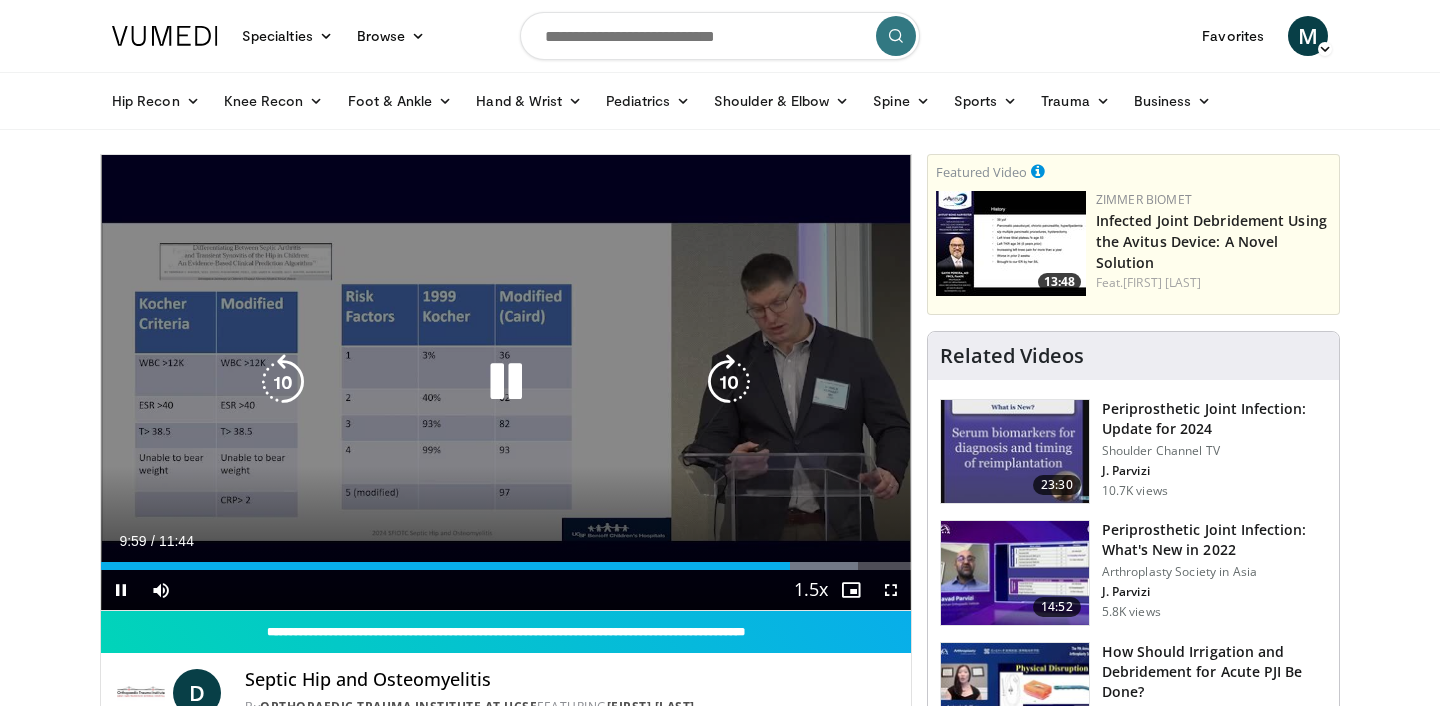click at bounding box center [506, 382] 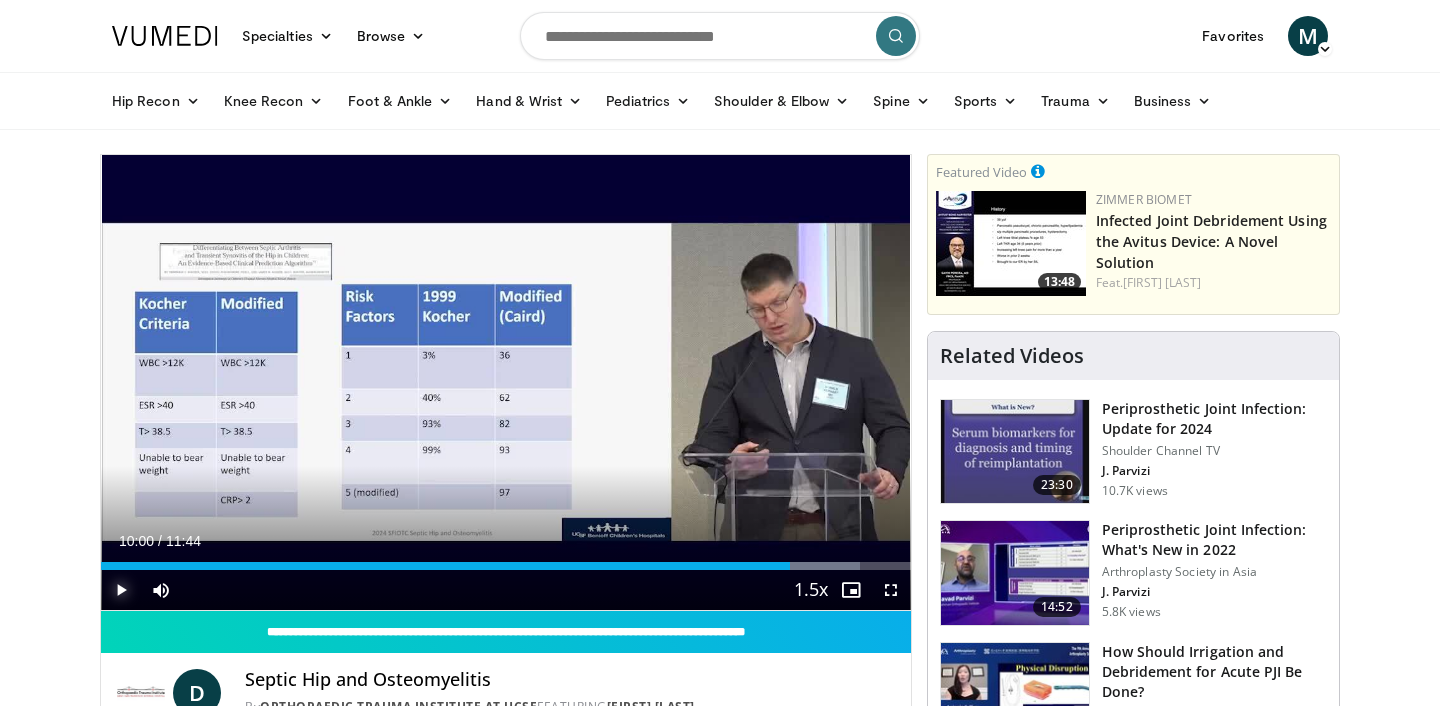 click at bounding box center (121, 590) 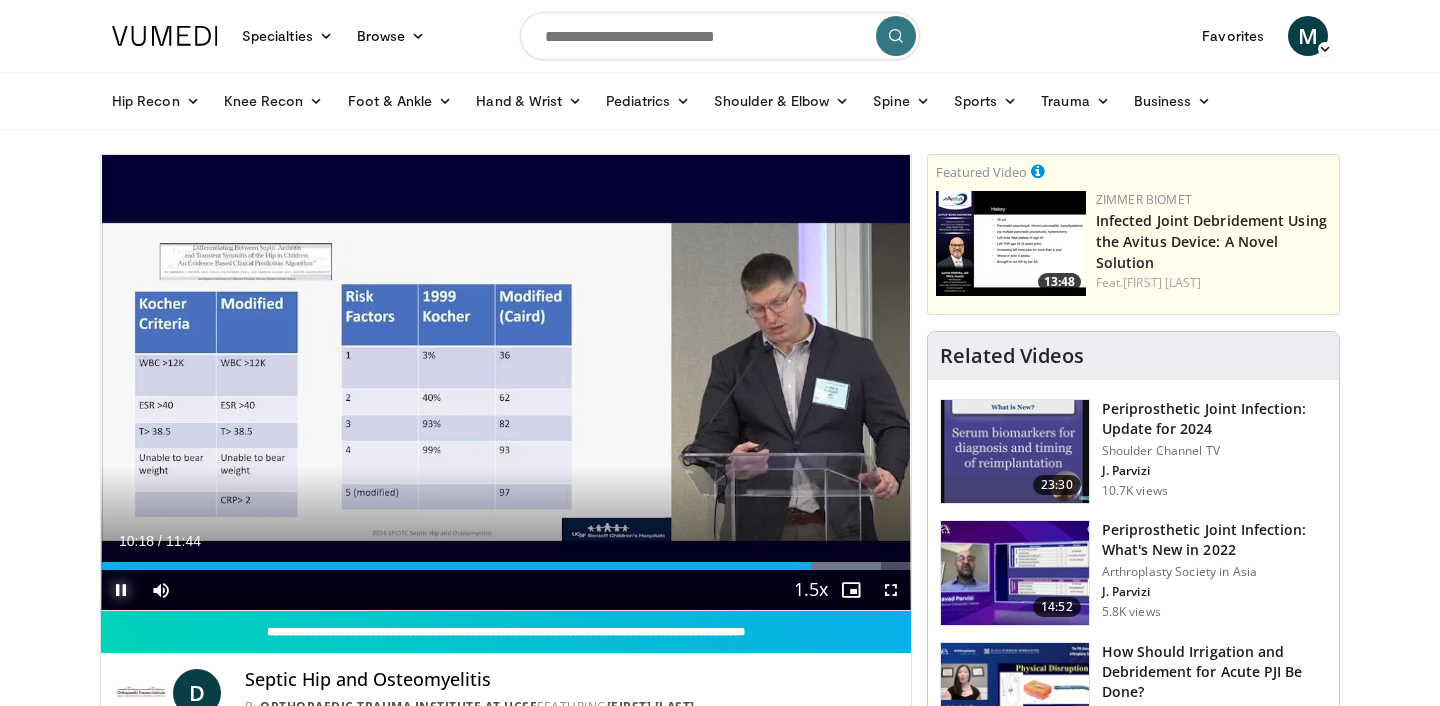 click at bounding box center [121, 590] 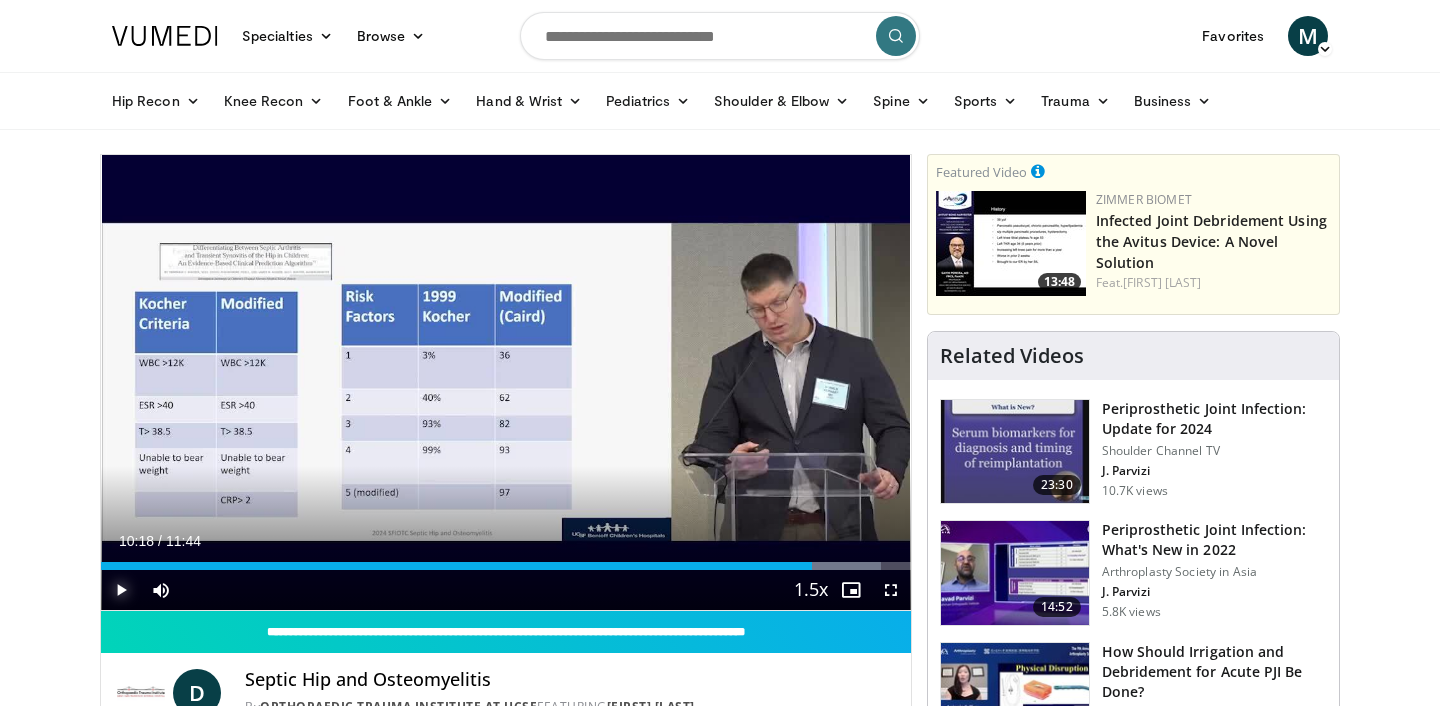 click at bounding box center (121, 590) 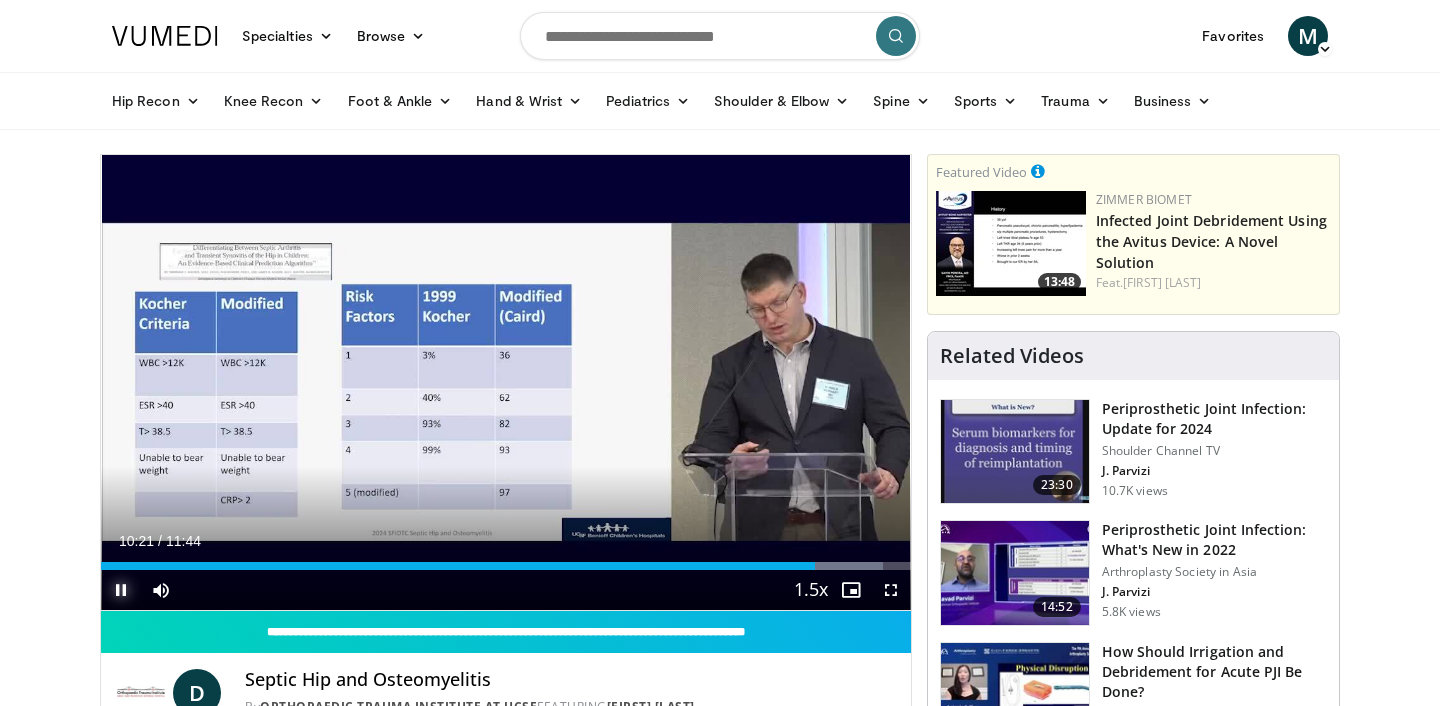 click at bounding box center (121, 590) 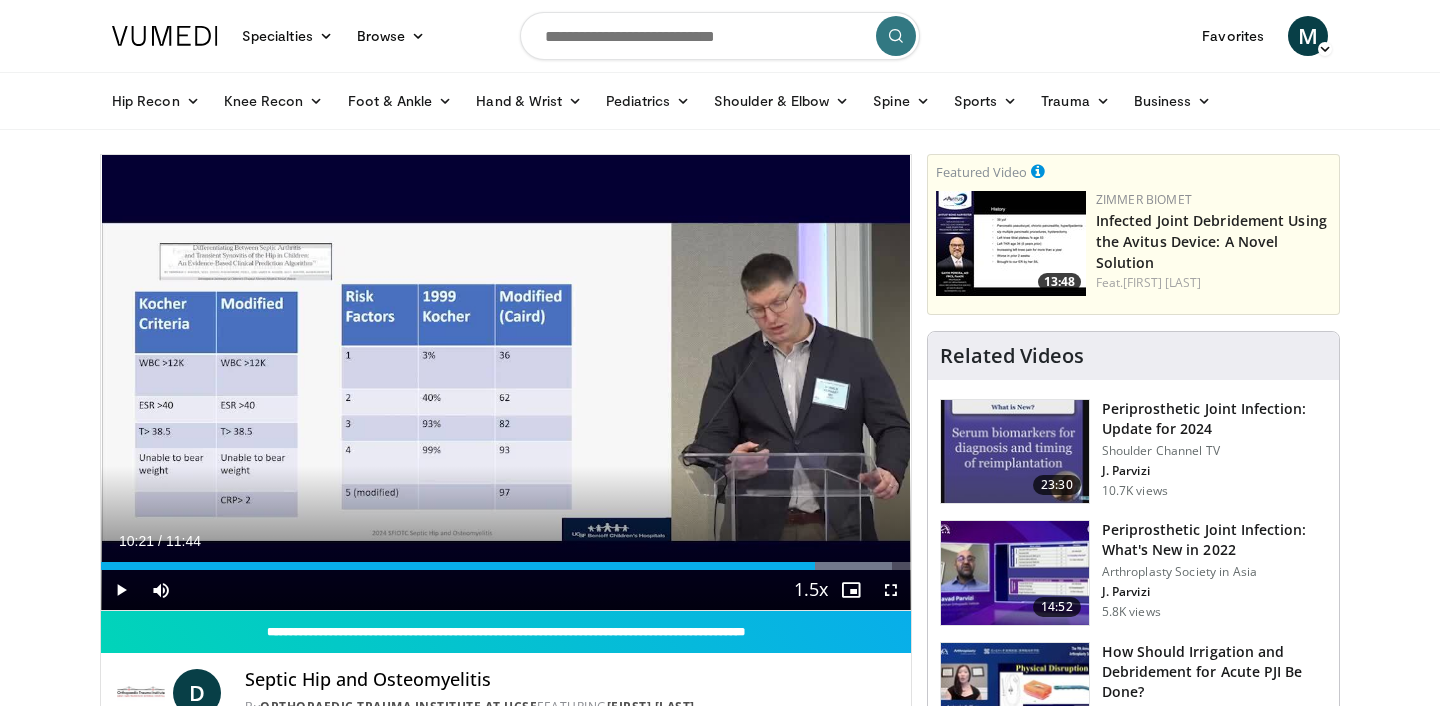 click on "Specialties
Adult & Family Medicine
Allergy, Asthma, Immunology
Anesthesiology
Cardiology
Dental
Dermatology
Endocrinology
Gastroenterology & Hepatology
General Surgery
Hematology & Oncology
Infectious Disease
Nephrology
Neurology
Neurosurgery
Obstetrics & Gynecology
Ophthalmology
Oral Maxillofacial
Orthopaedics
Otolaryngology
Pediatrics
Plastic Surgery
Podiatry
Psychiatry
Pulmonology
Radiation Oncology
Radiology
Rheumatology
Urology" at bounding box center [720, 1600] 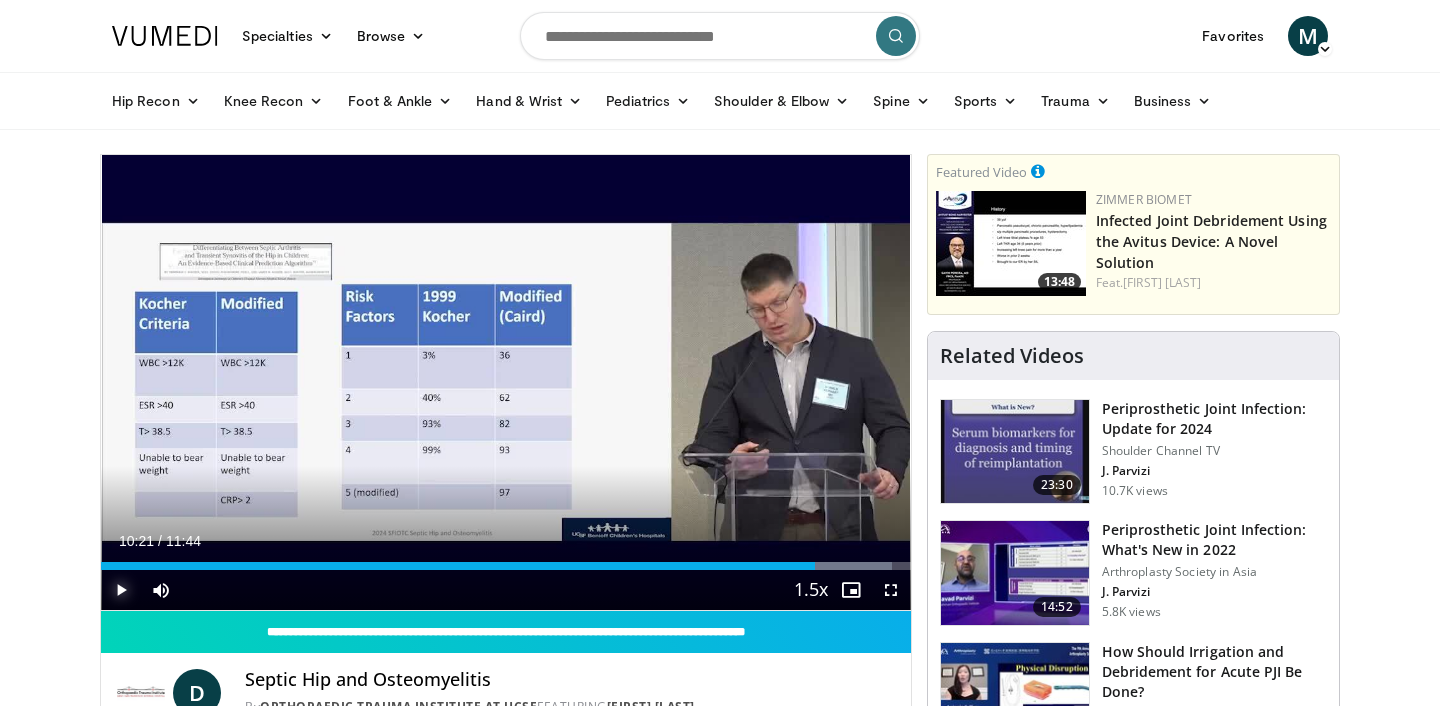 click at bounding box center (121, 590) 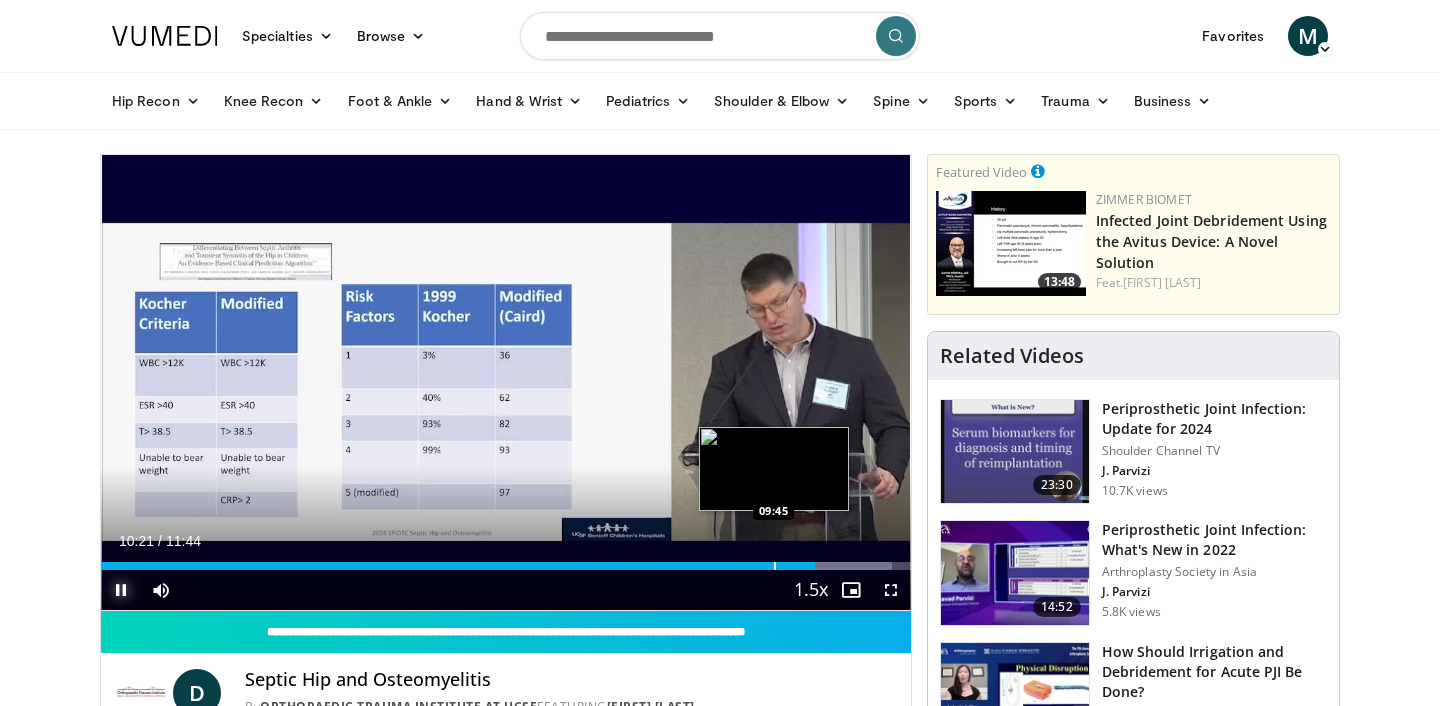 click at bounding box center [775, 566] 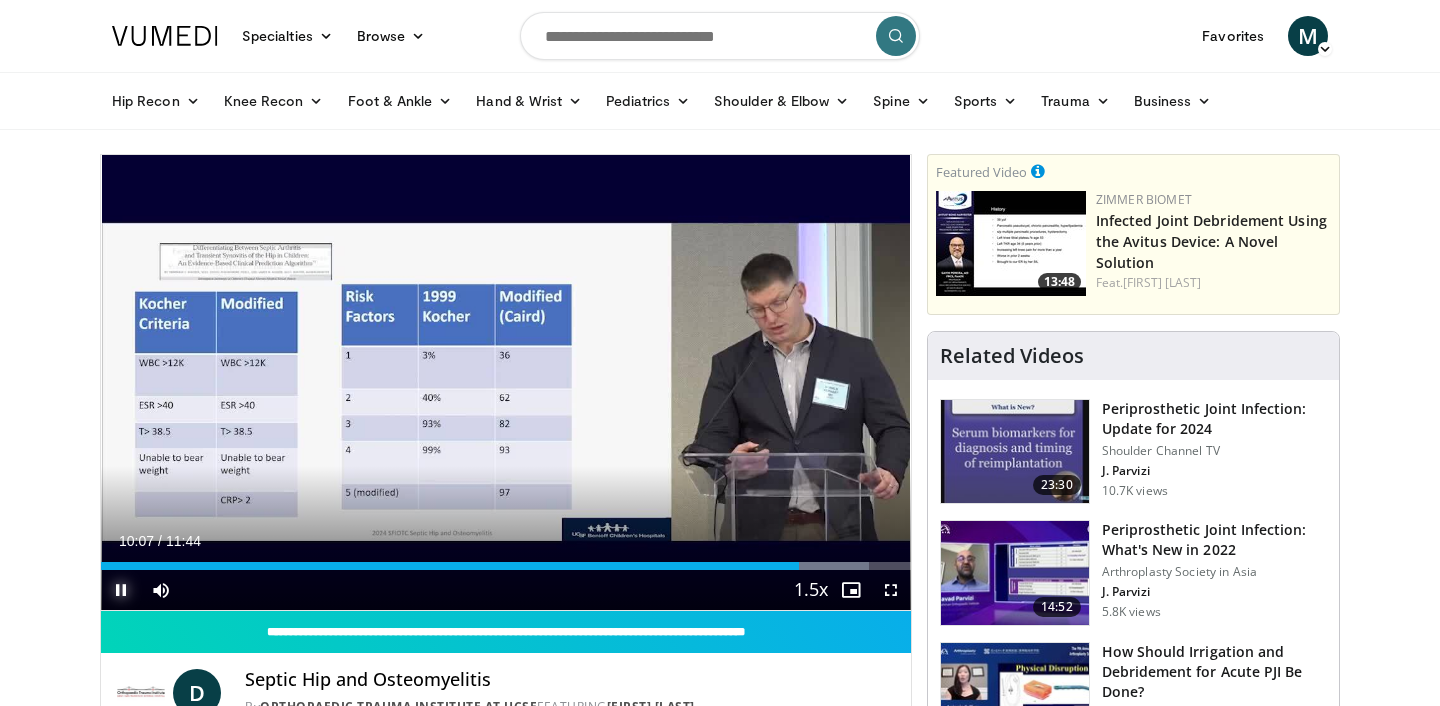 click at bounding box center [121, 590] 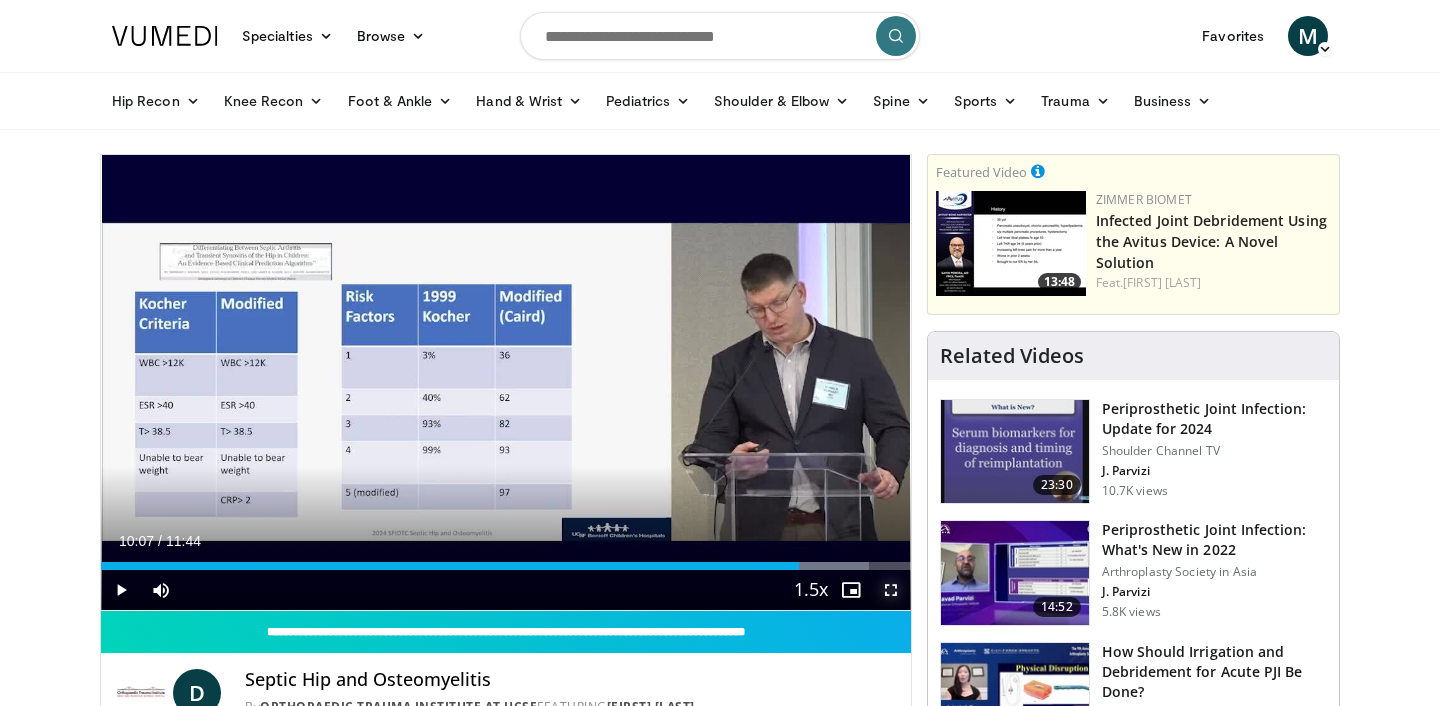 click at bounding box center [891, 590] 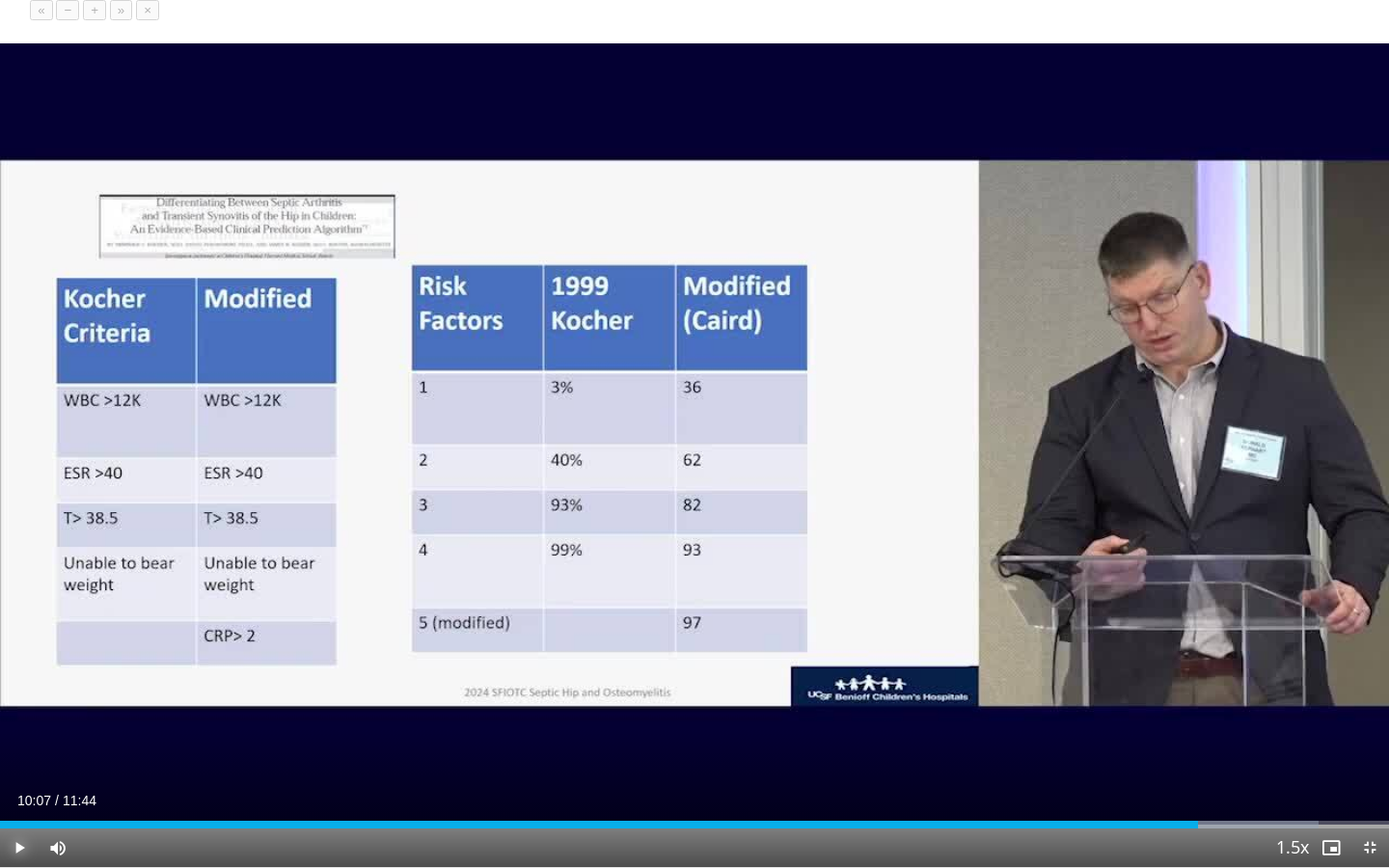 click at bounding box center [19, 848] 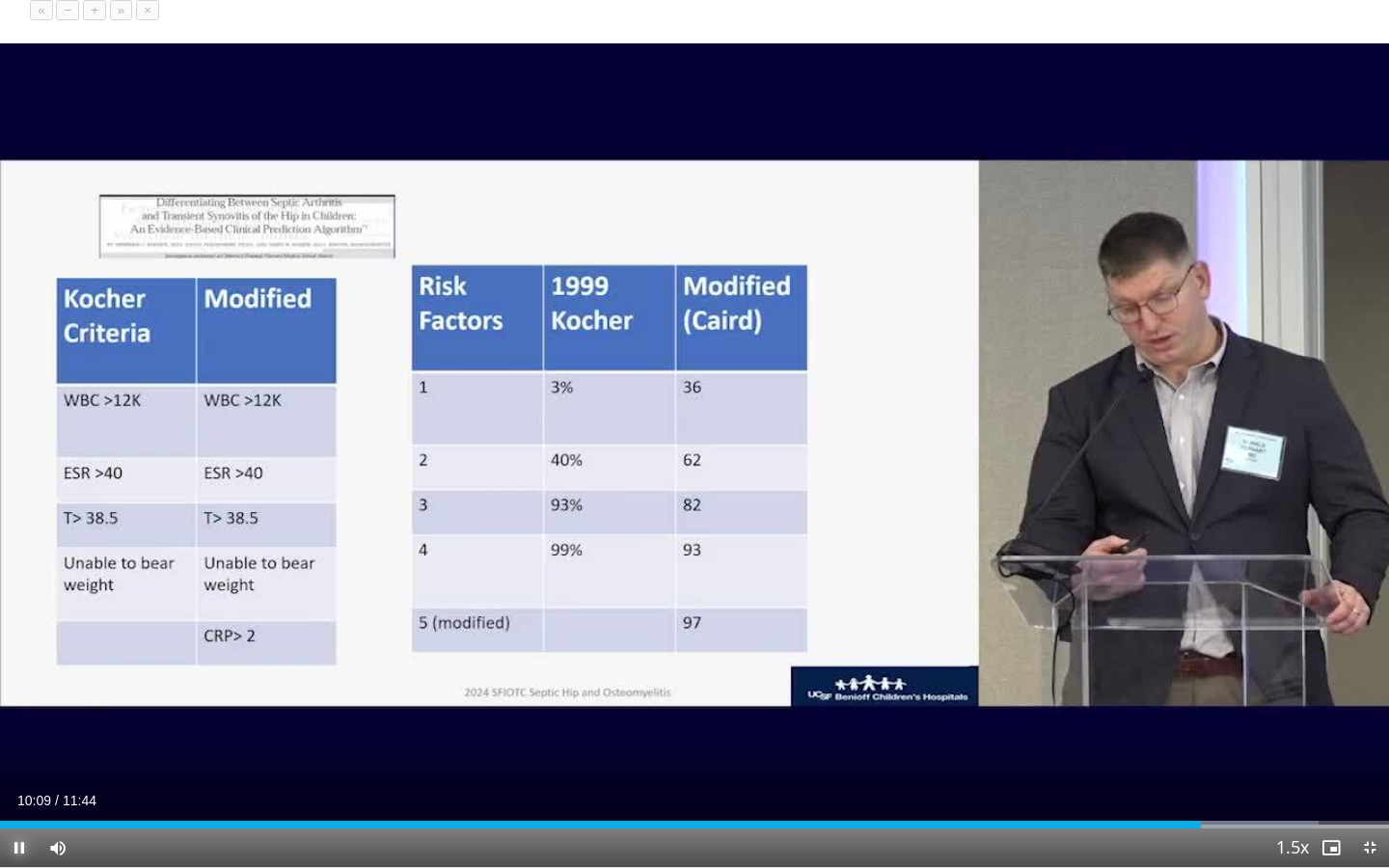 click at bounding box center [19, 848] 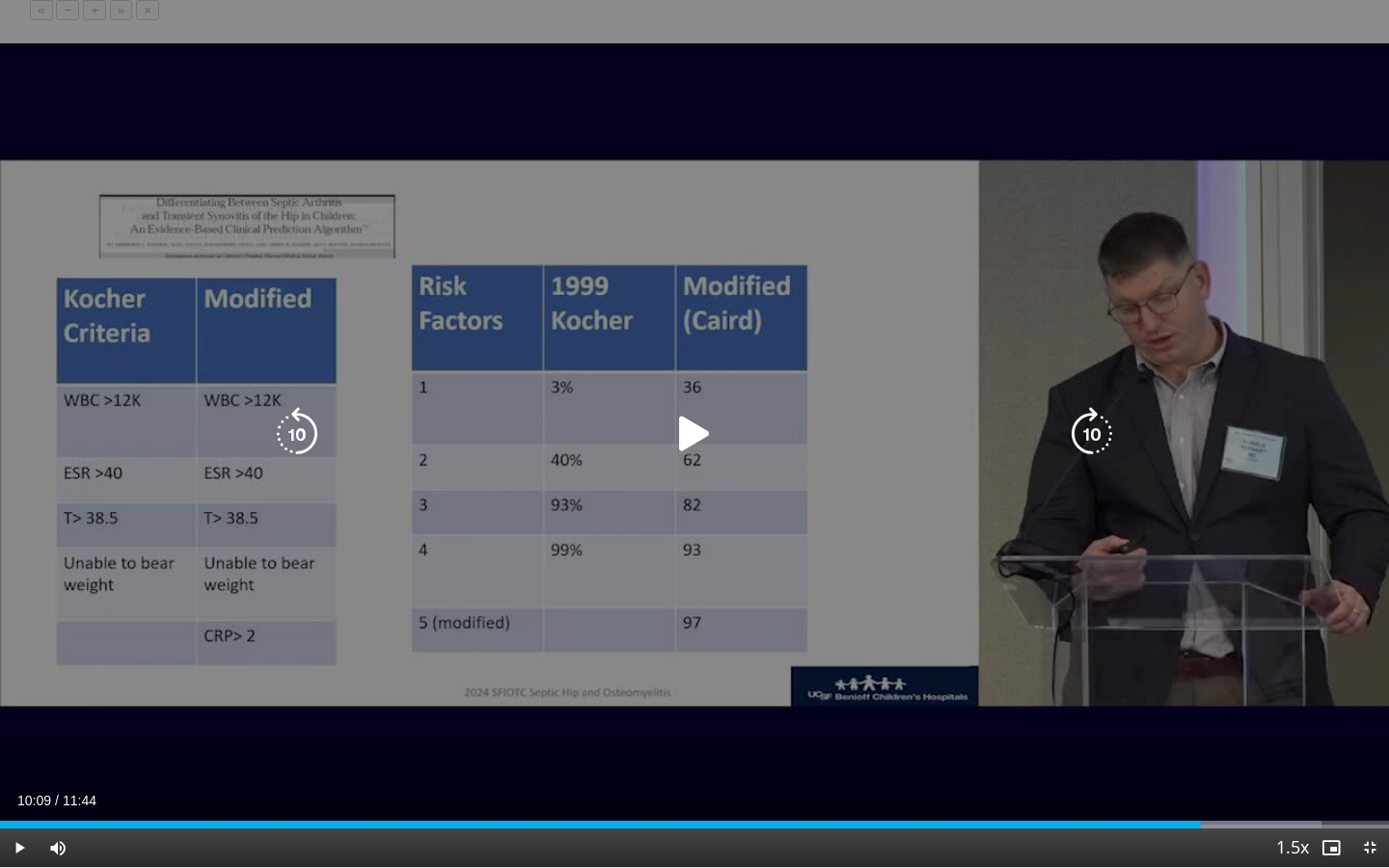 click at bounding box center [694, 434] 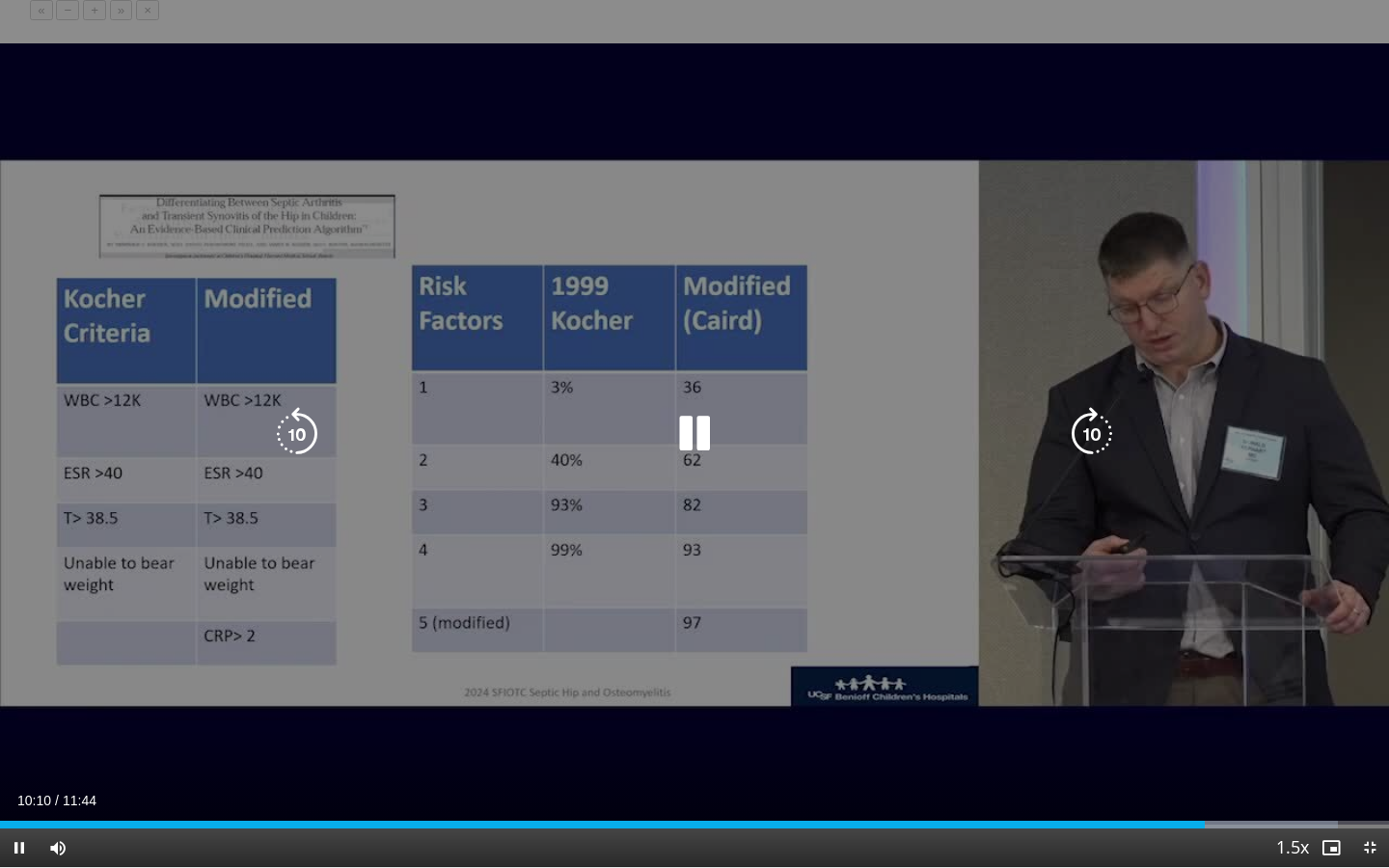 click at bounding box center [1092, 434] 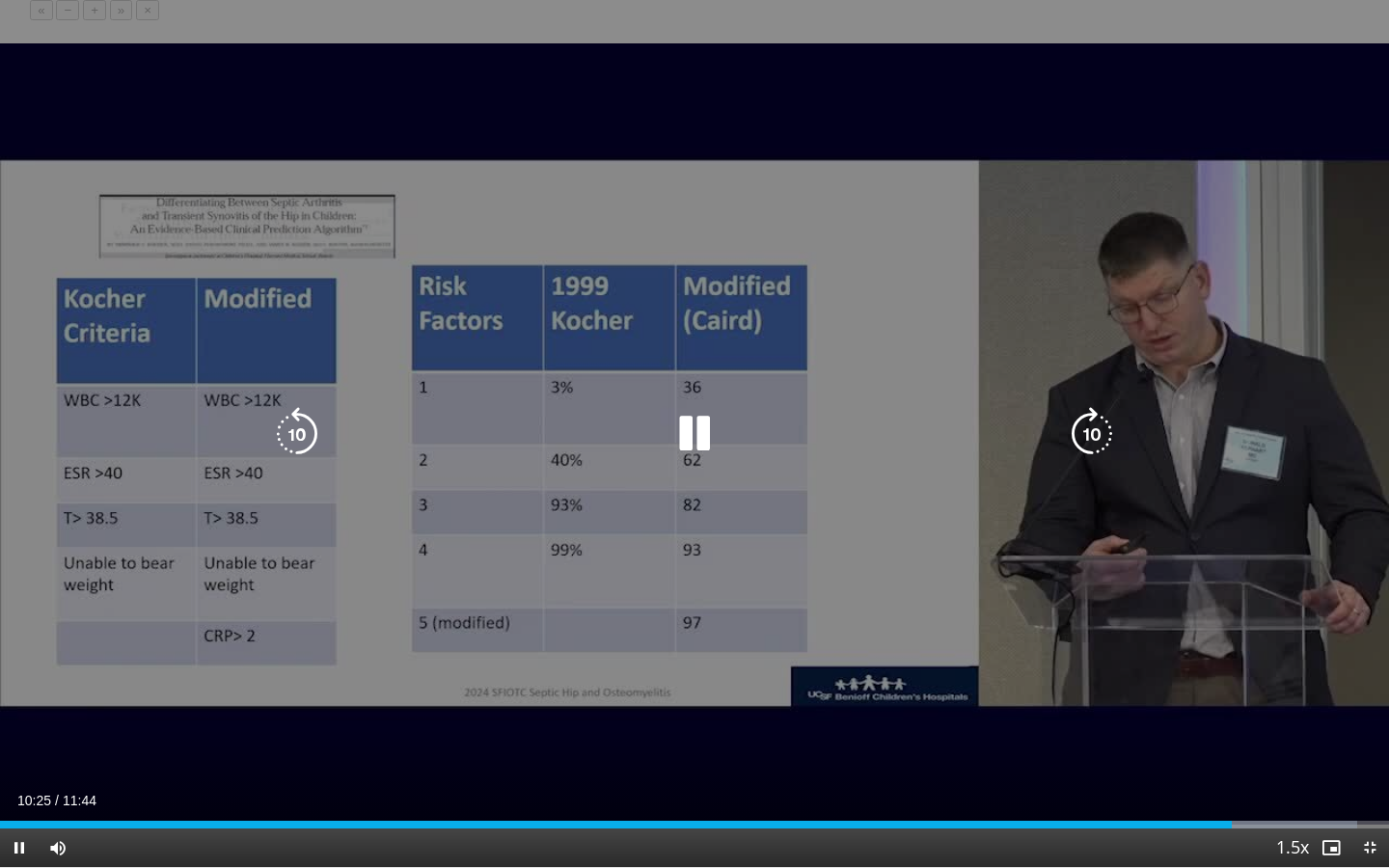 click at bounding box center (1092, 434) 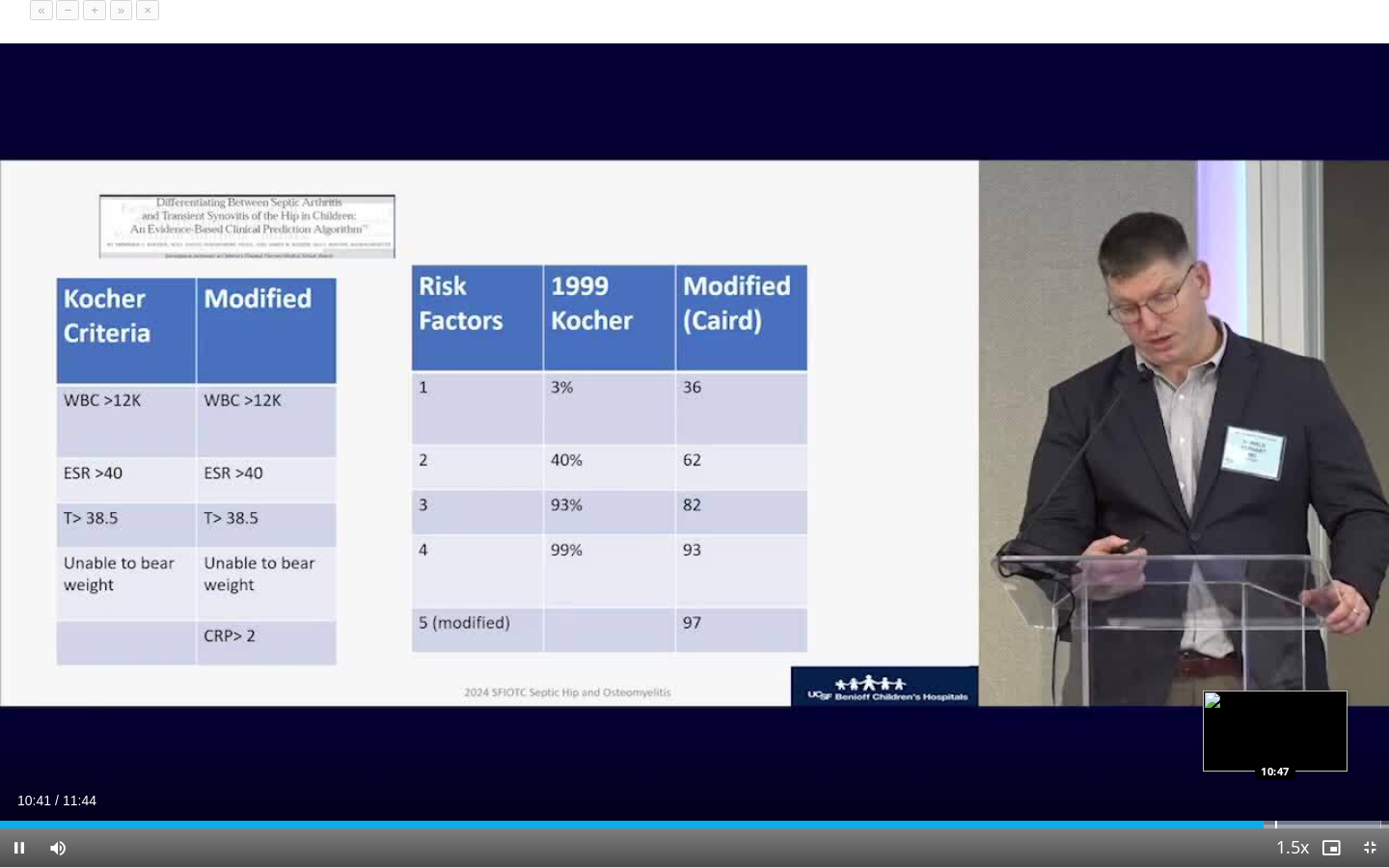 click at bounding box center [1276, 825] 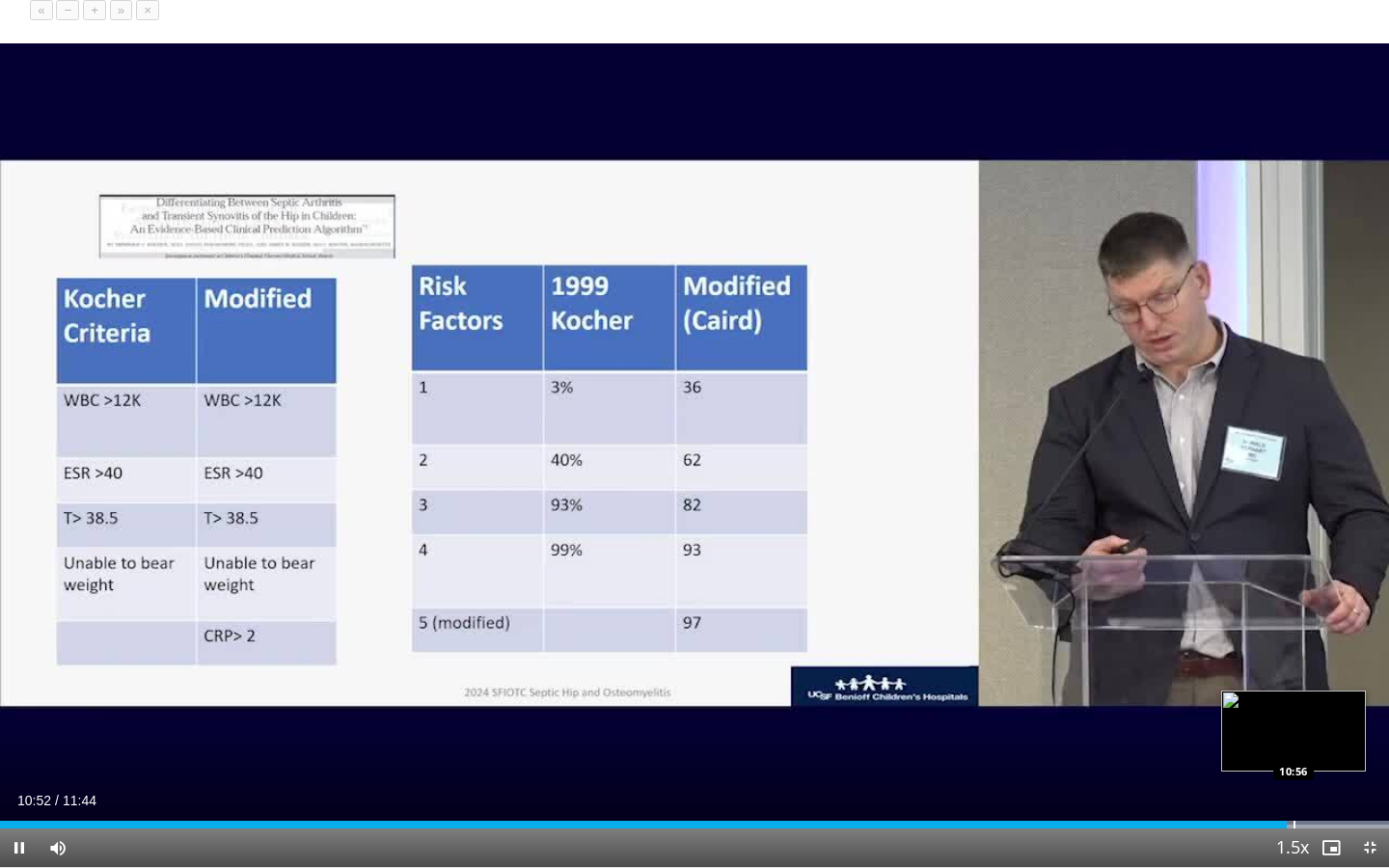 click at bounding box center [1294, 825] 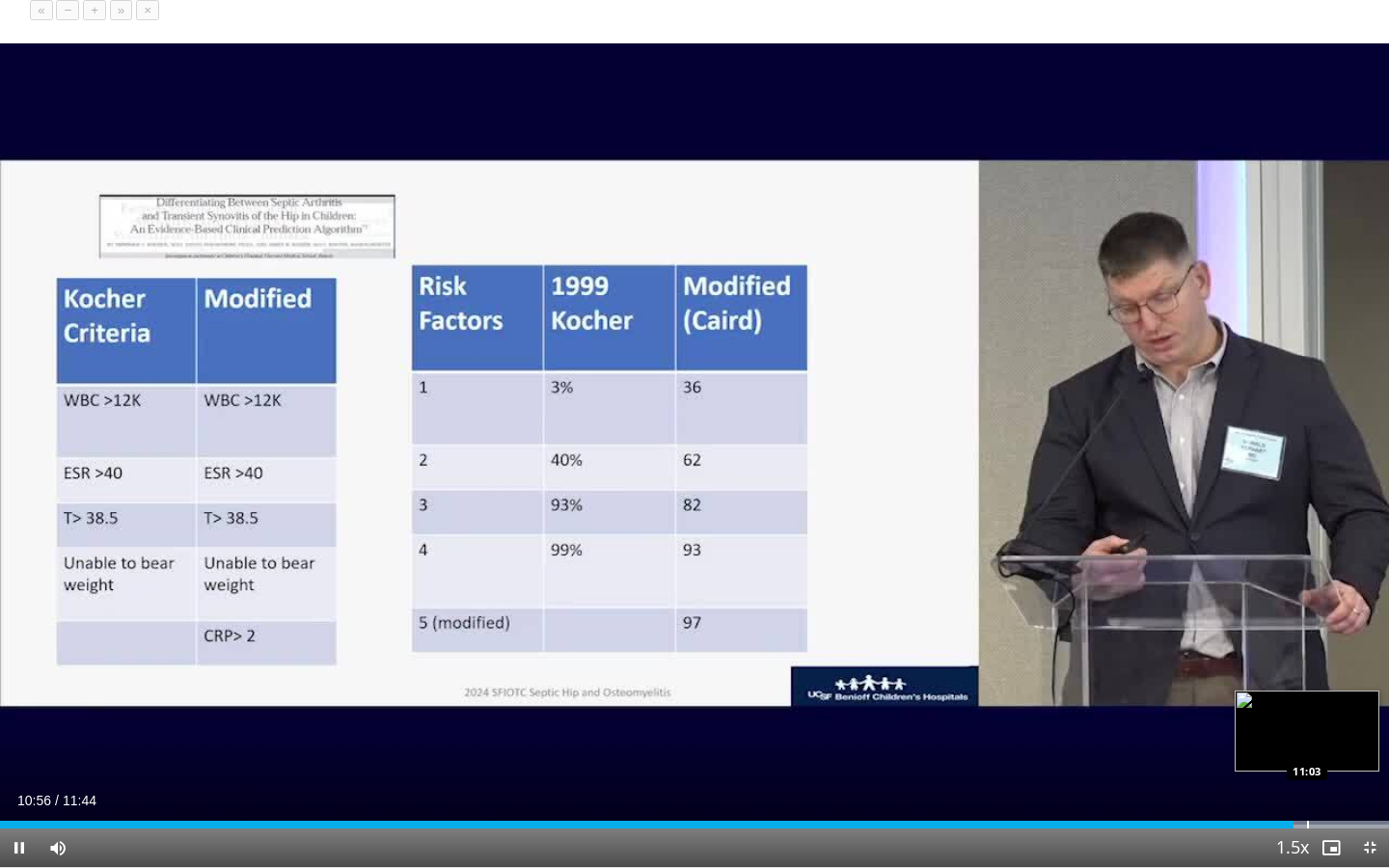 click on "Loaded :  100.00% 10:56 11:03" at bounding box center [694, 825] 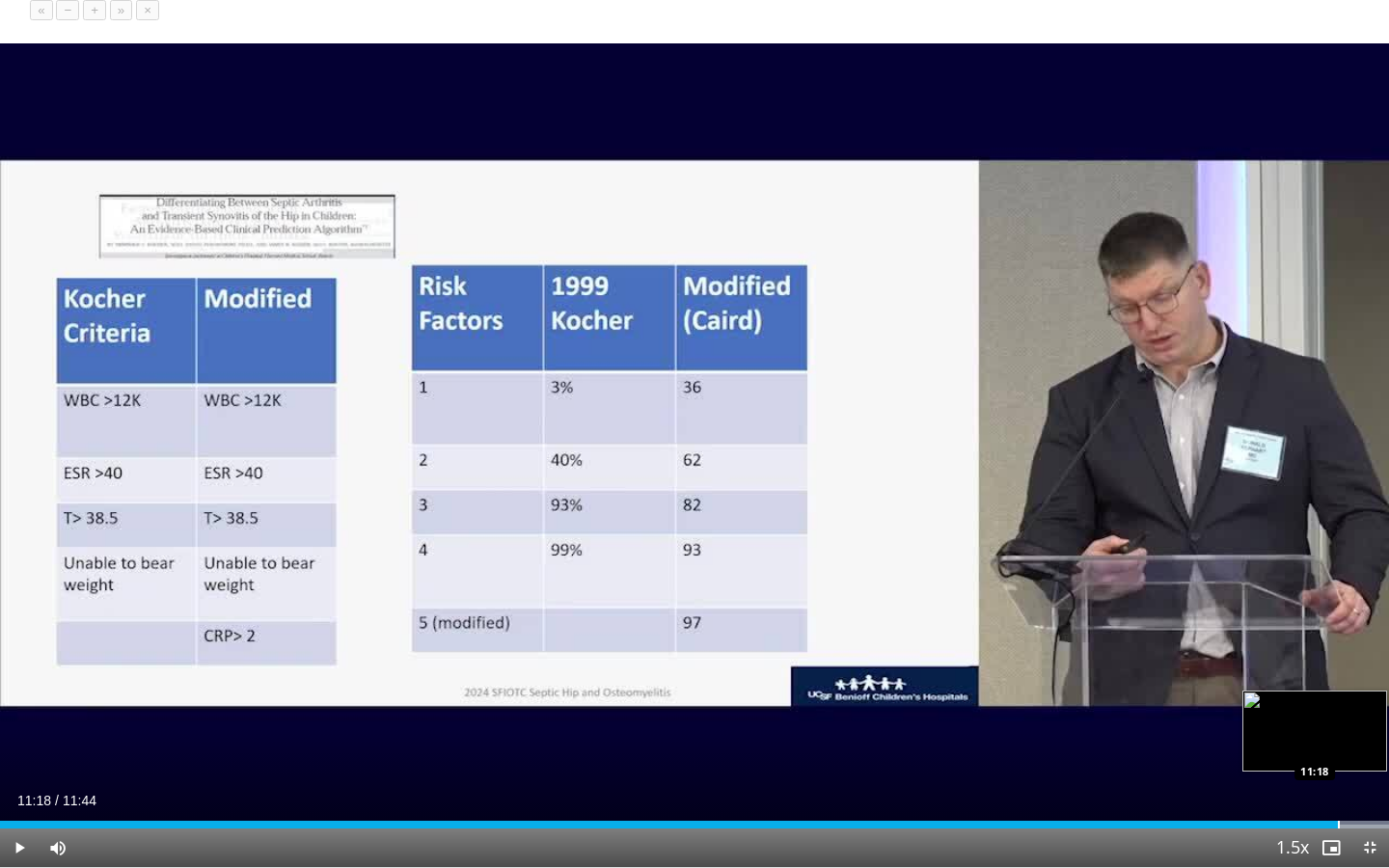 click at bounding box center (1339, 825) 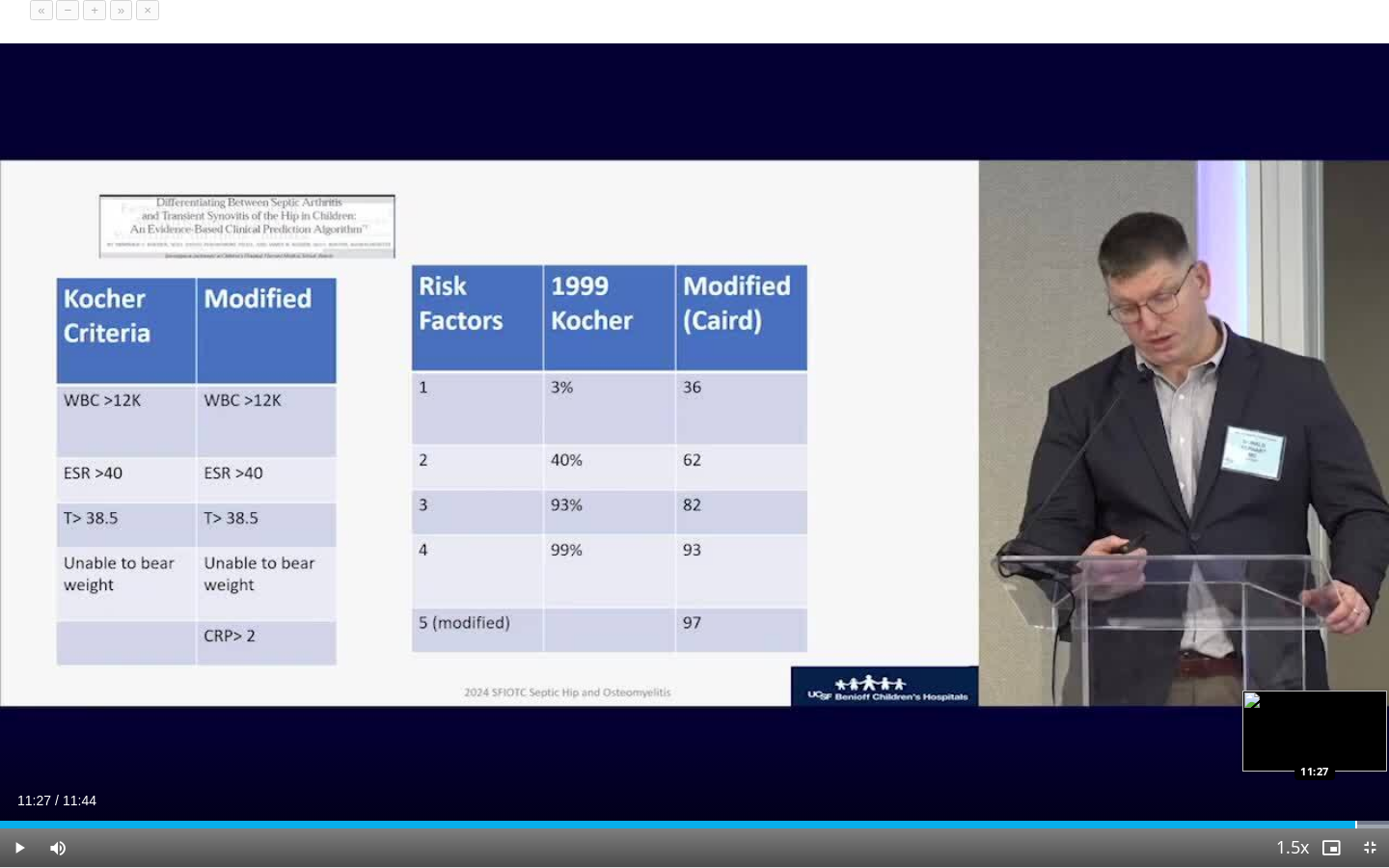 click at bounding box center [1356, 825] 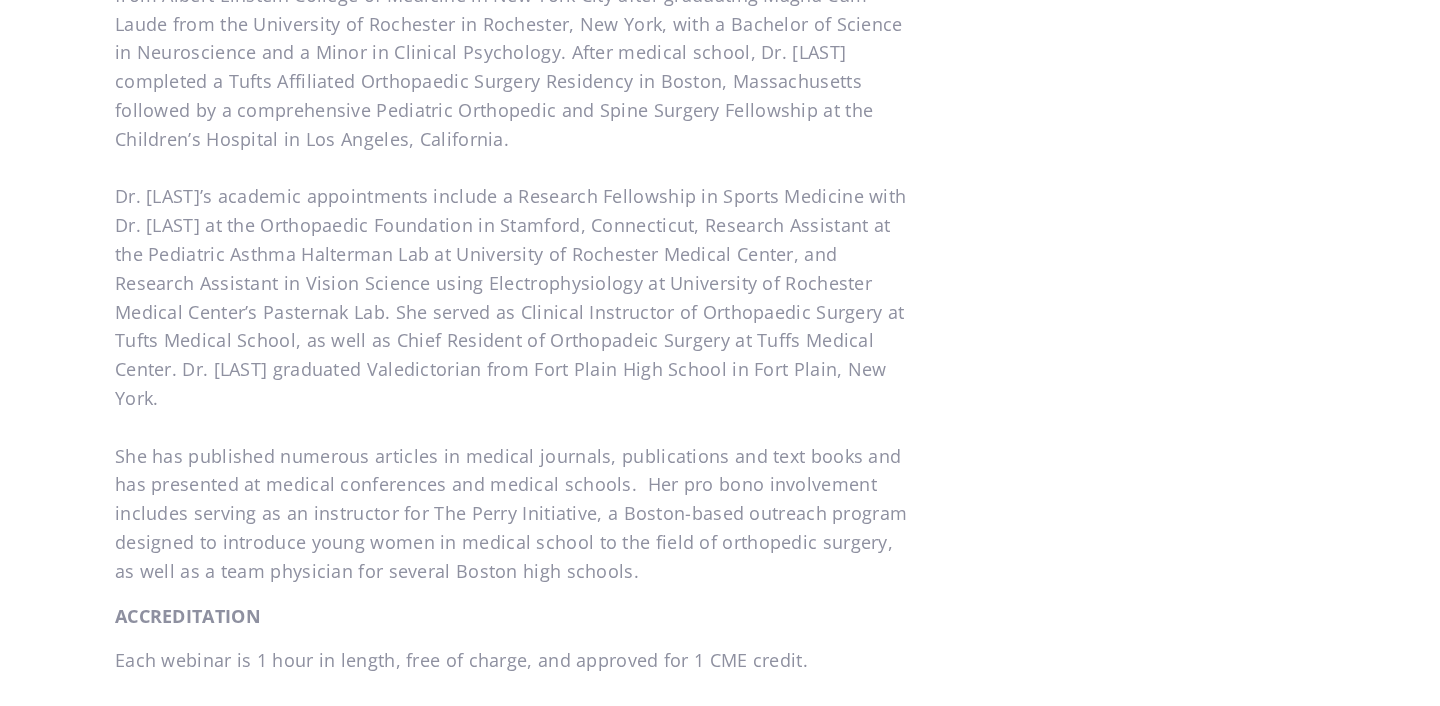 scroll, scrollTop: 213, scrollLeft: 0, axis: vertical 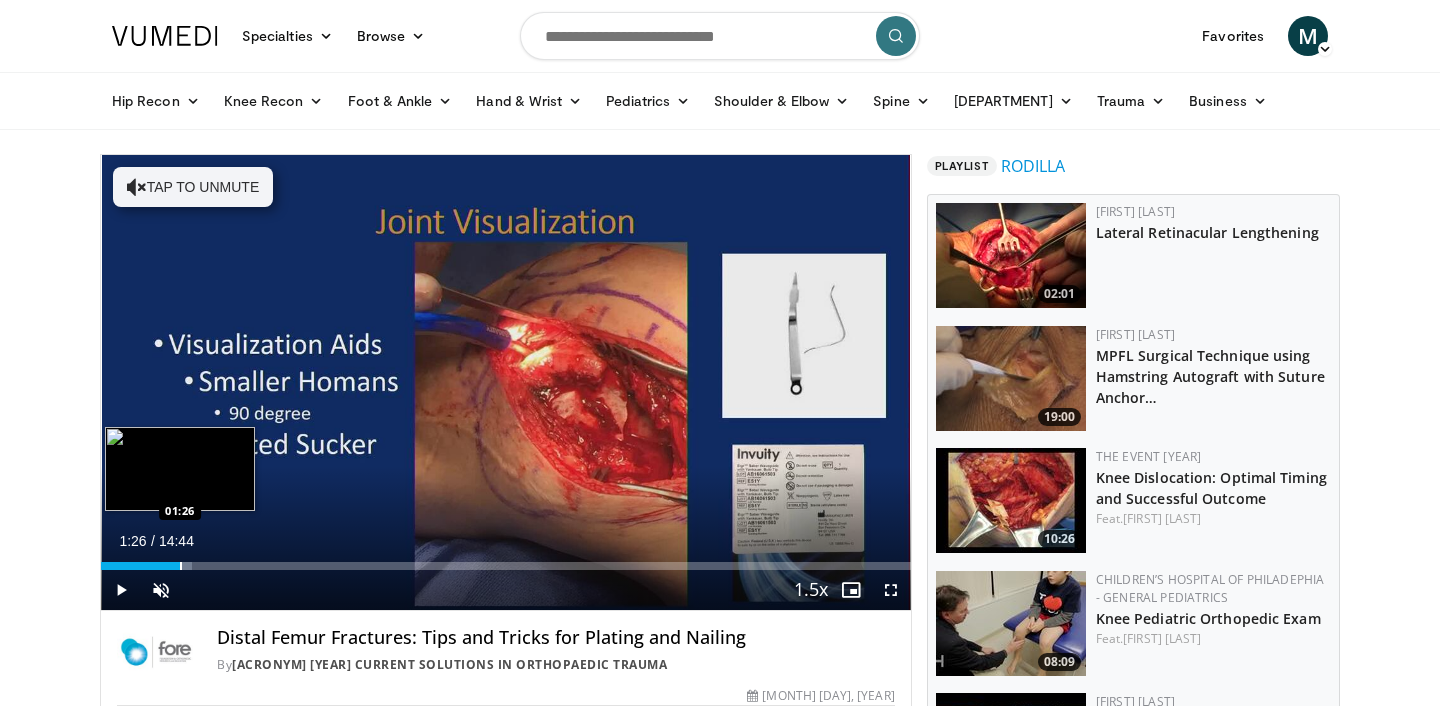 click at bounding box center (181, 566) 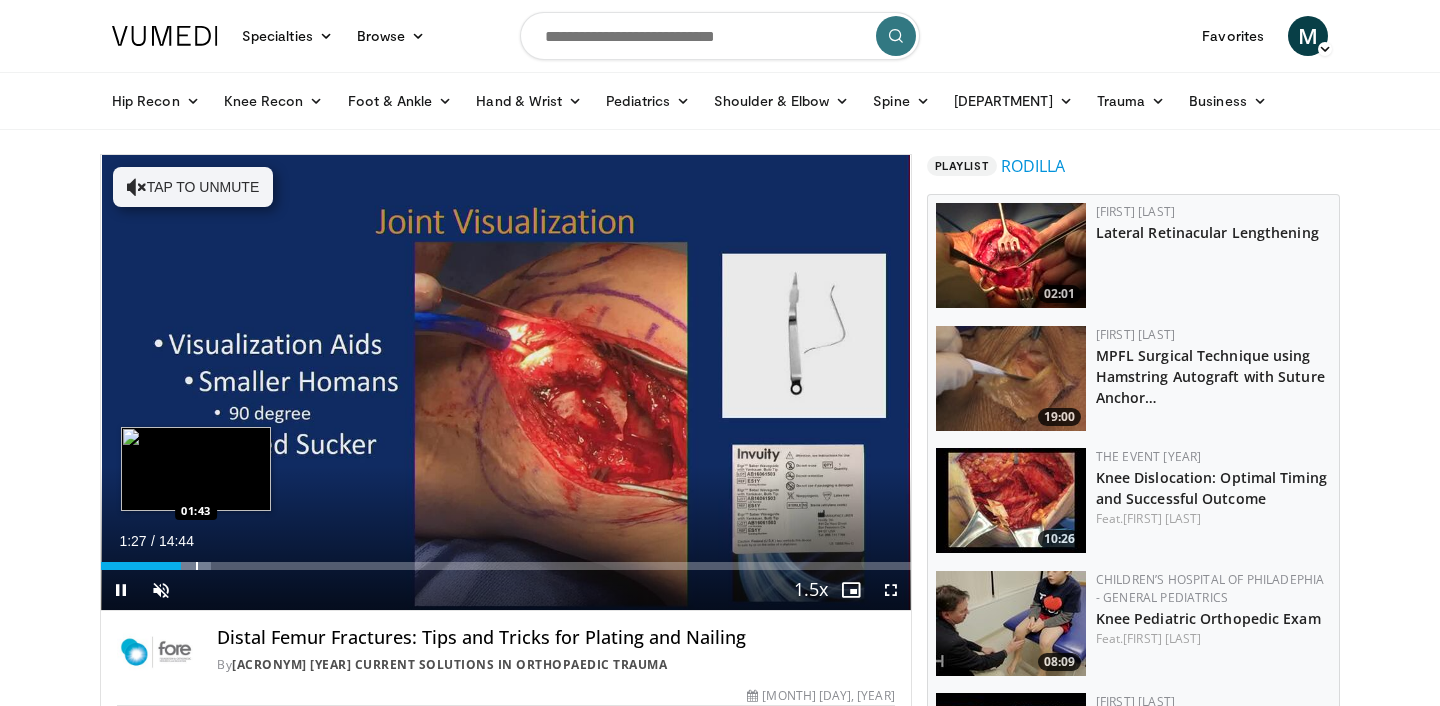 click at bounding box center (197, 566) 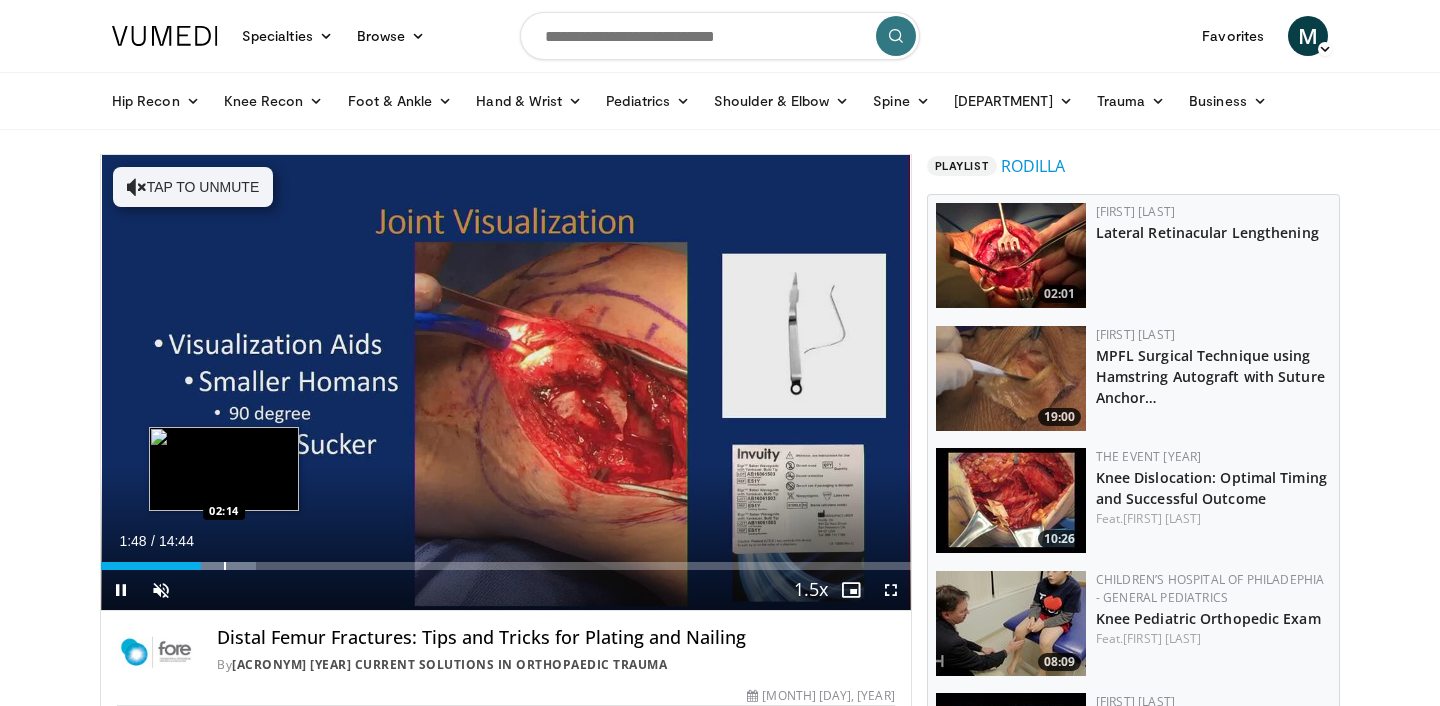 click at bounding box center (225, 566) 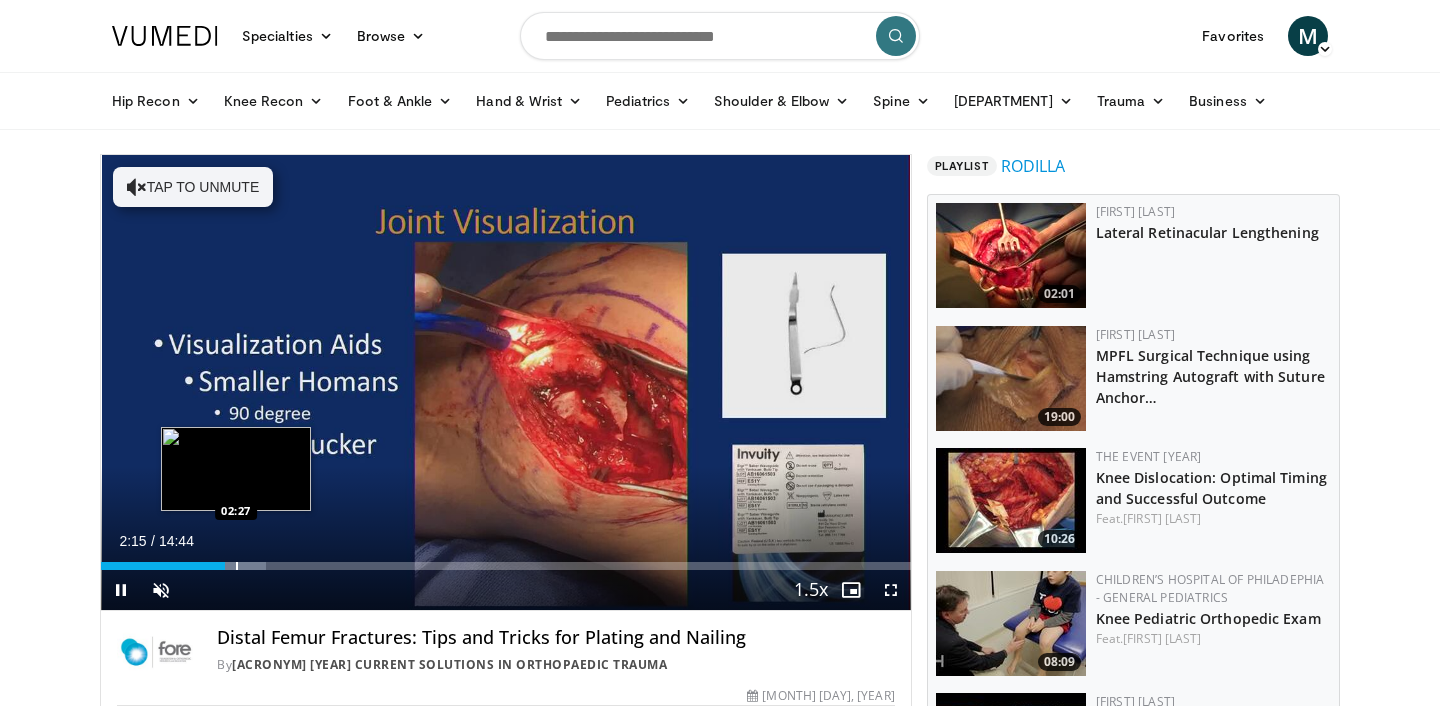 click at bounding box center [237, 566] 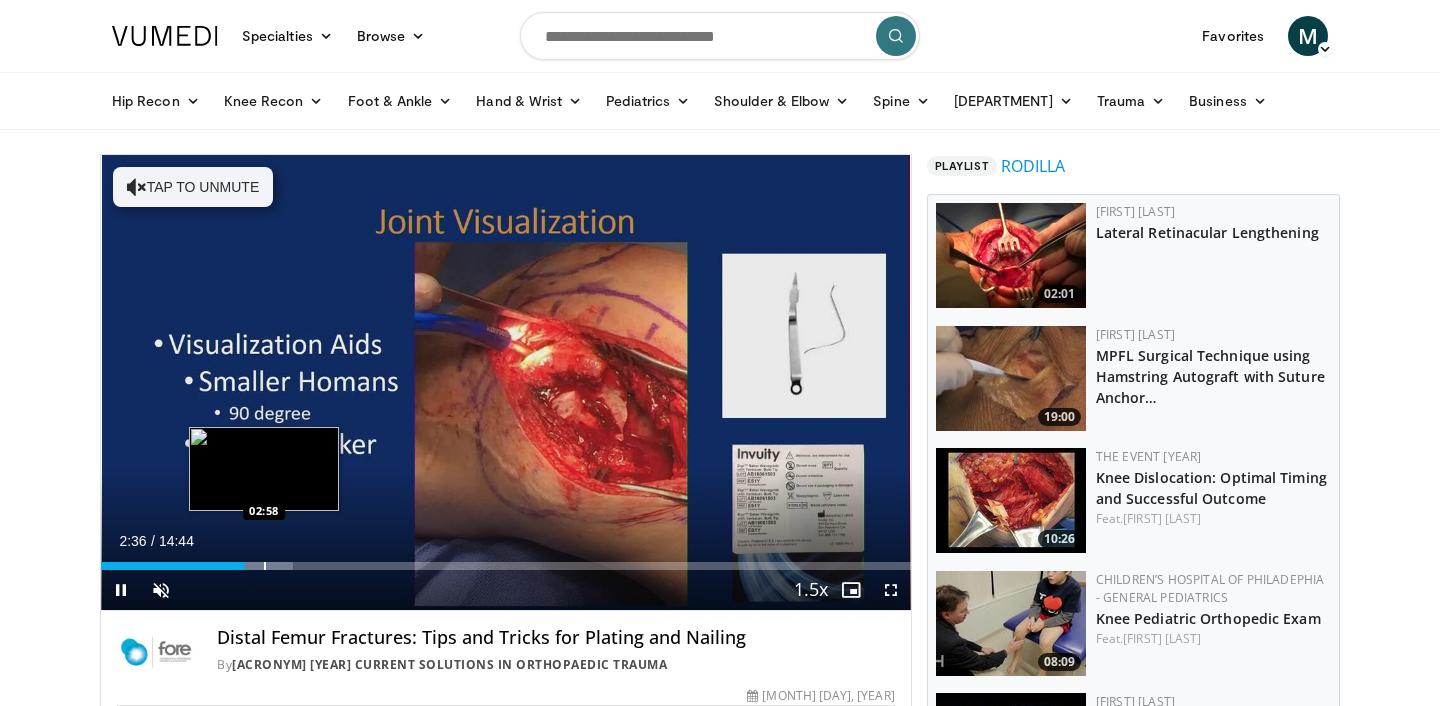 click at bounding box center (265, 566) 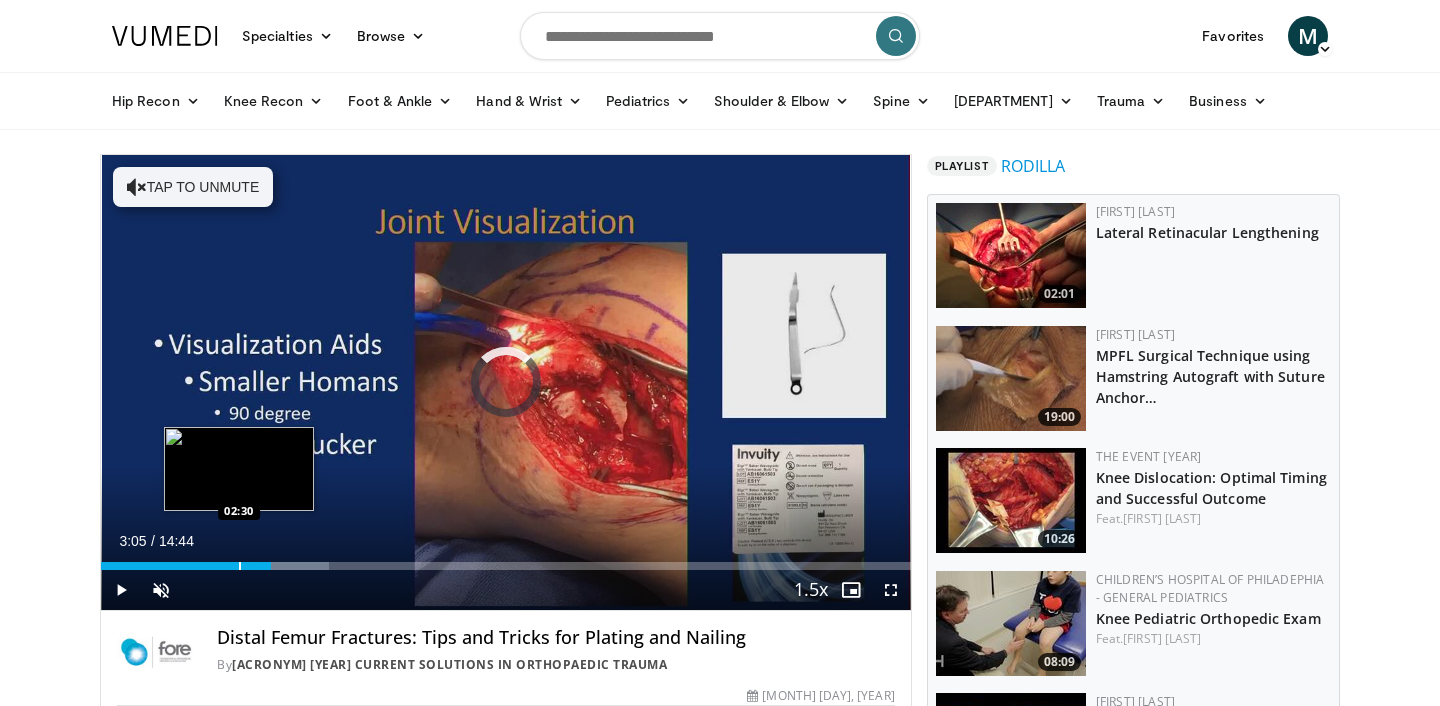 click at bounding box center [240, 566] 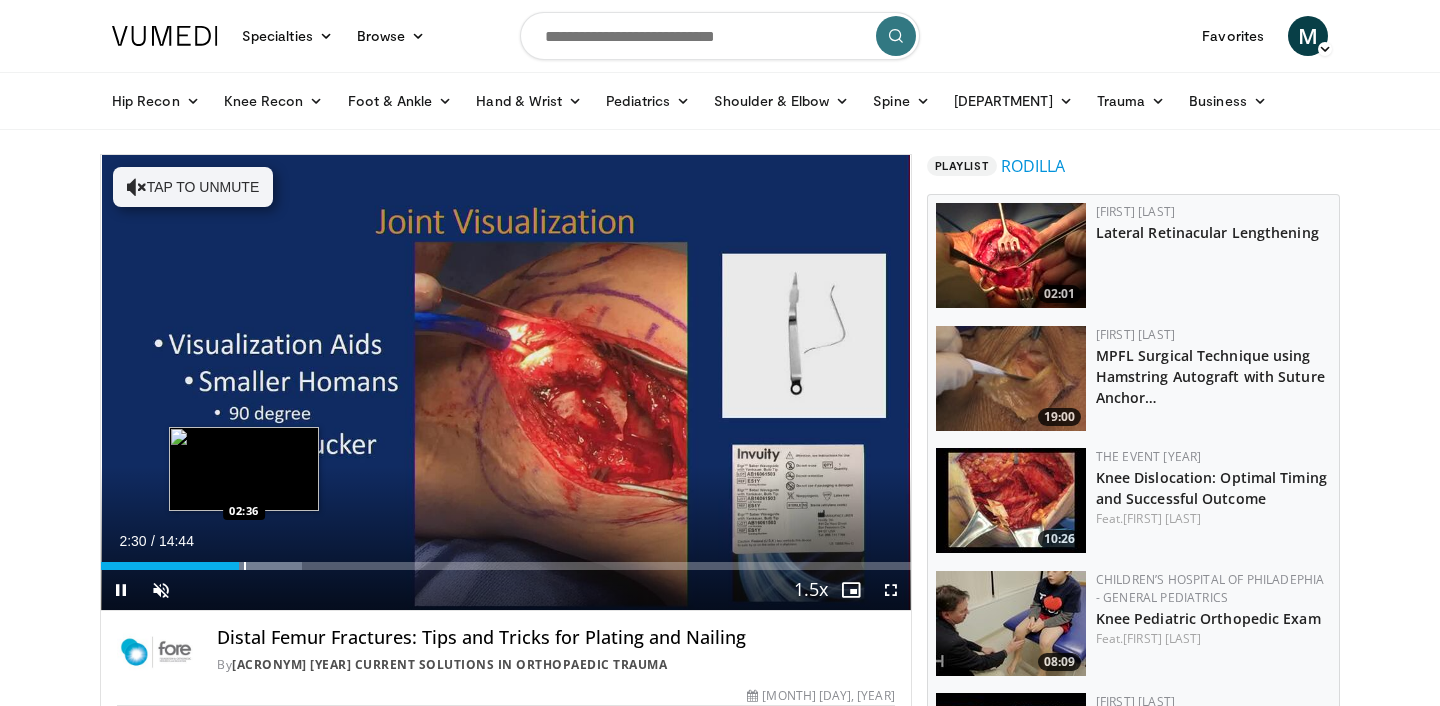 click at bounding box center (245, 566) 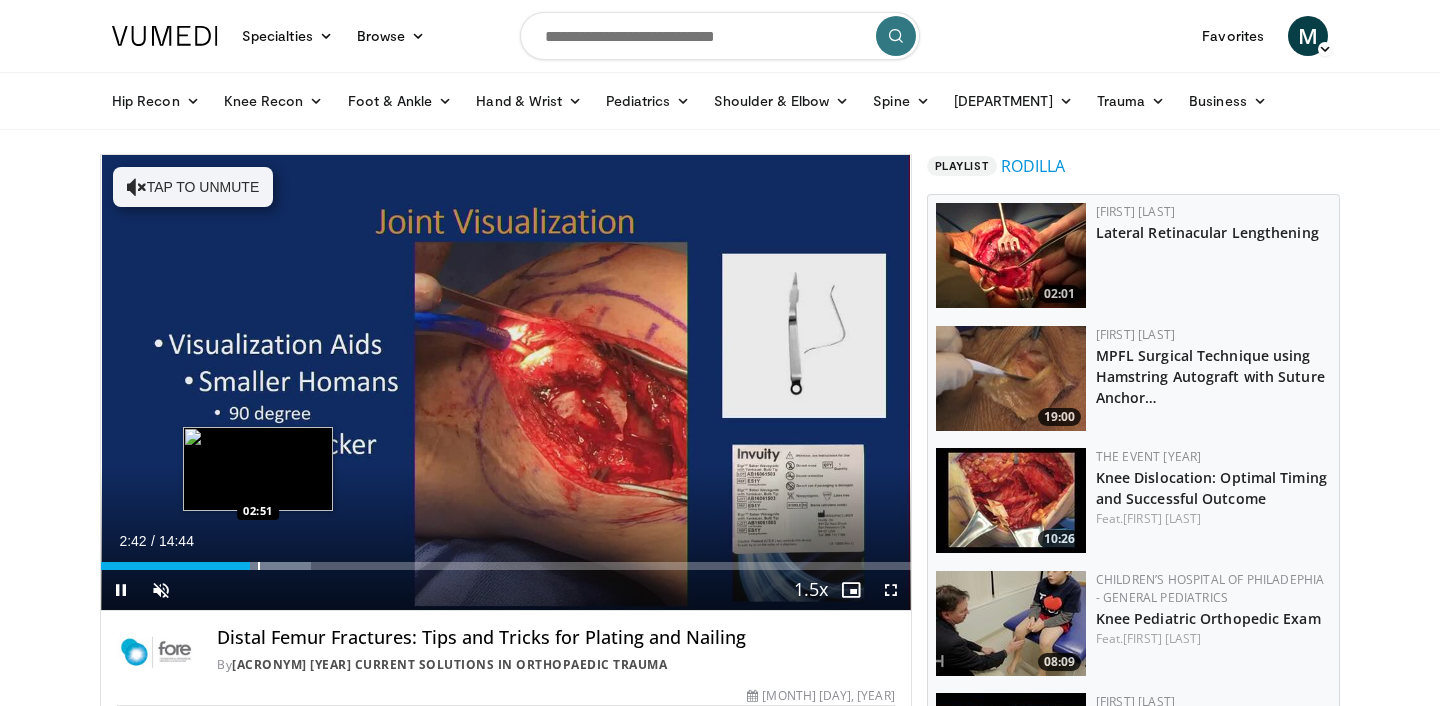 click at bounding box center (259, 566) 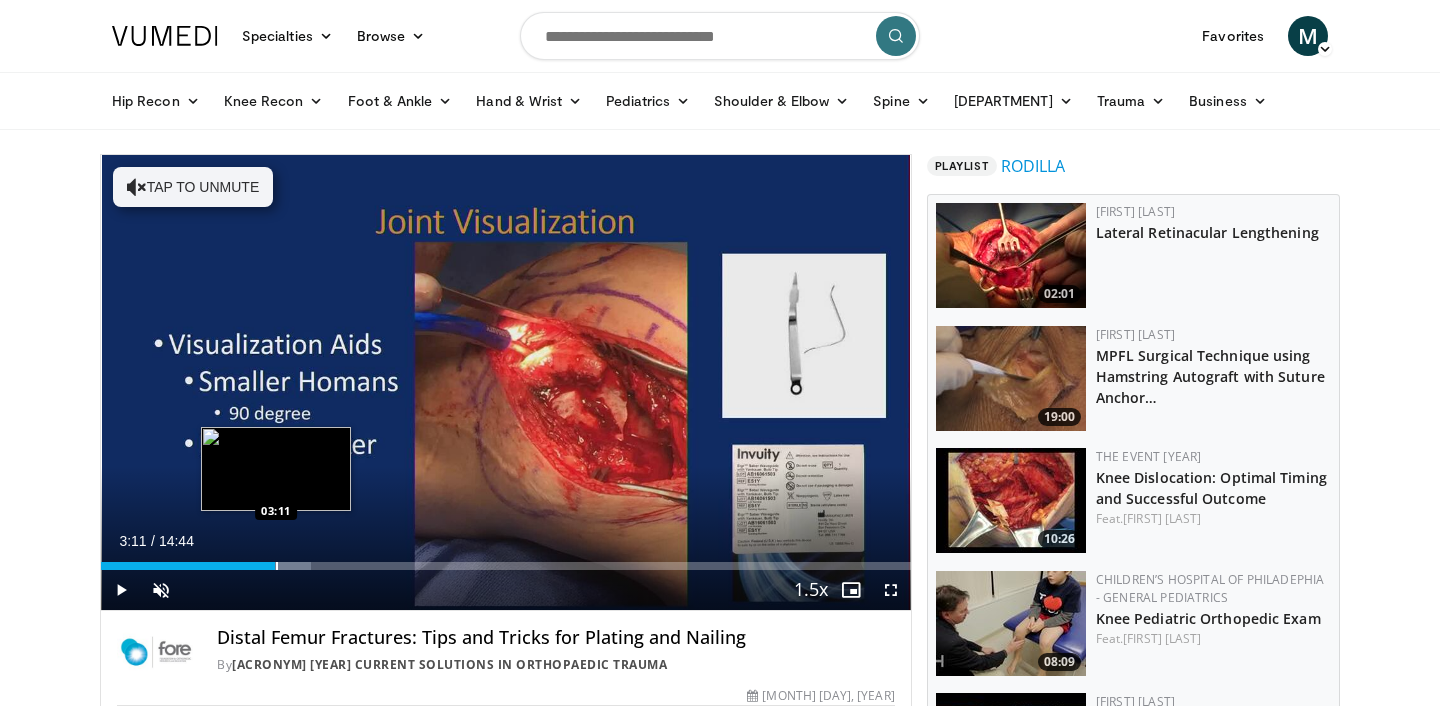 click at bounding box center [277, 566] 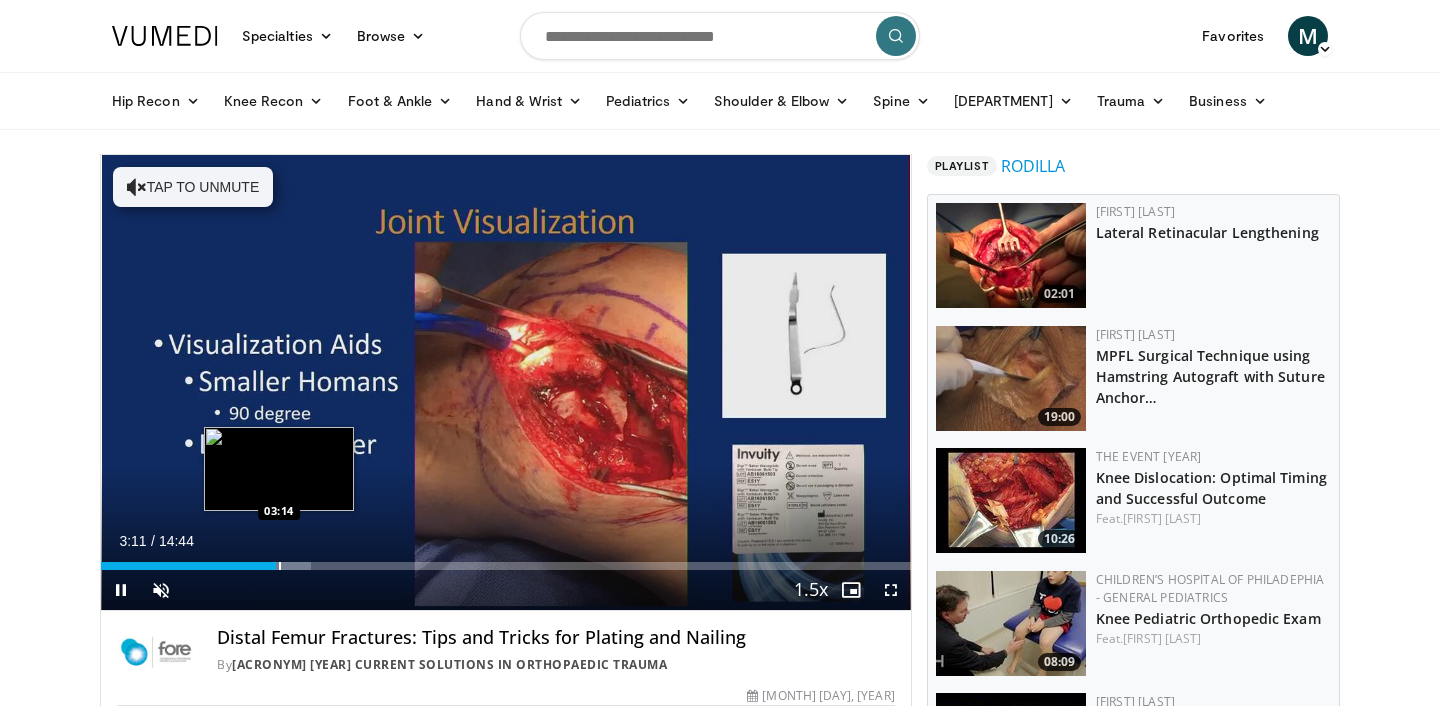 click at bounding box center (280, 566) 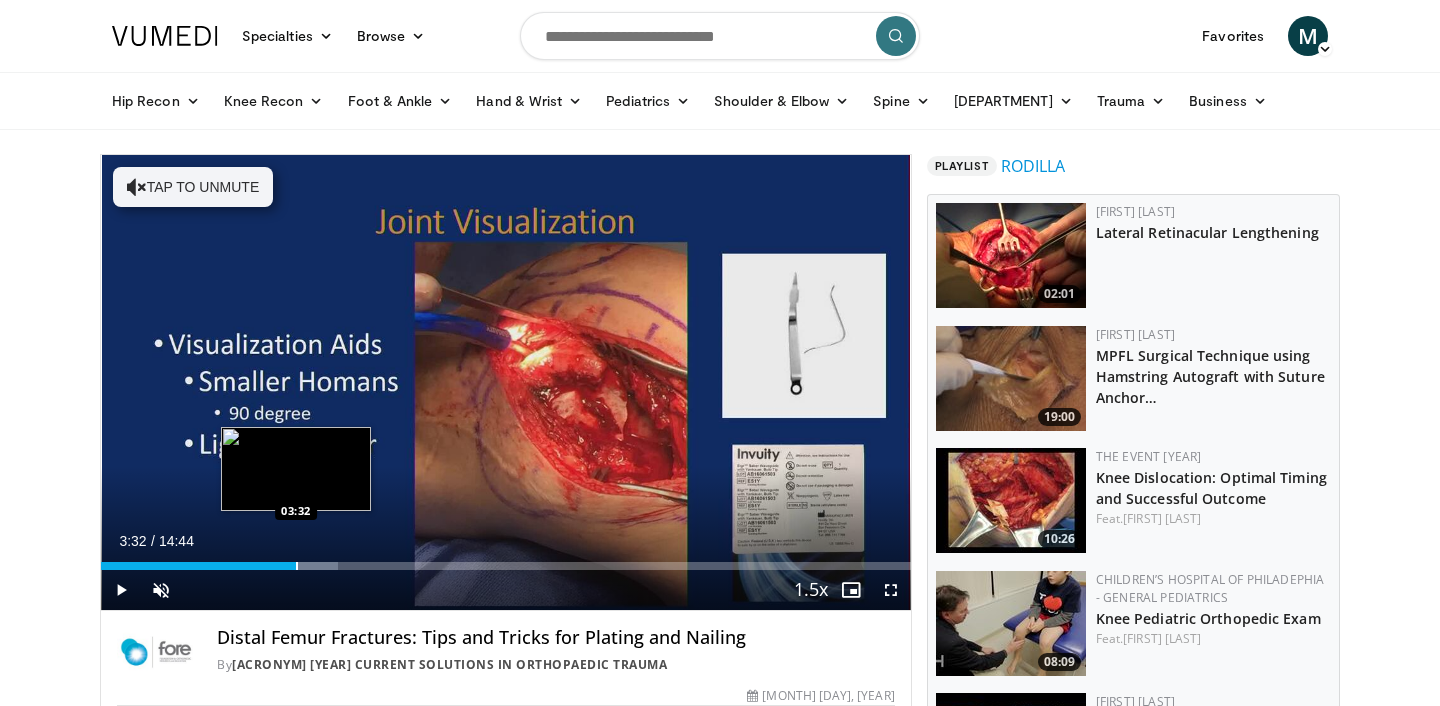 click at bounding box center (297, 566) 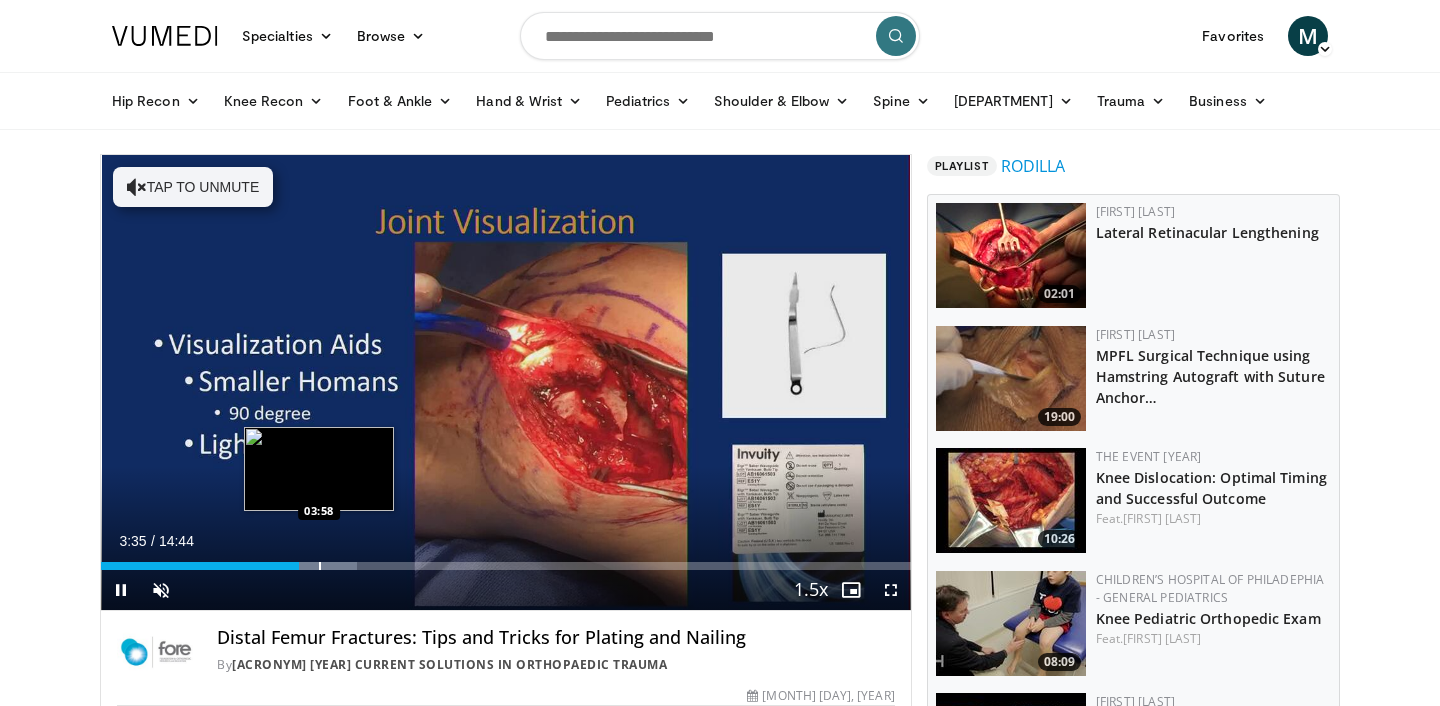 click at bounding box center [320, 566] 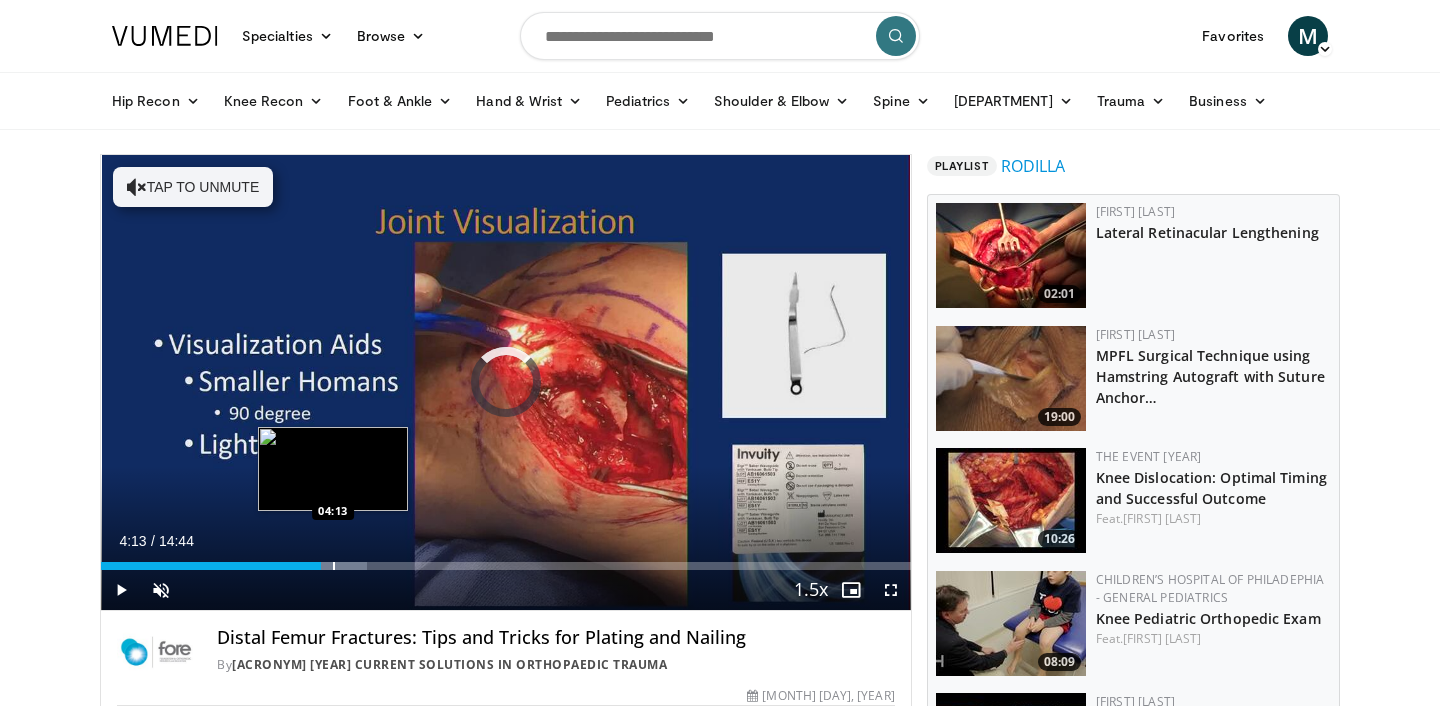 click at bounding box center [334, 566] 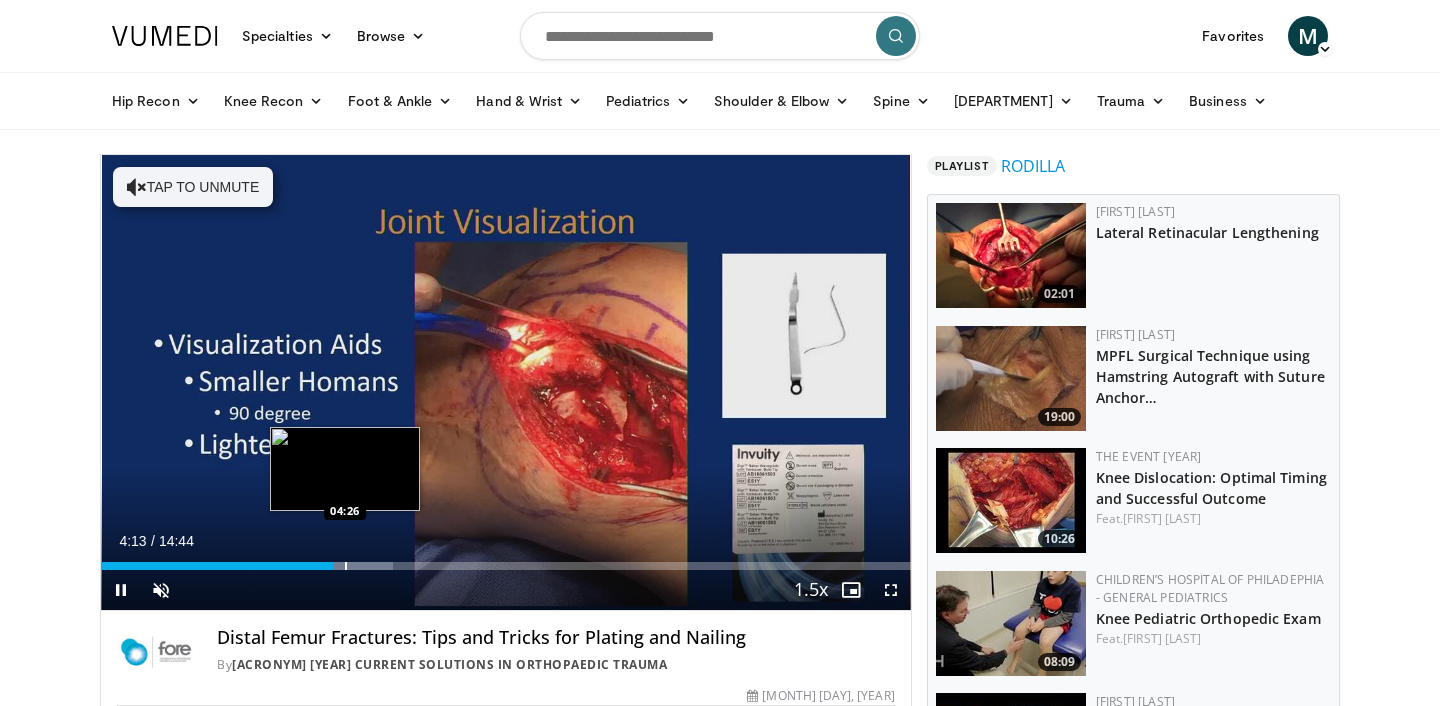 click at bounding box center [346, 566] 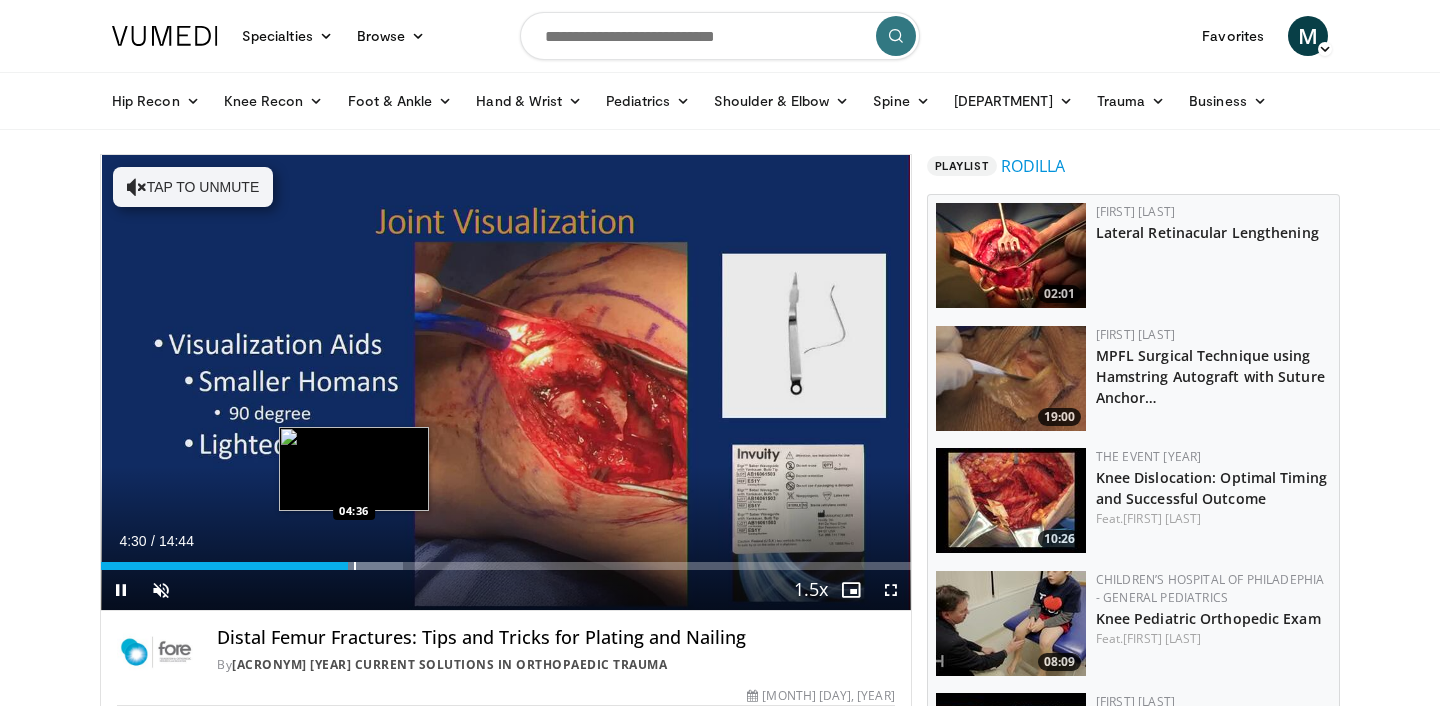 click at bounding box center [355, 566] 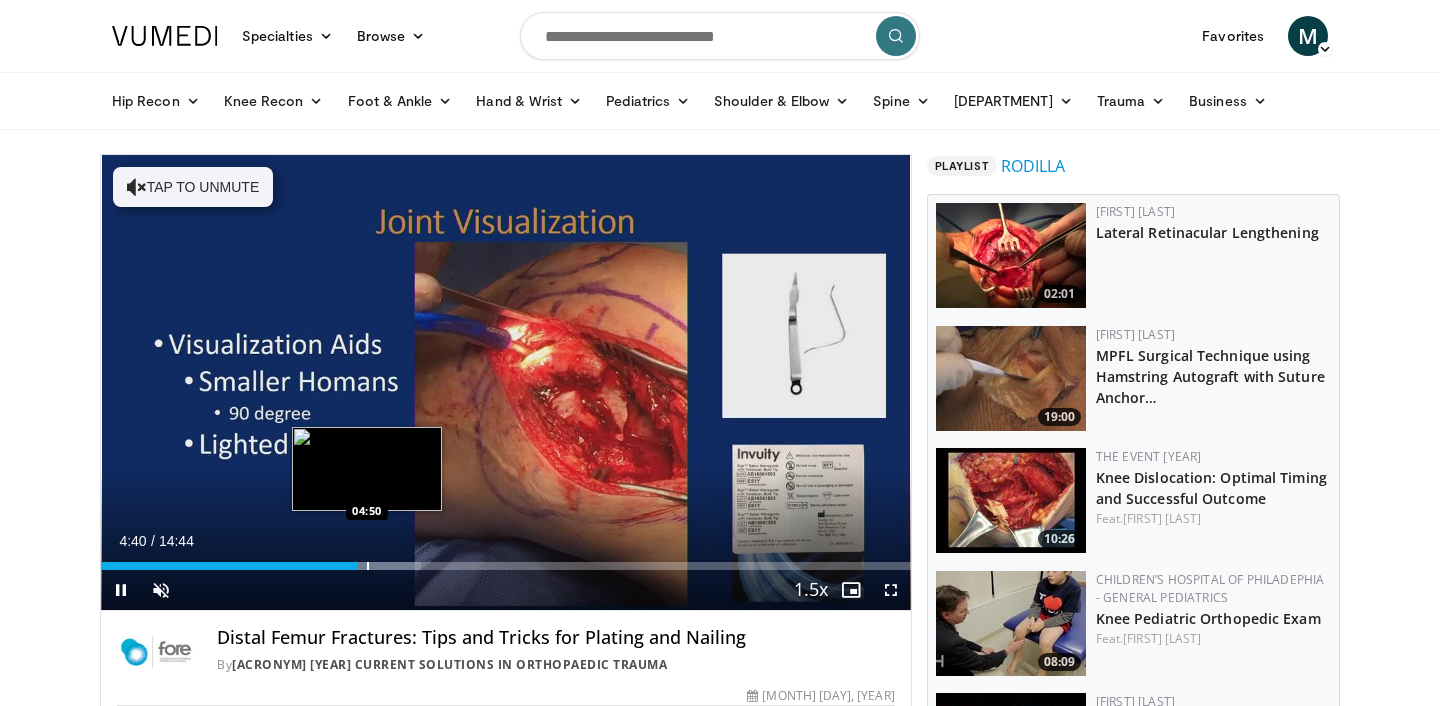 click at bounding box center (368, 566) 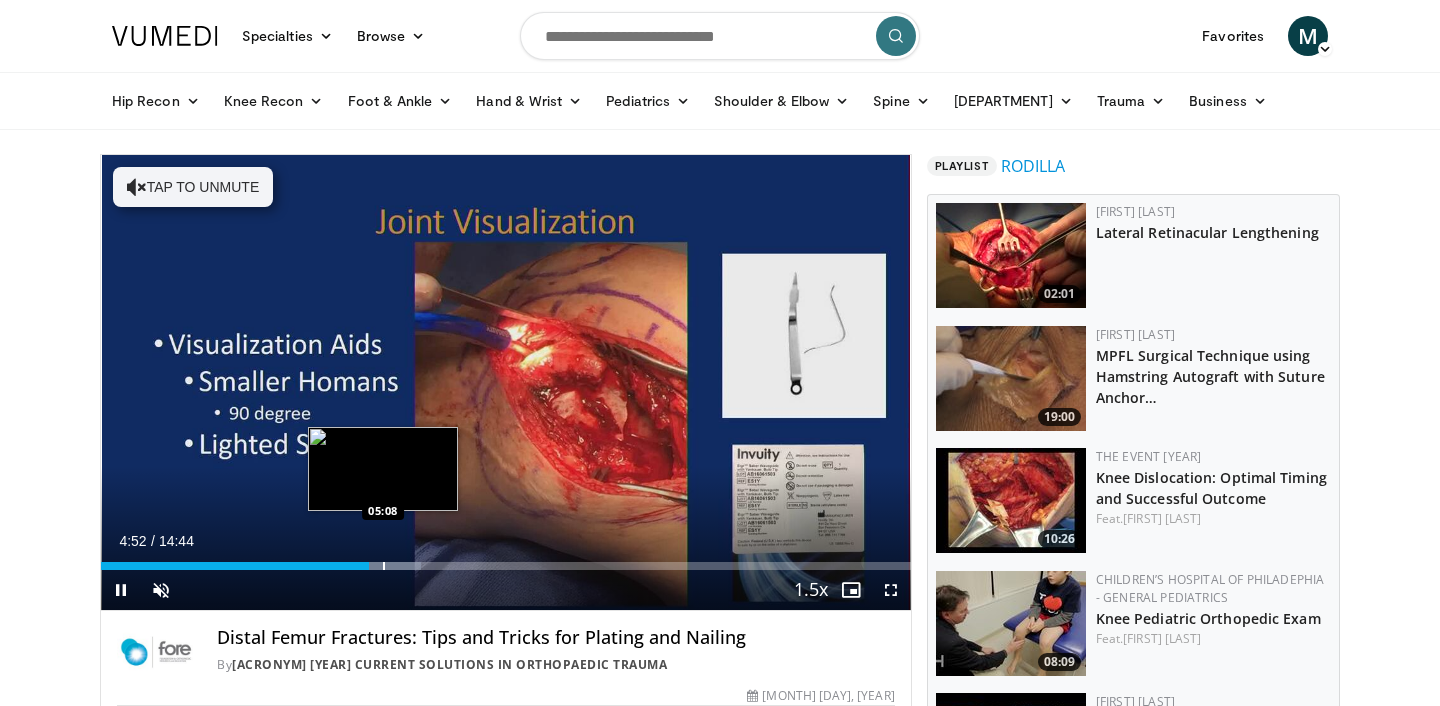 click at bounding box center (384, 566) 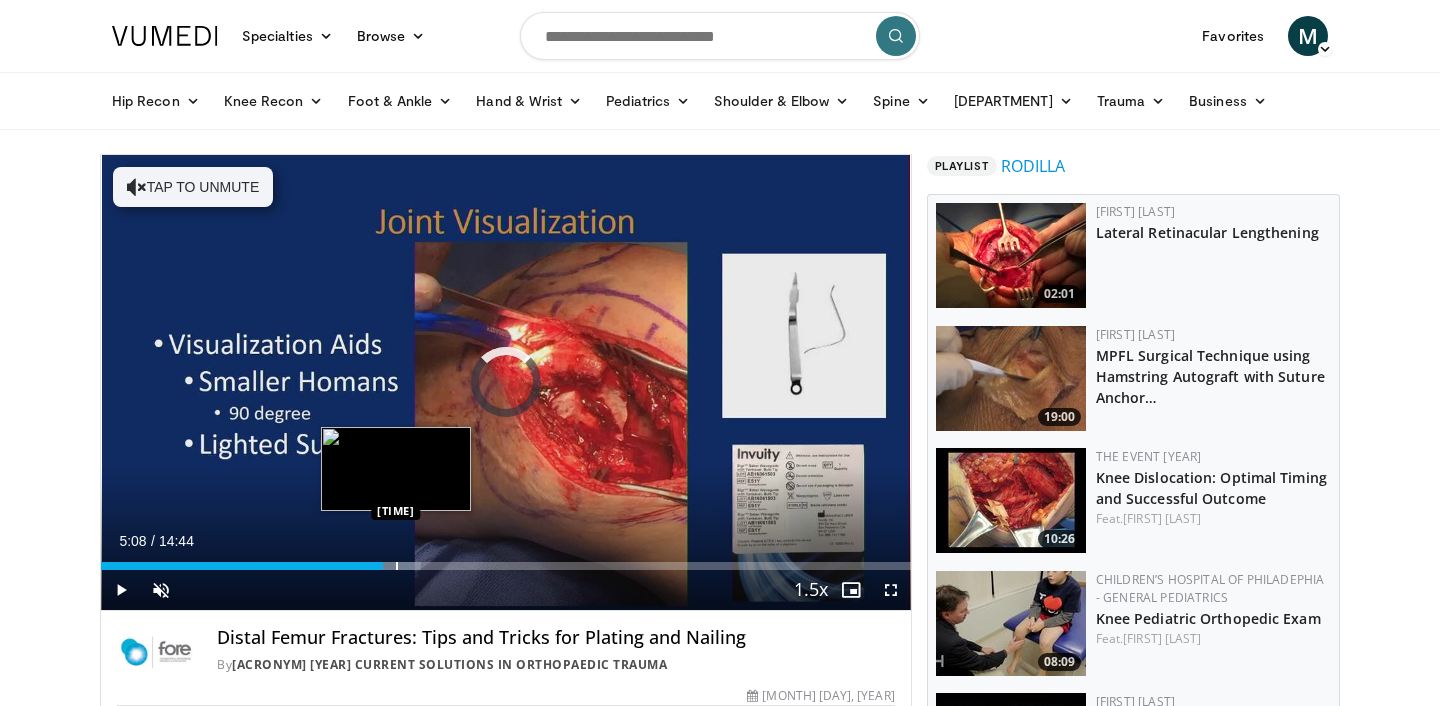 click at bounding box center (397, 566) 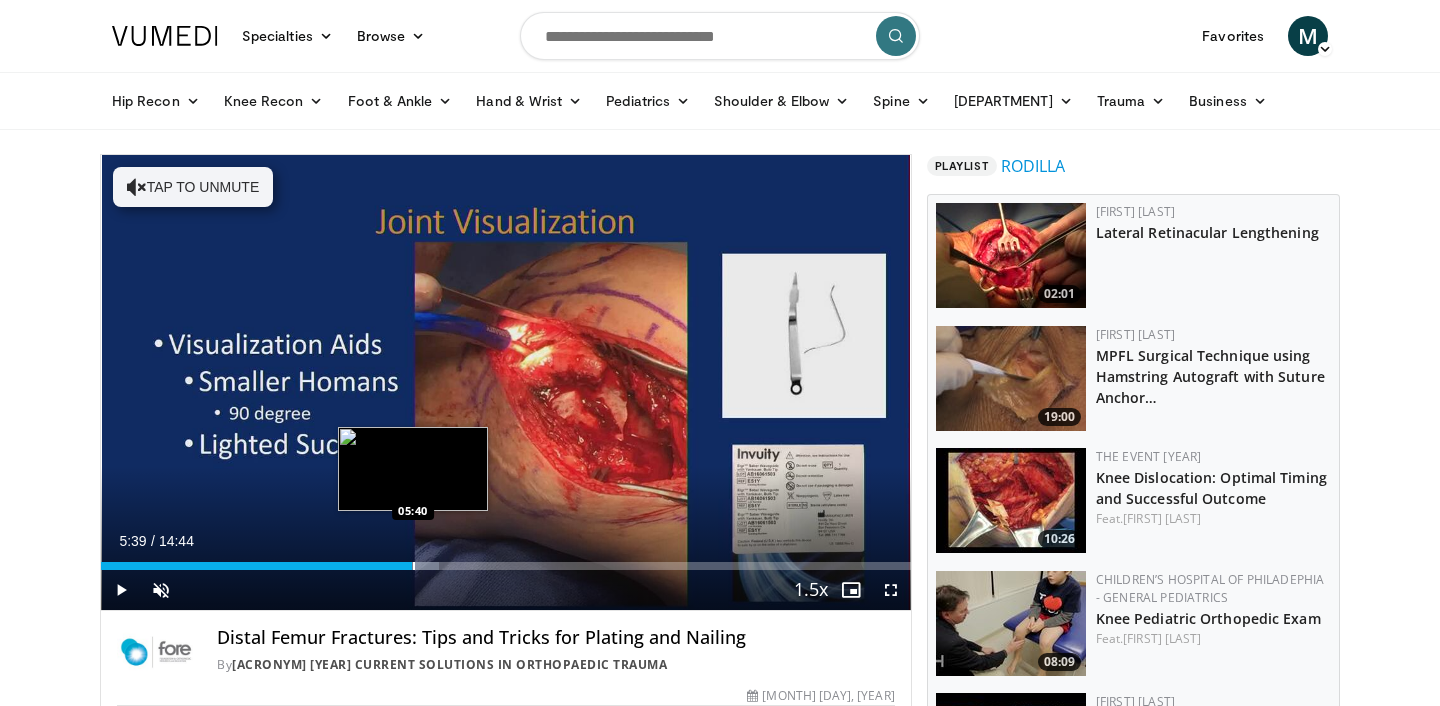 click at bounding box center (414, 566) 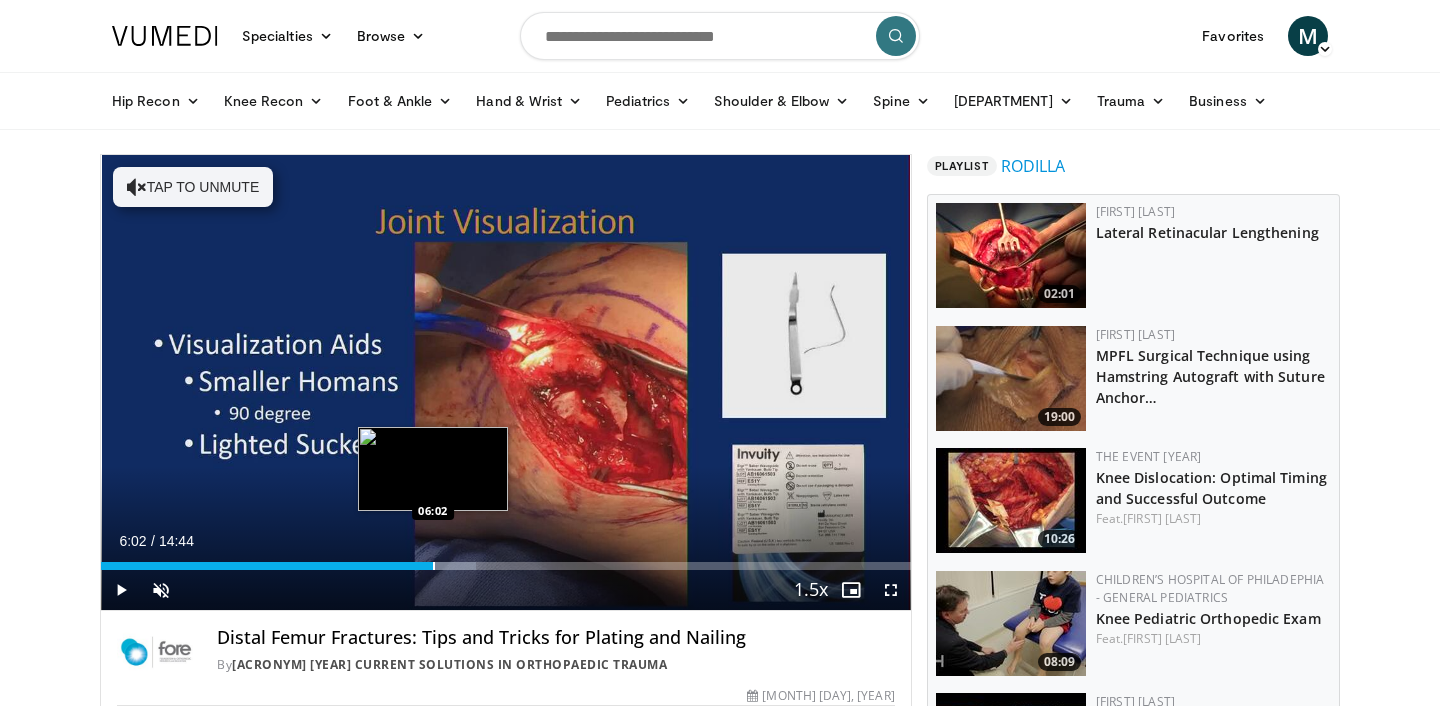 click at bounding box center (434, 566) 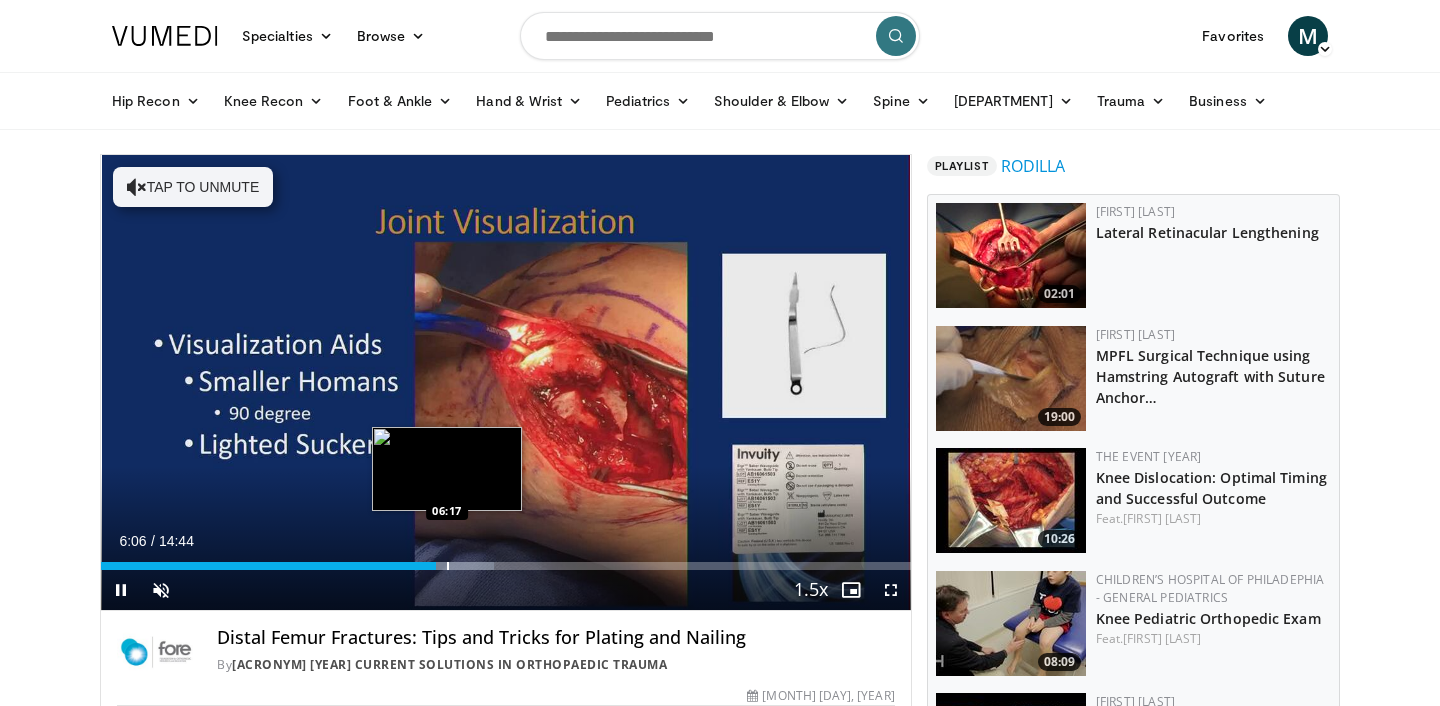 click at bounding box center [448, 566] 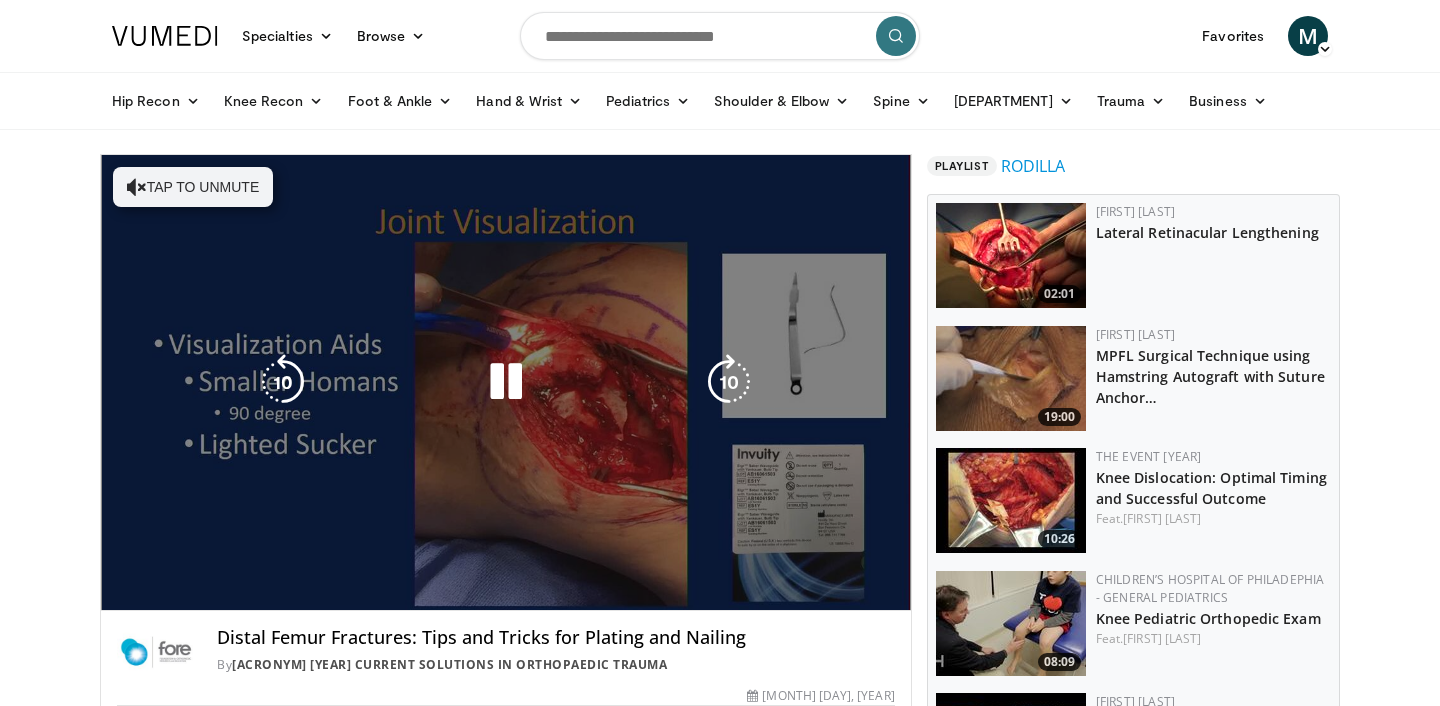 click on "**********" at bounding box center (506, 383) 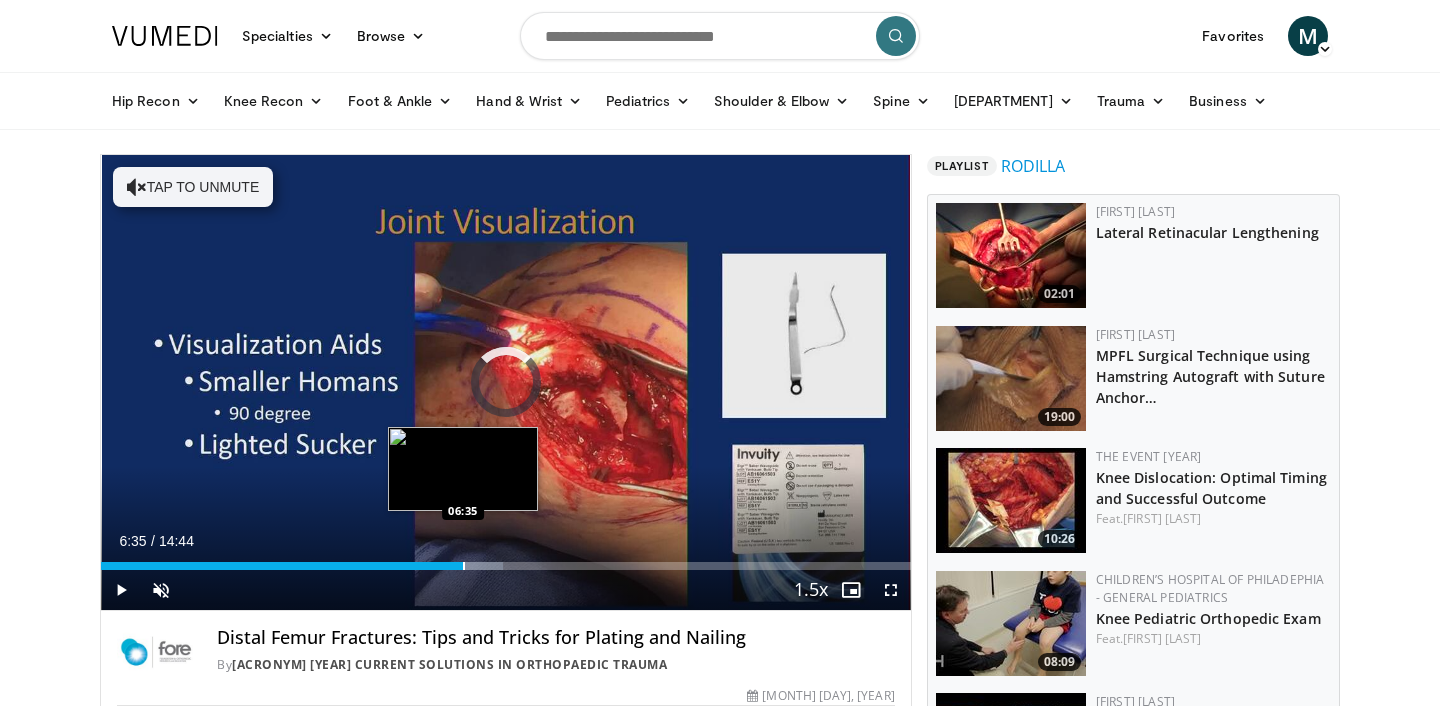 click at bounding box center [464, 566] 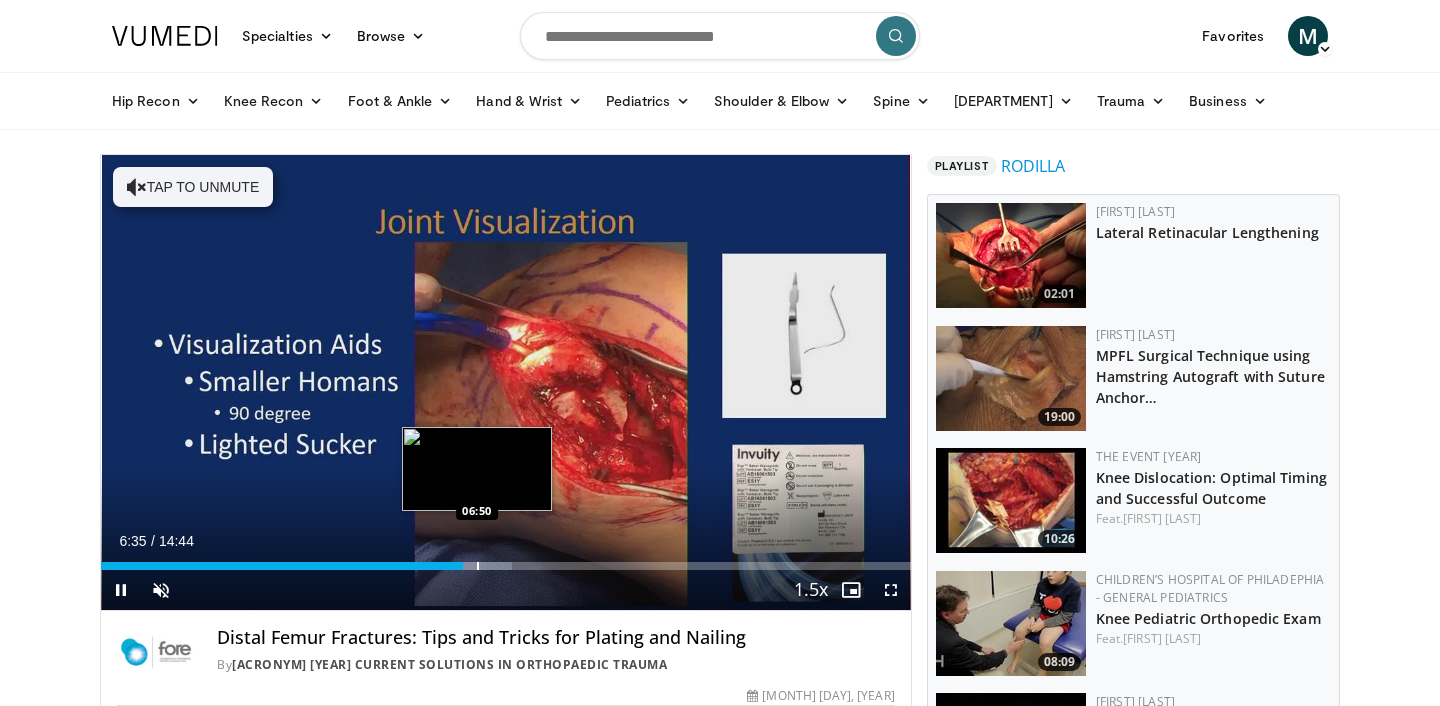 click at bounding box center [478, 566] 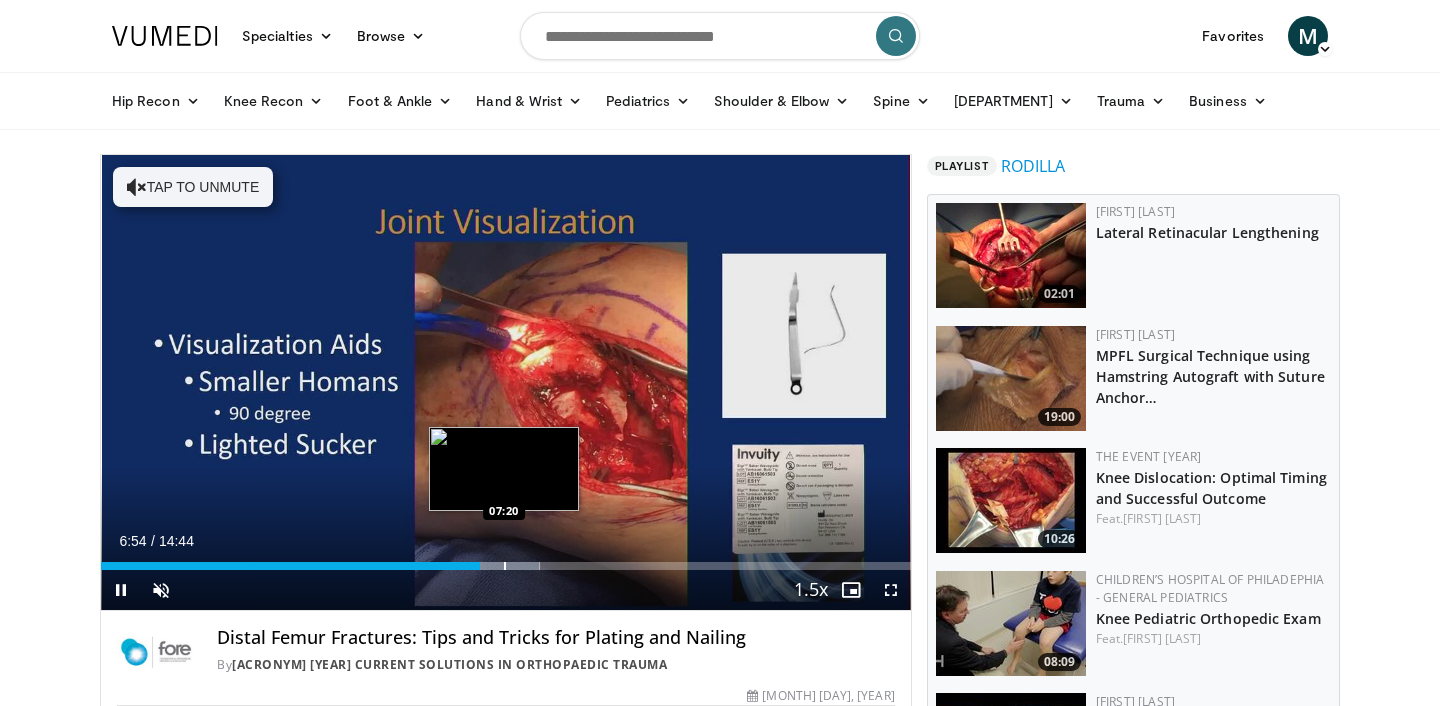 click on "10 seconds
Tap to unmute" at bounding box center (506, 382) 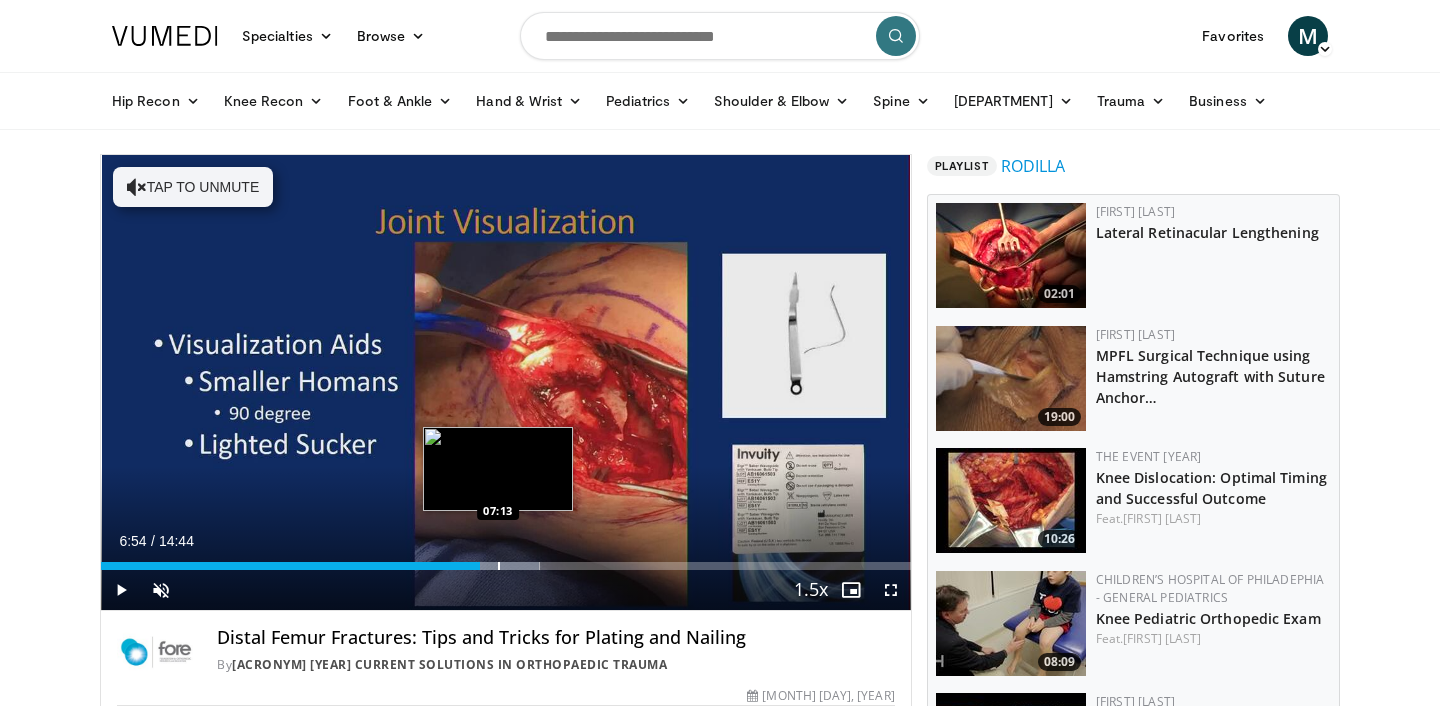 click at bounding box center [499, 566] 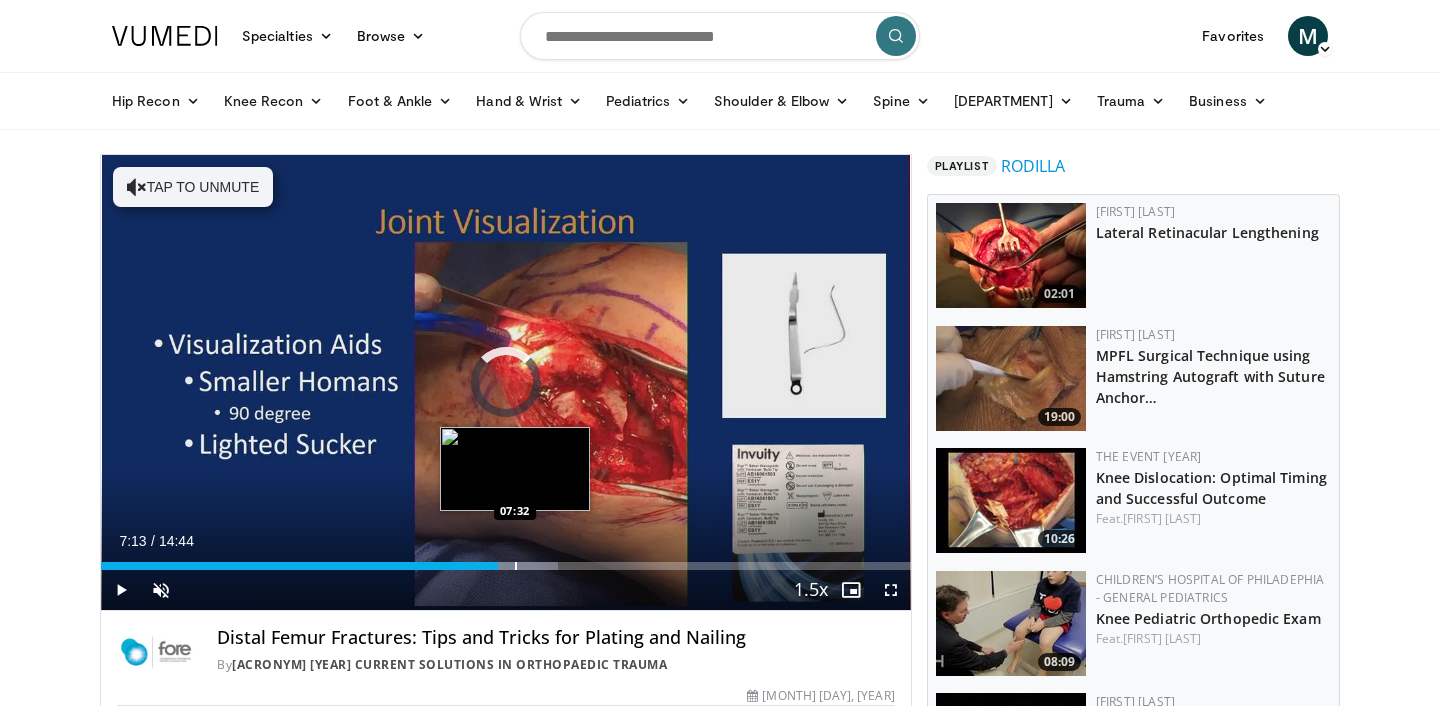 click at bounding box center [516, 566] 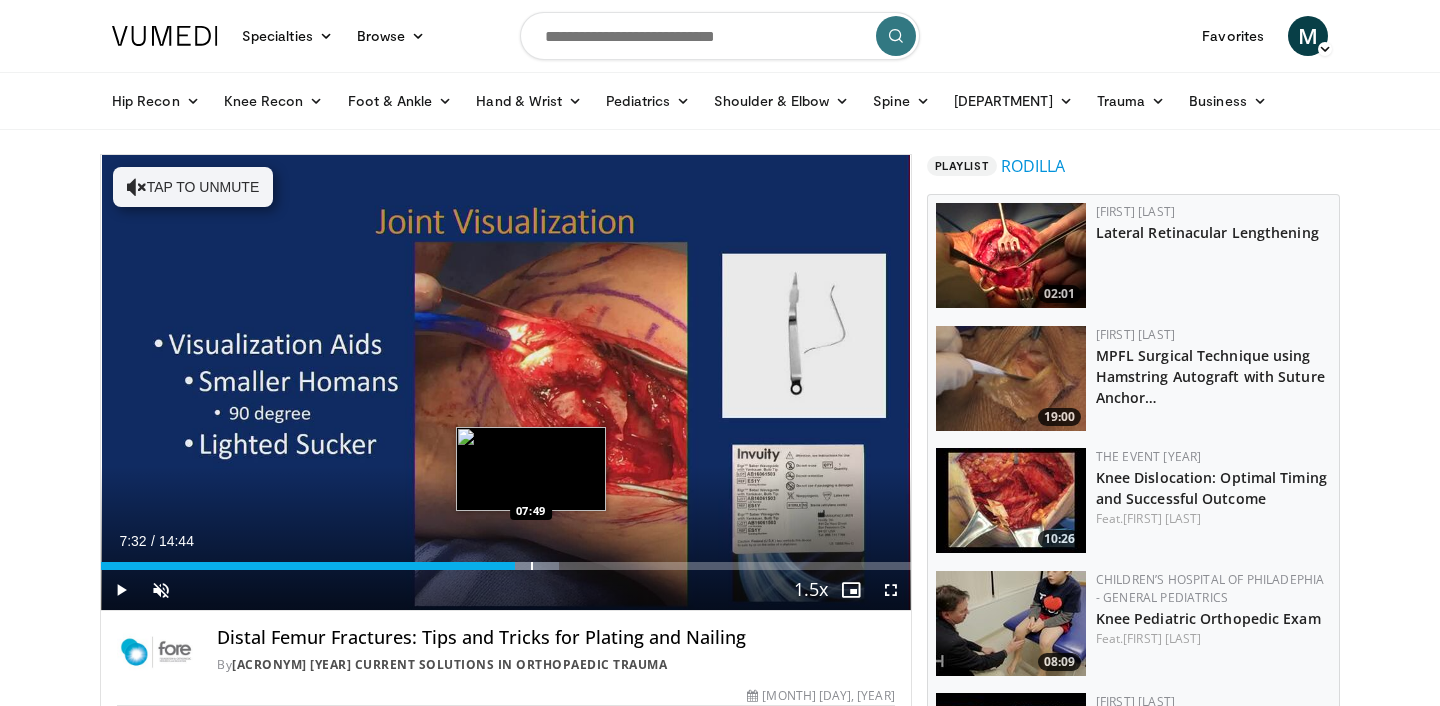 click at bounding box center [532, 566] 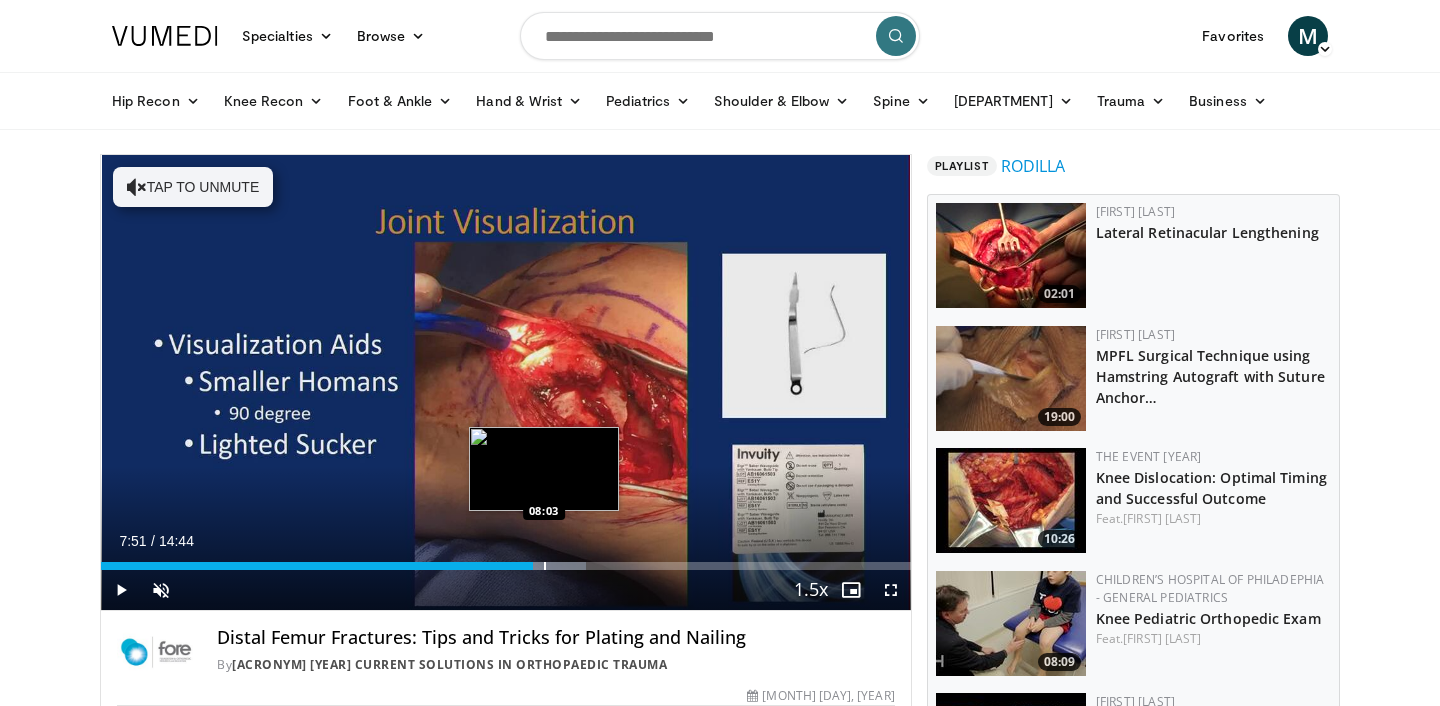 click at bounding box center (545, 566) 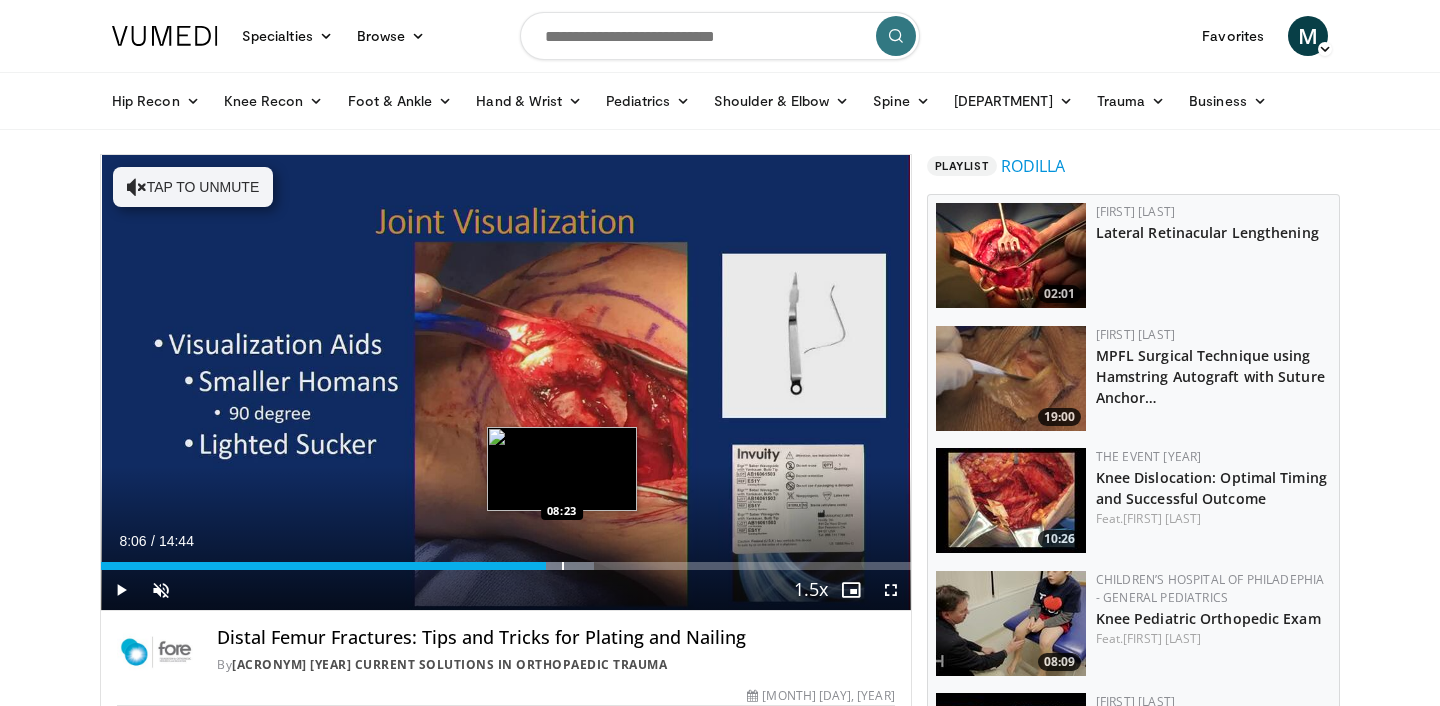 click at bounding box center [563, 566] 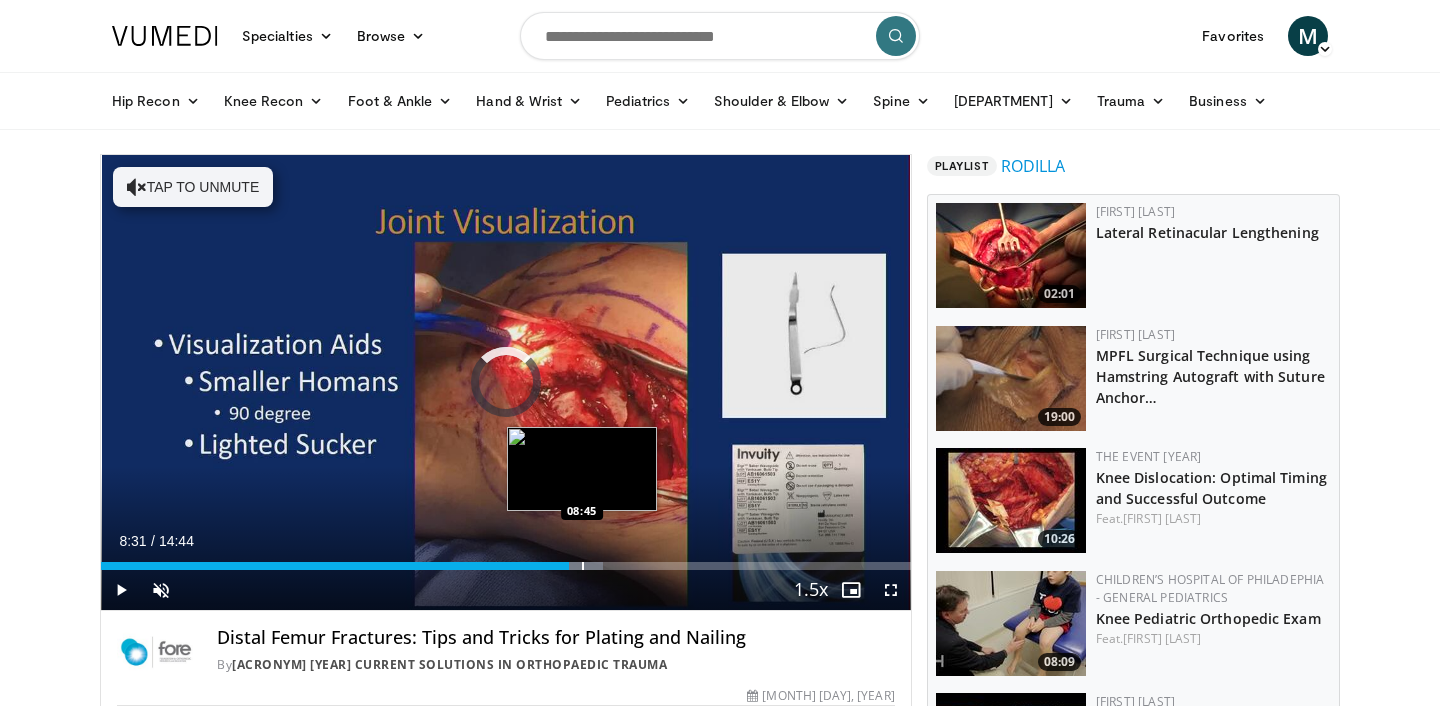 click at bounding box center [583, 566] 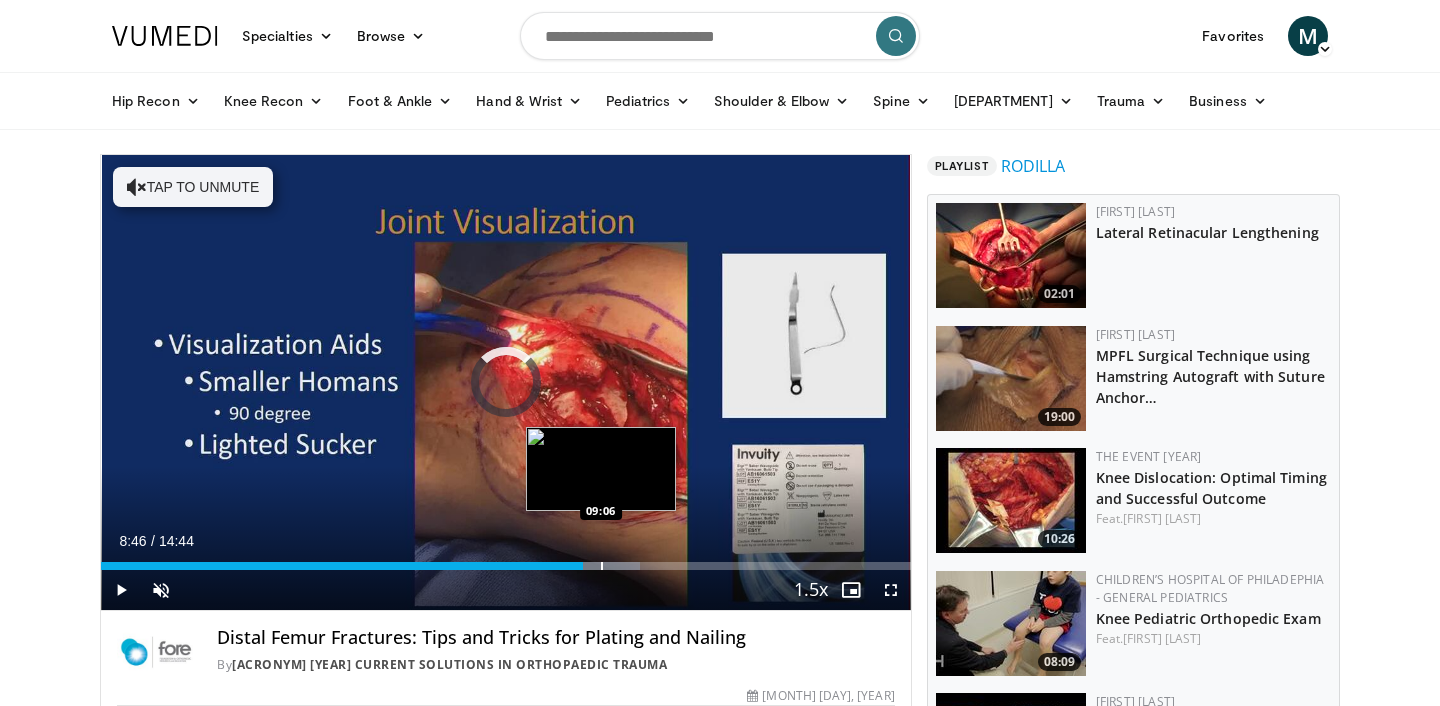 click at bounding box center [602, 566] 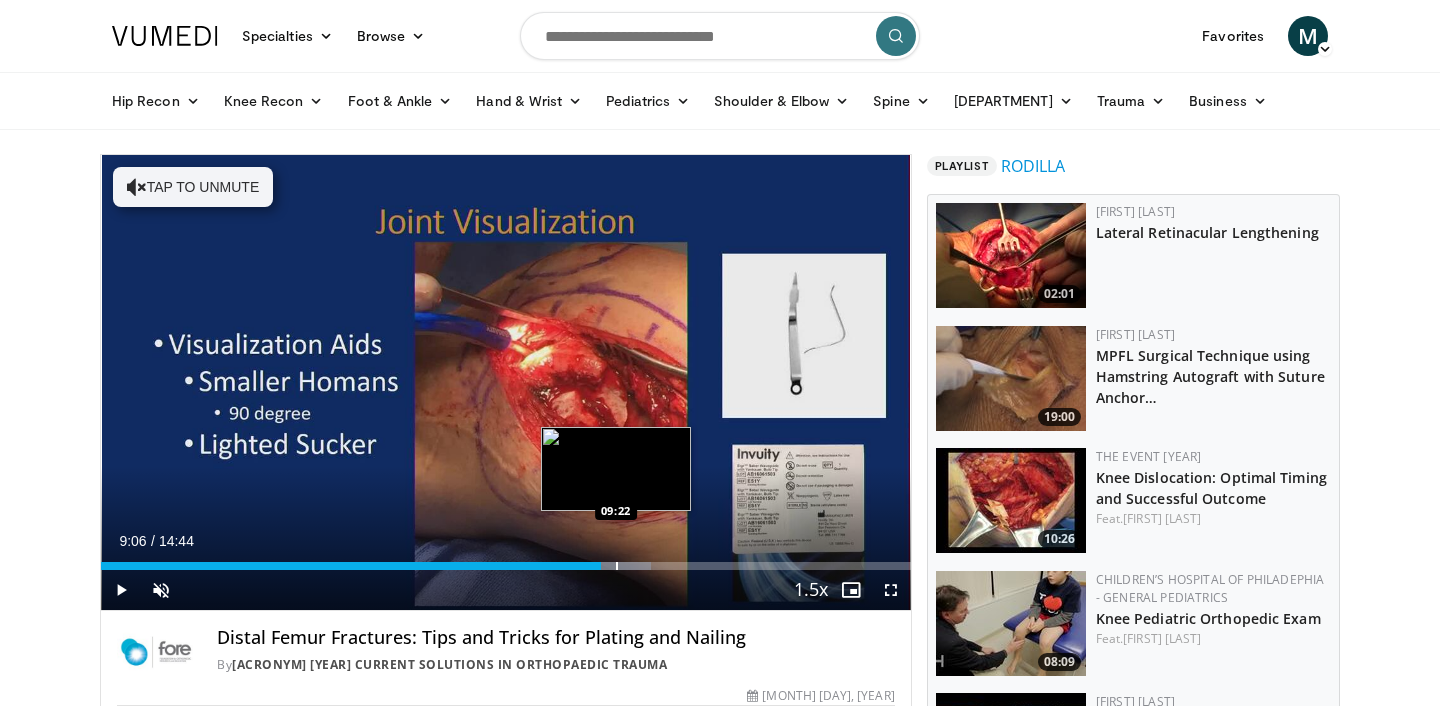 click at bounding box center [617, 566] 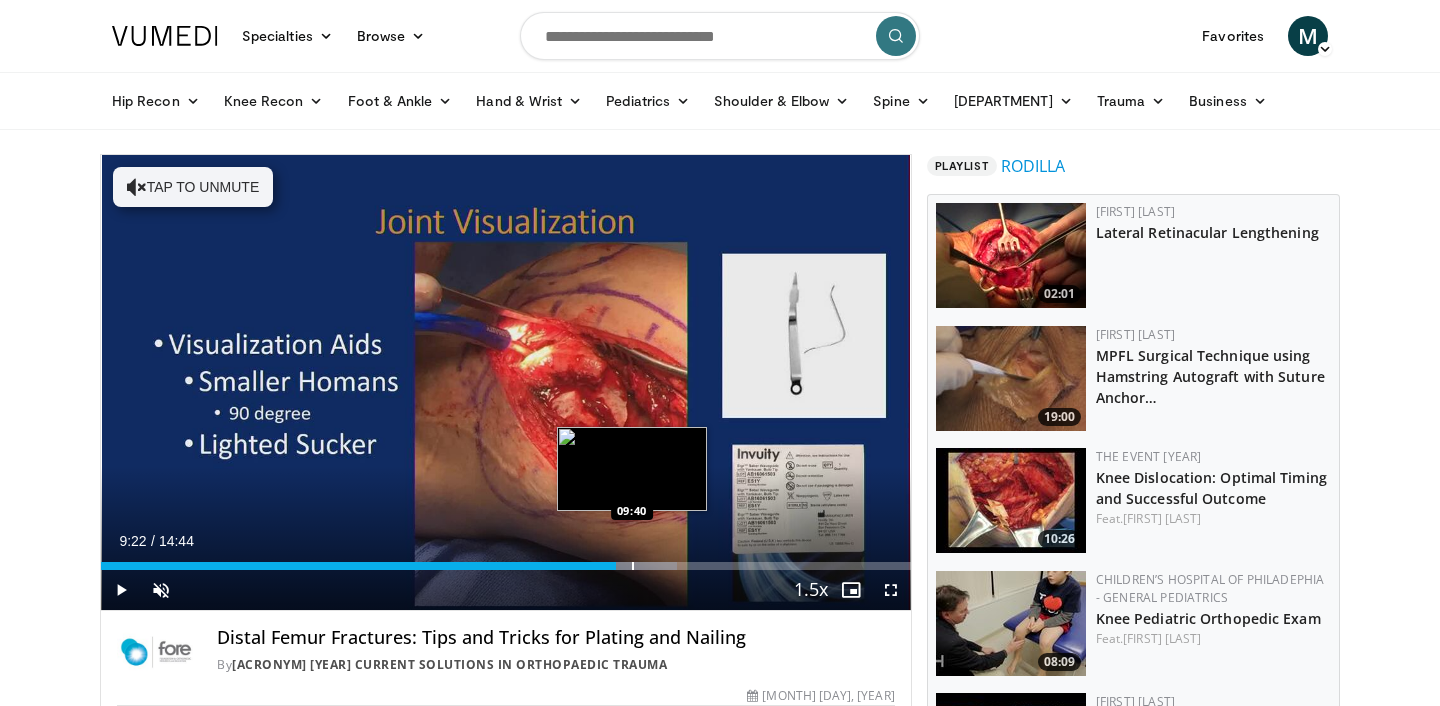 click at bounding box center (633, 566) 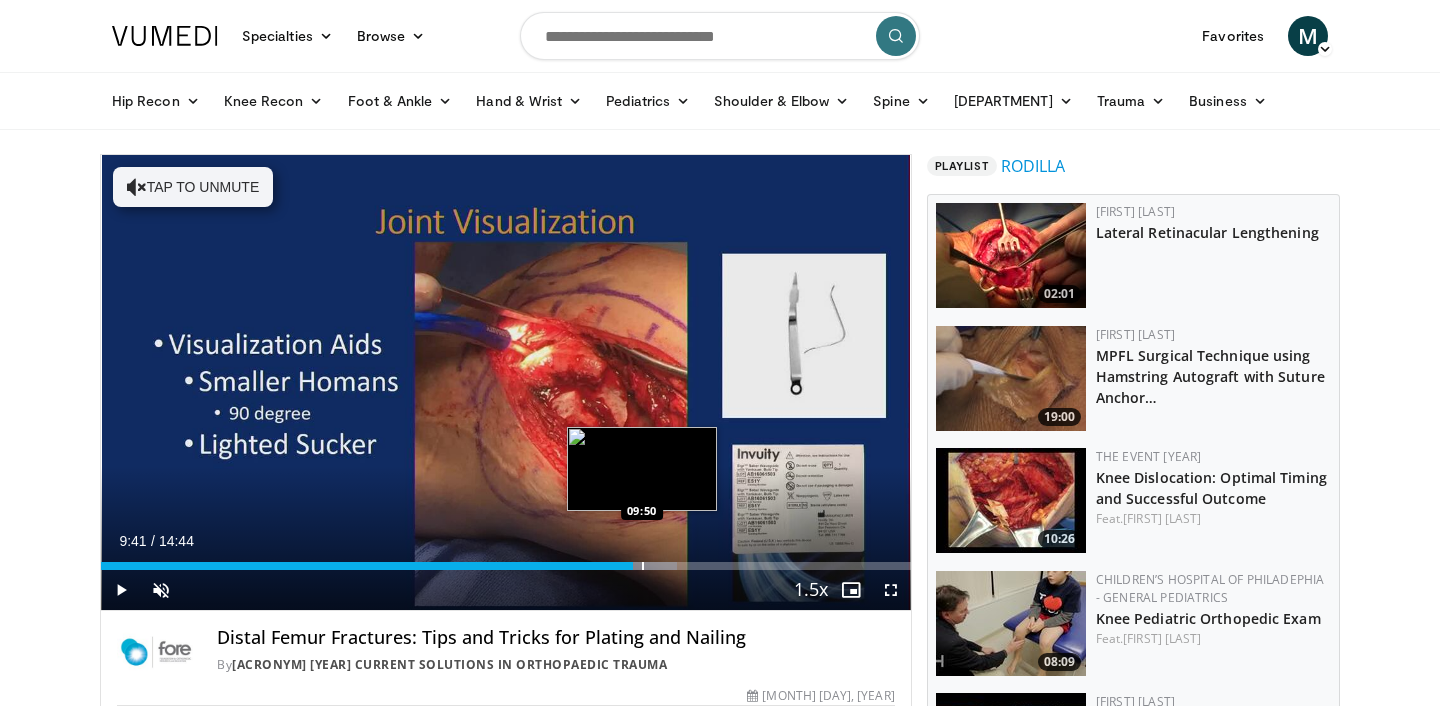 click at bounding box center (643, 566) 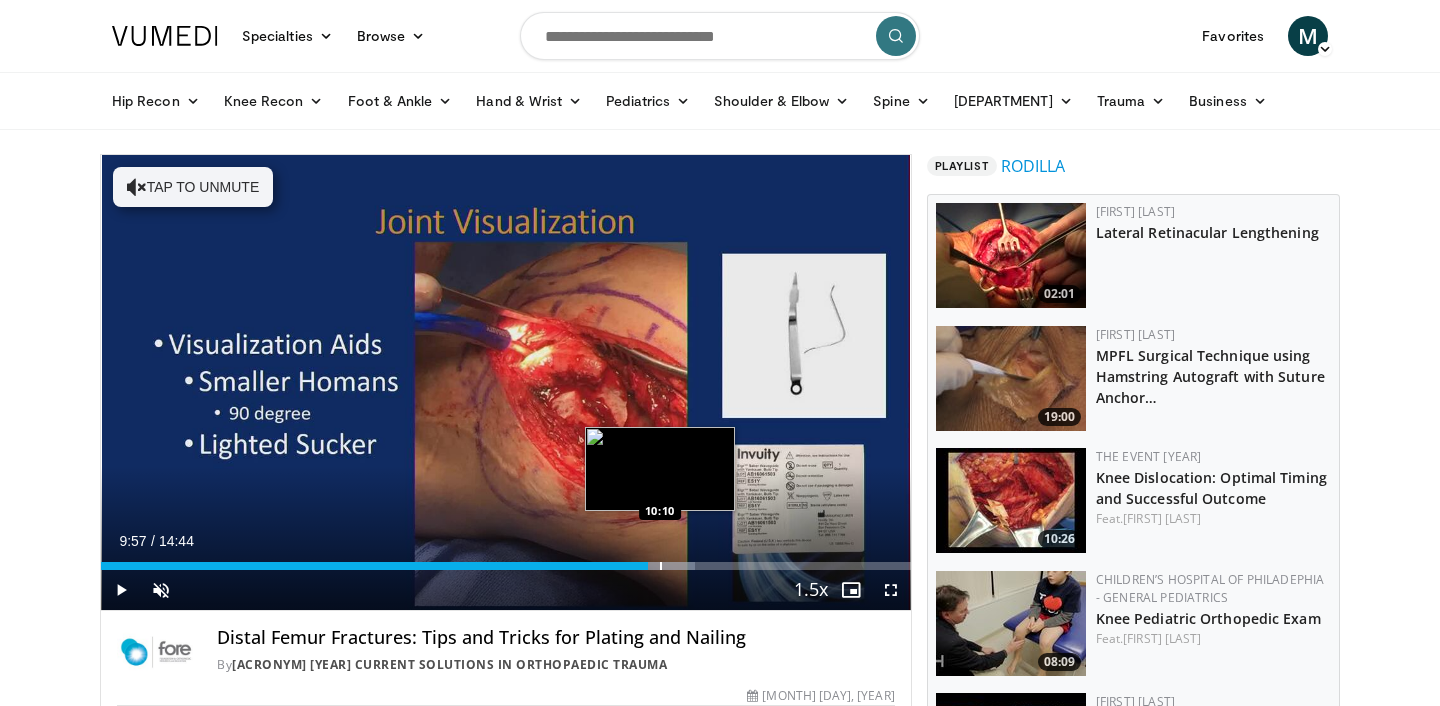 click at bounding box center (661, 566) 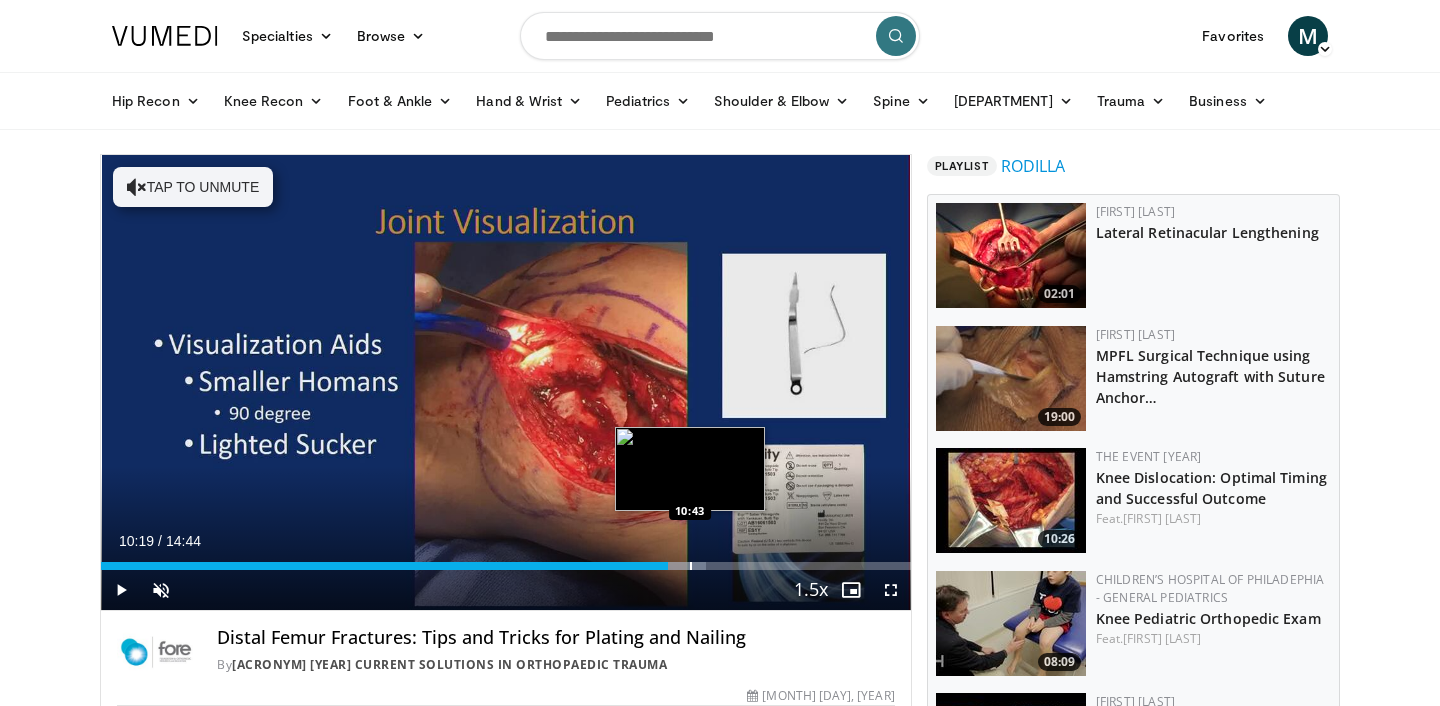 click at bounding box center (691, 566) 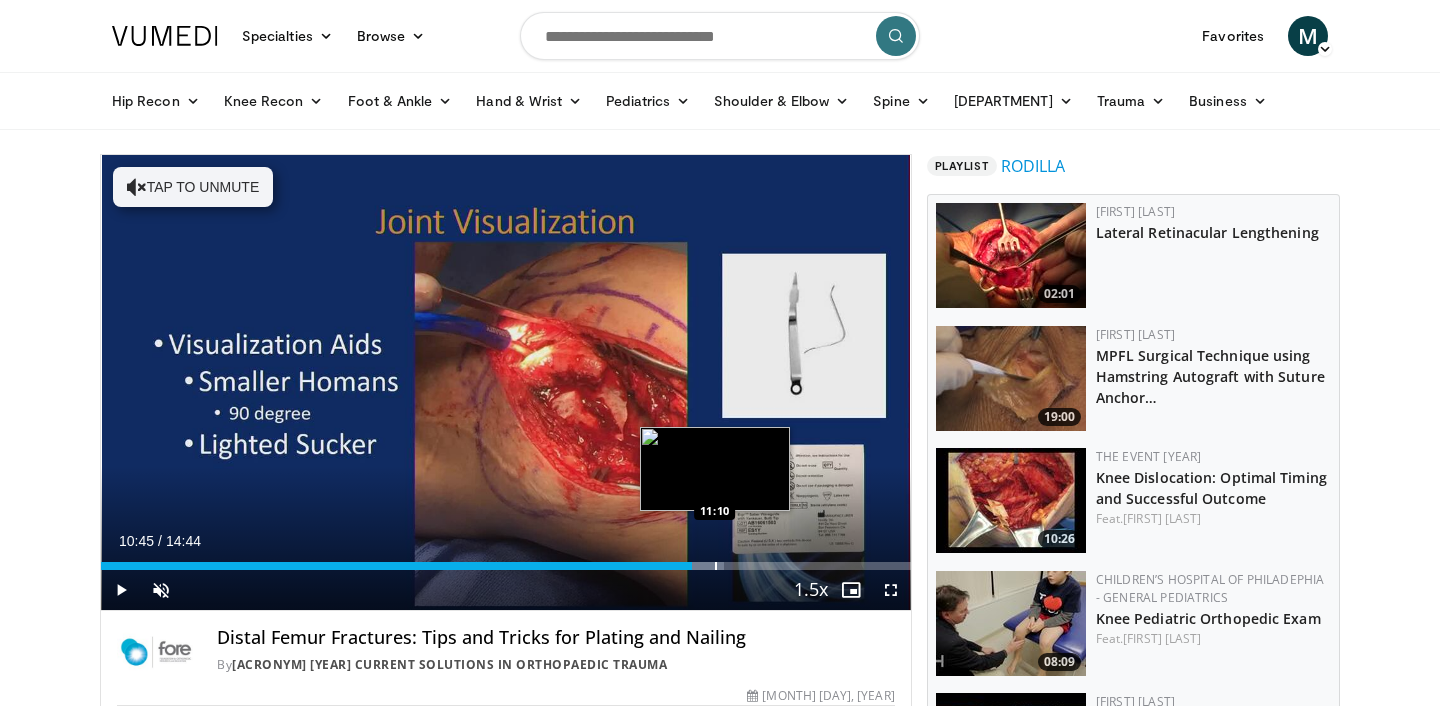 click at bounding box center [716, 566] 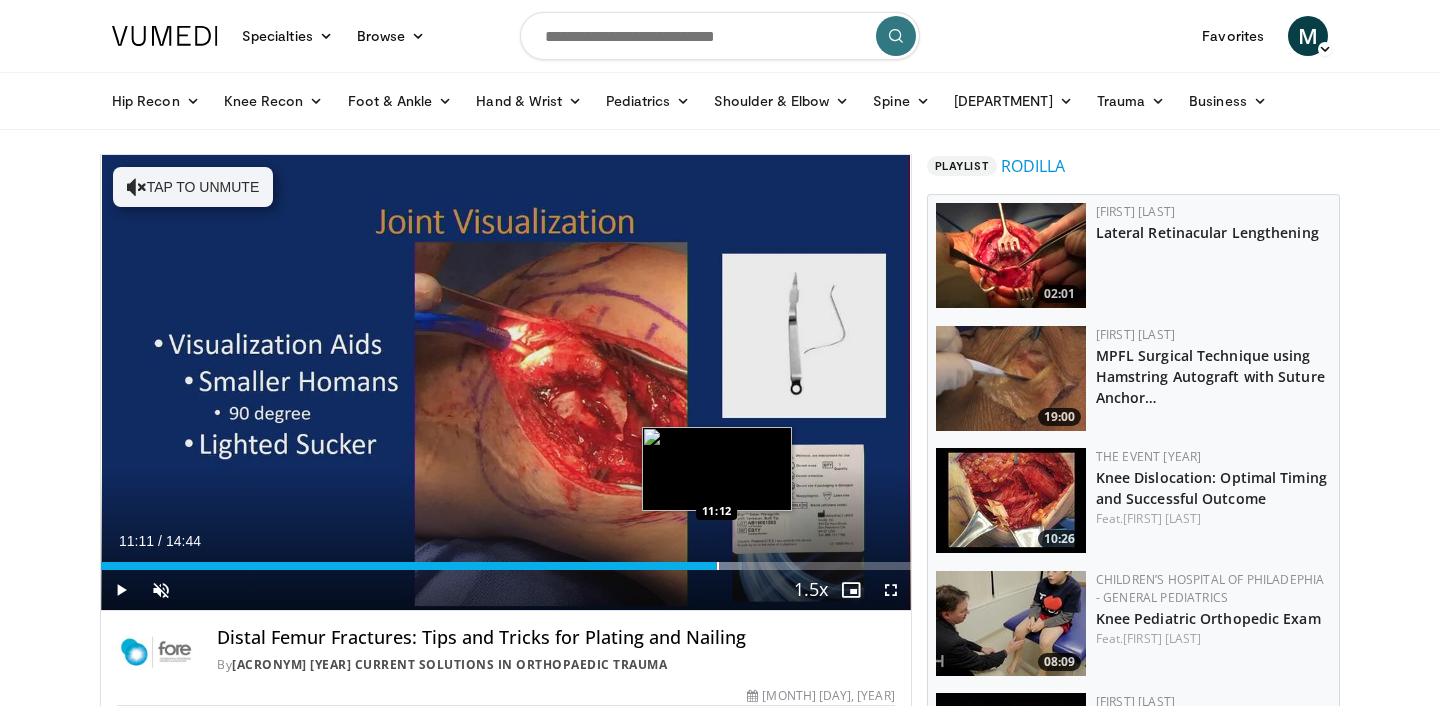 click at bounding box center (718, 566) 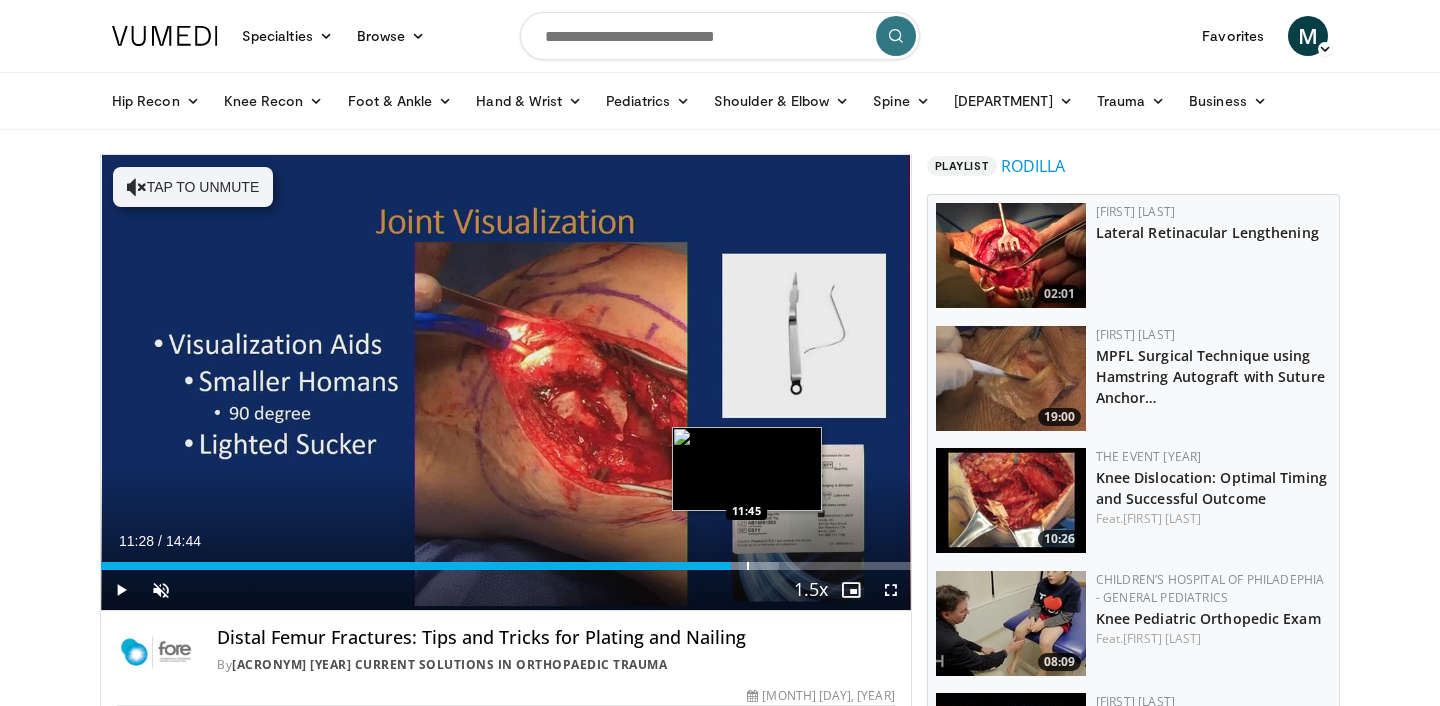 click at bounding box center (748, 566) 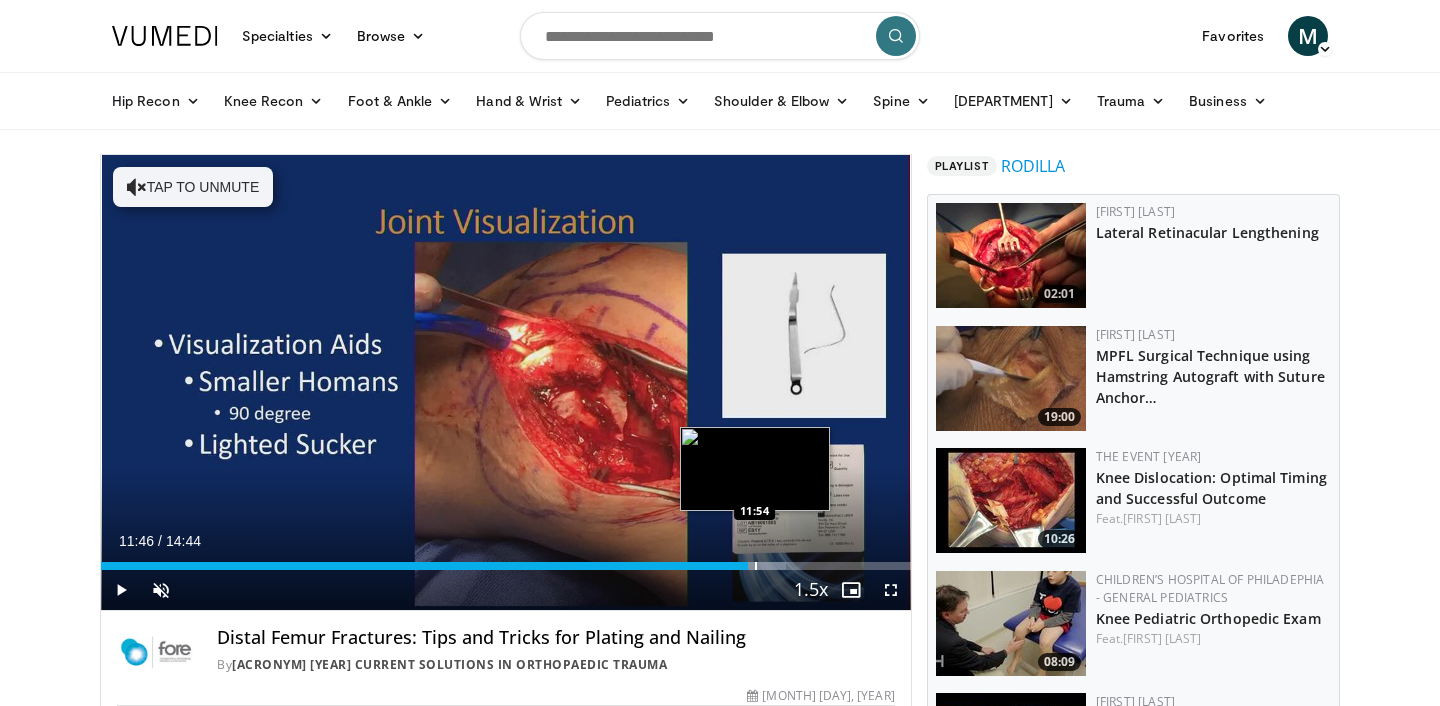 click at bounding box center [756, 566] 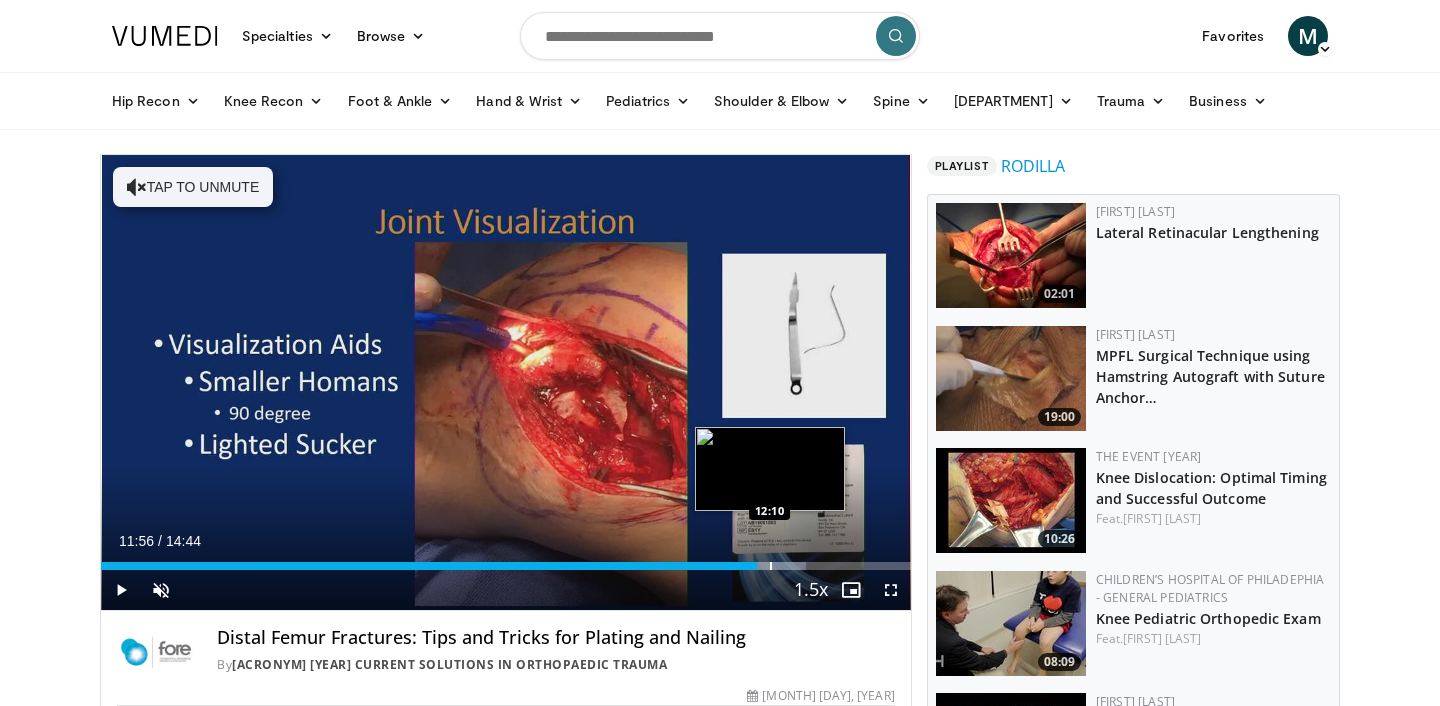 click at bounding box center [771, 566] 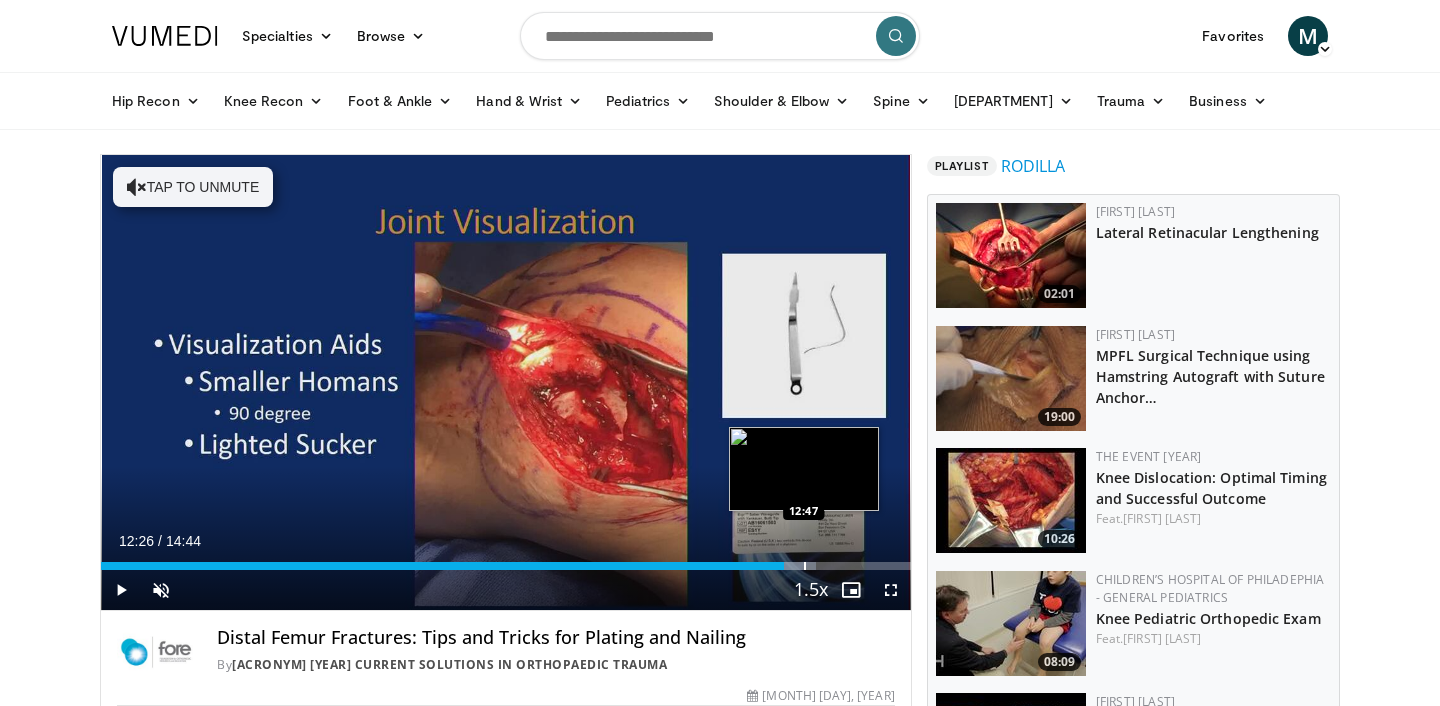 click at bounding box center (805, 566) 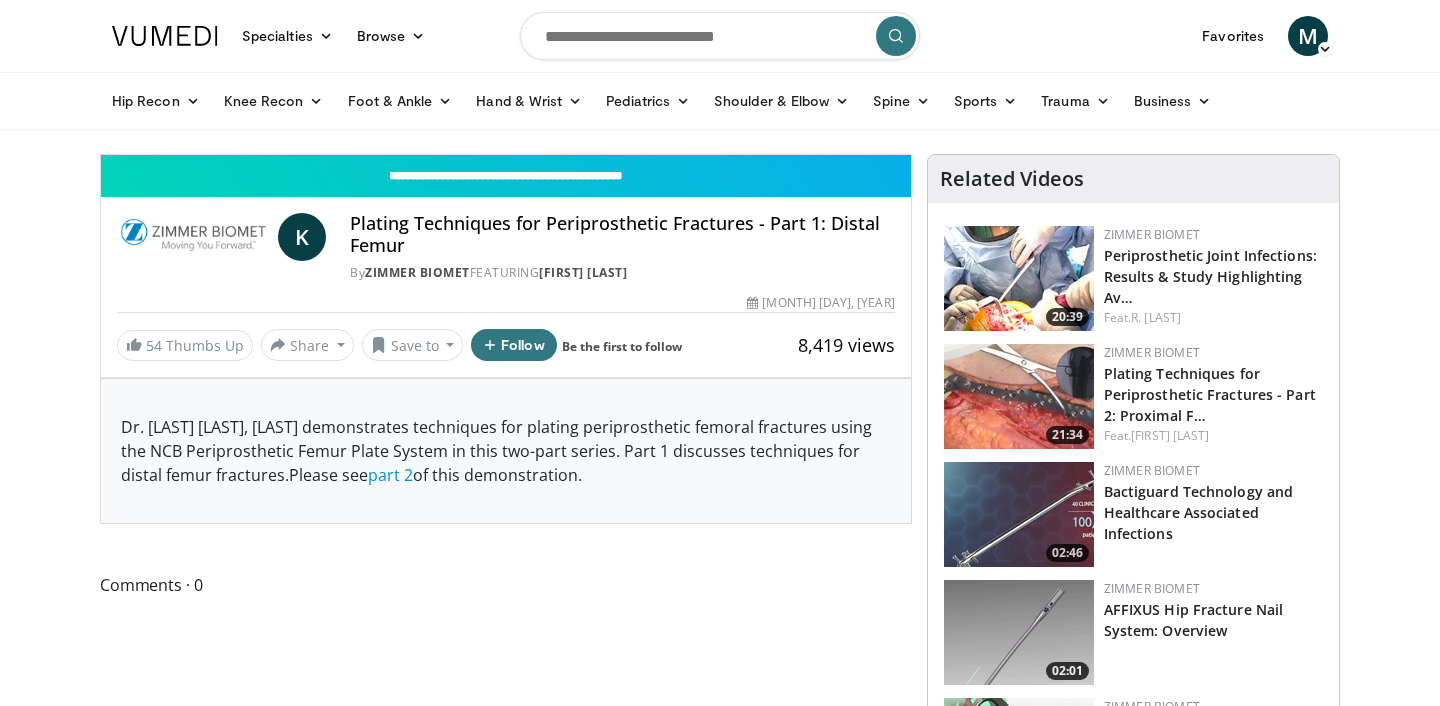 scroll, scrollTop: 0, scrollLeft: 0, axis: both 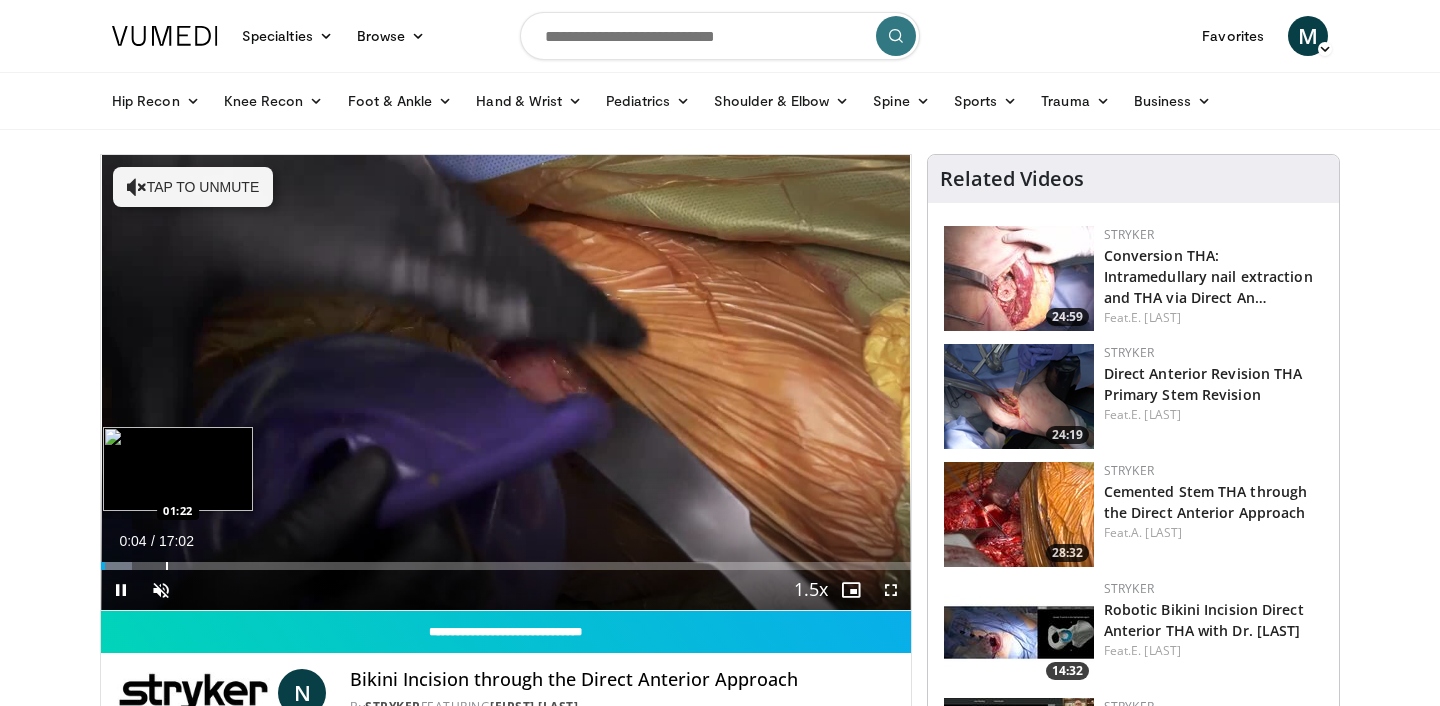 click at bounding box center (167, 566) 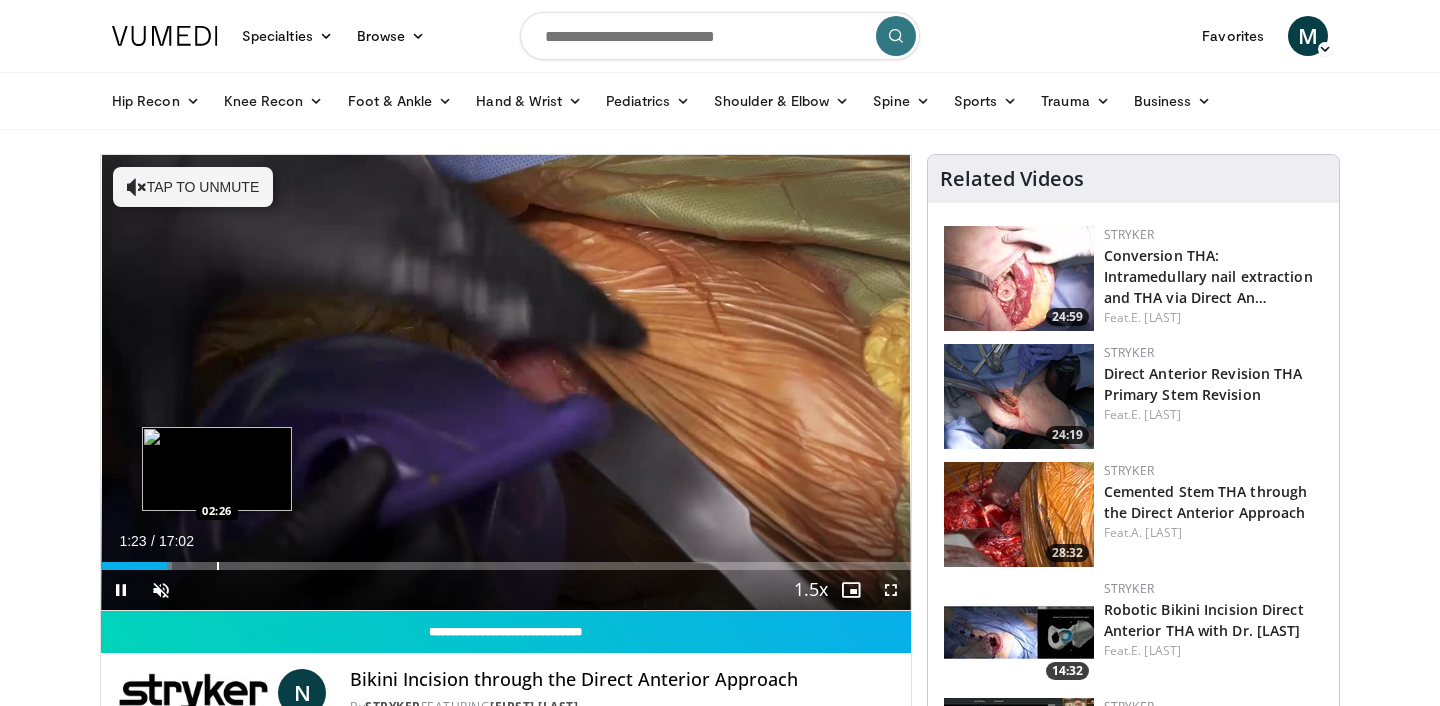 click on "Loaded :  8.72% 01:23 02:26" at bounding box center (506, 560) 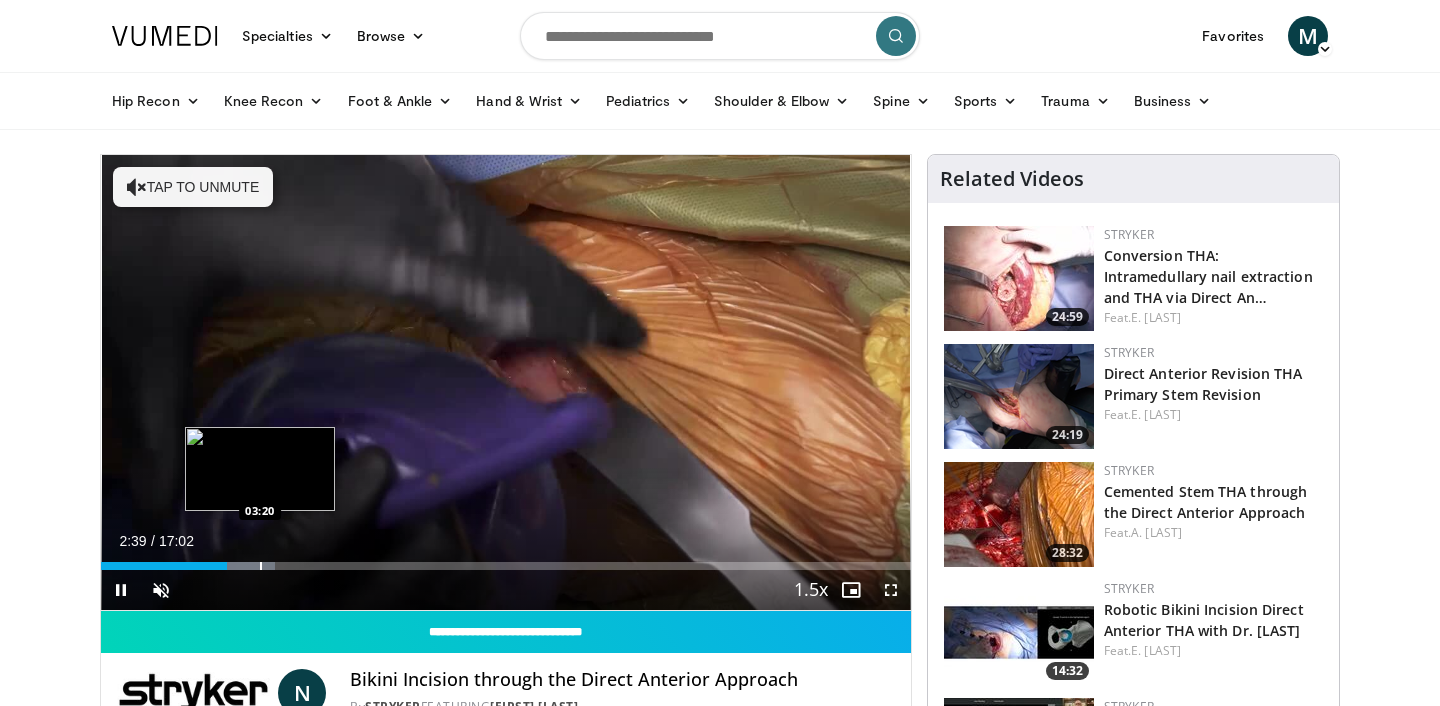 click at bounding box center [261, 566] 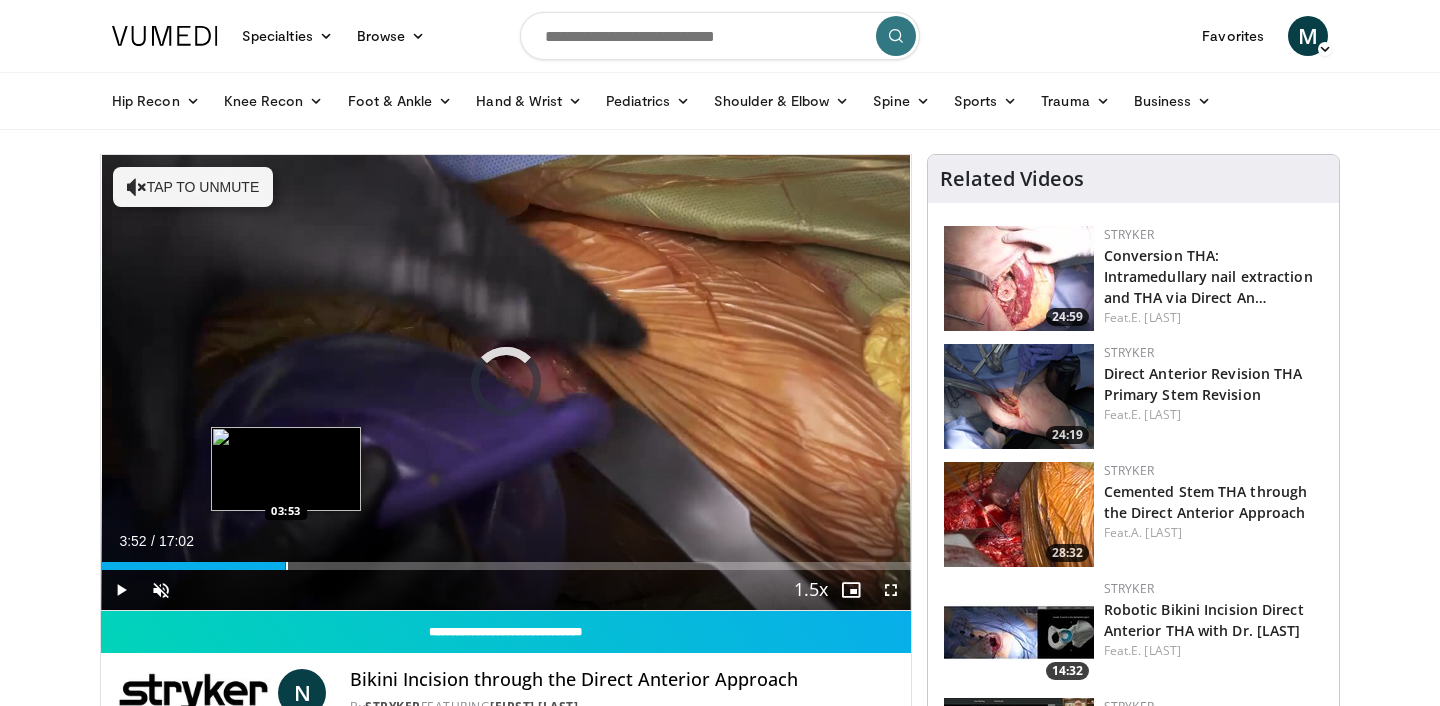 click at bounding box center [287, 566] 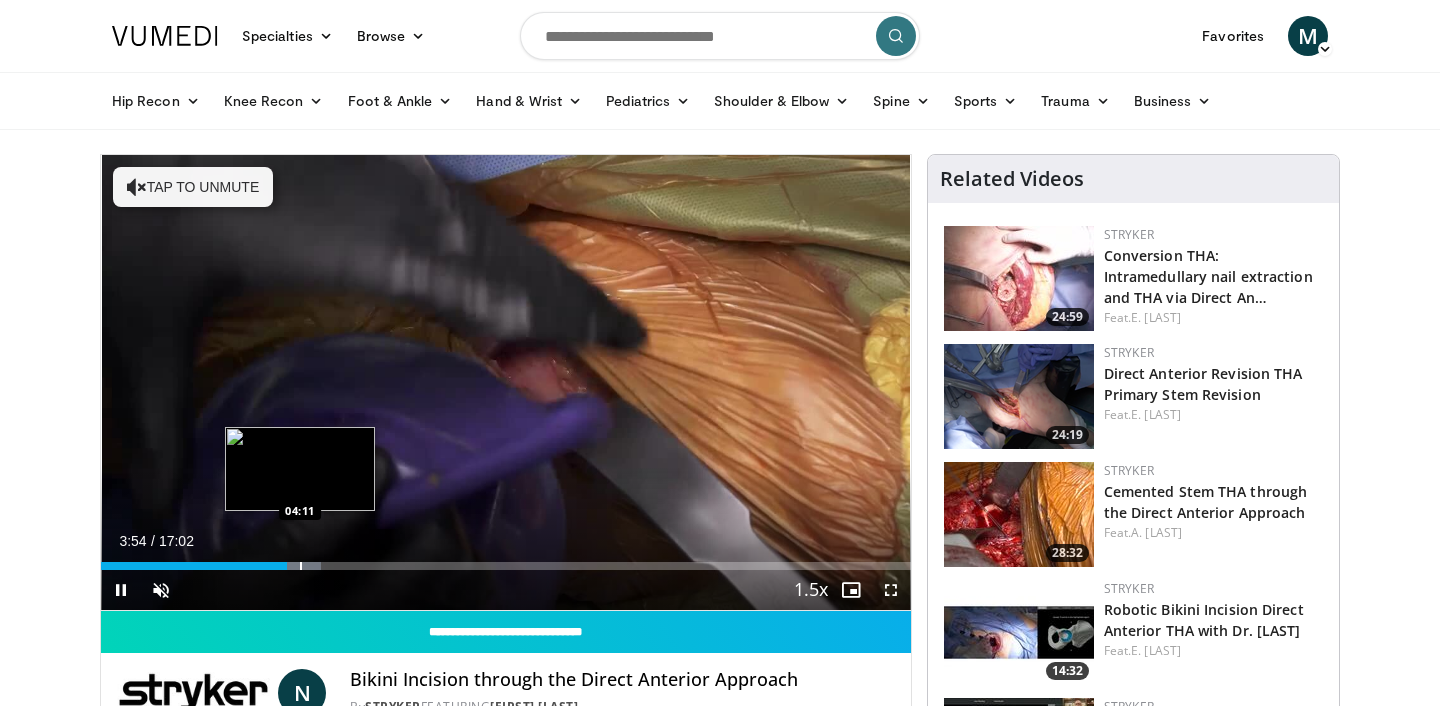 click at bounding box center (301, 566) 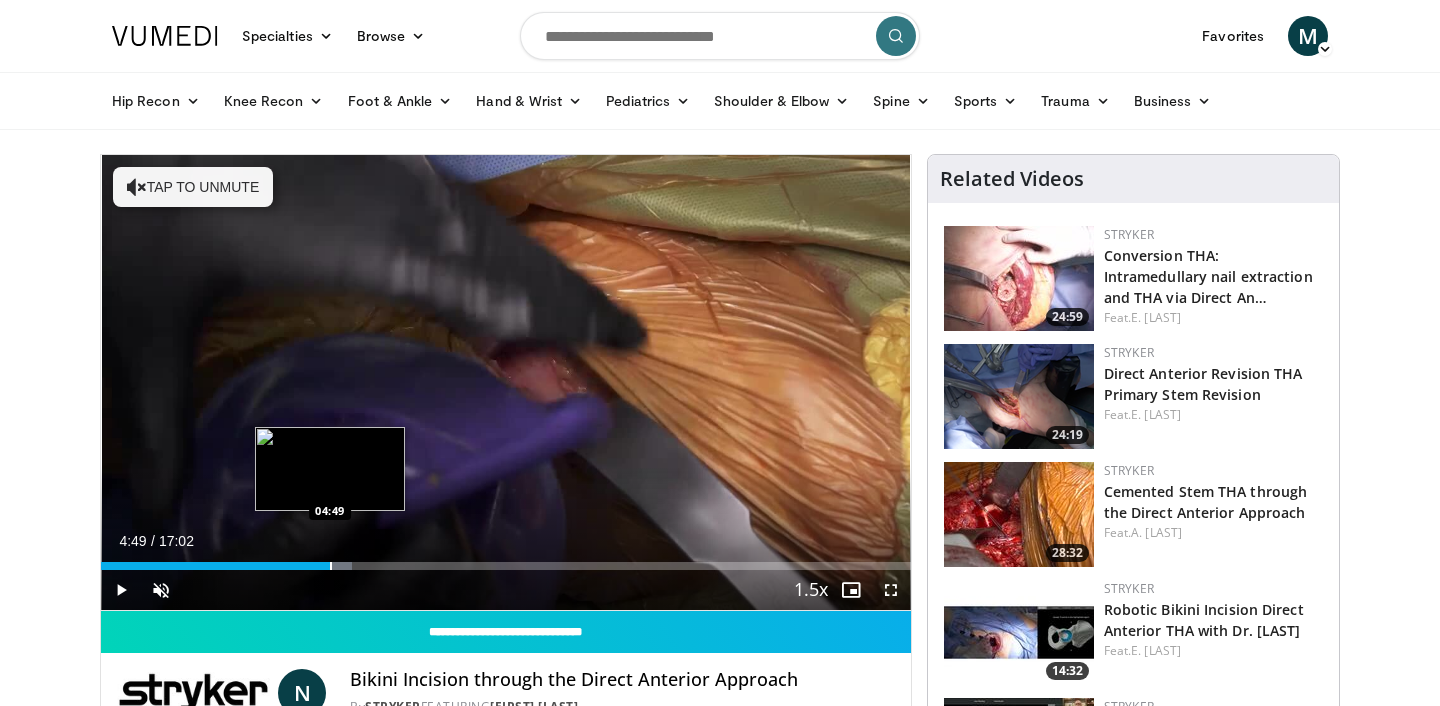 click at bounding box center [331, 566] 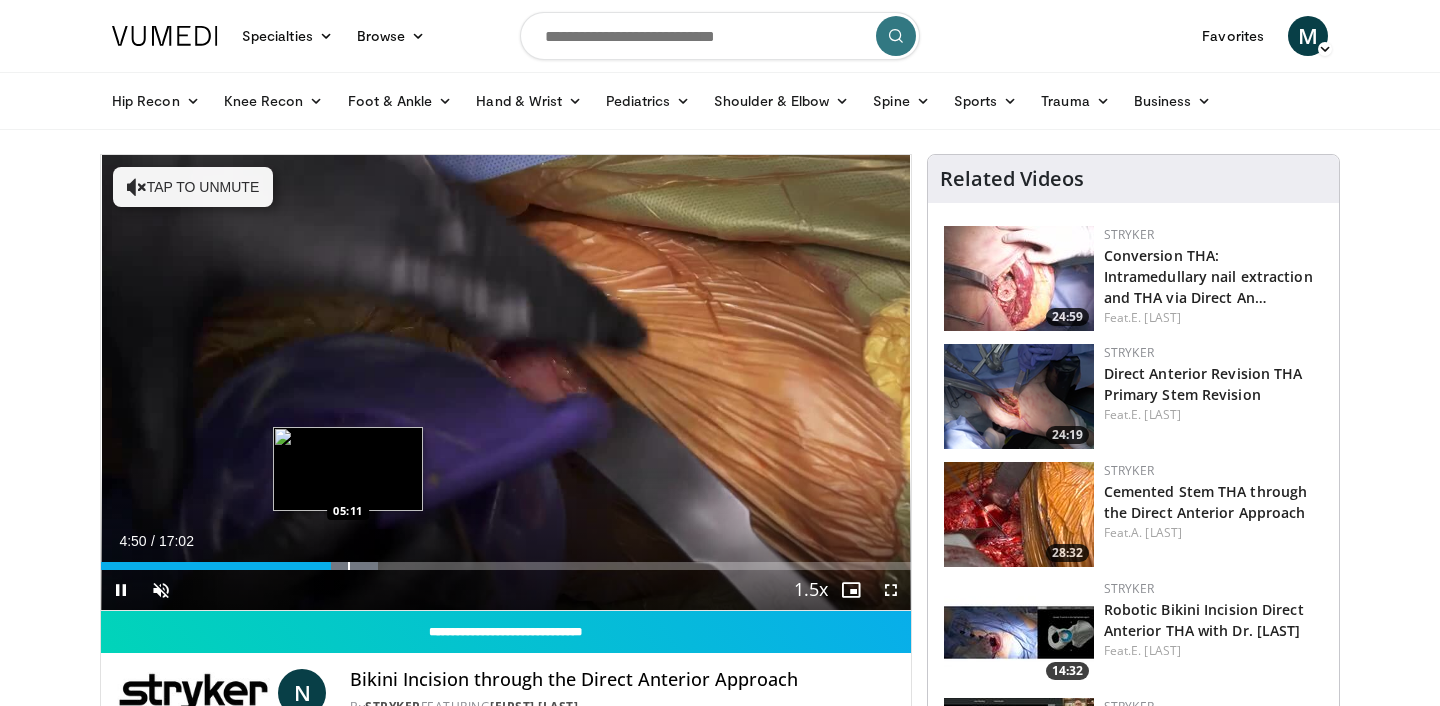 click at bounding box center (349, 566) 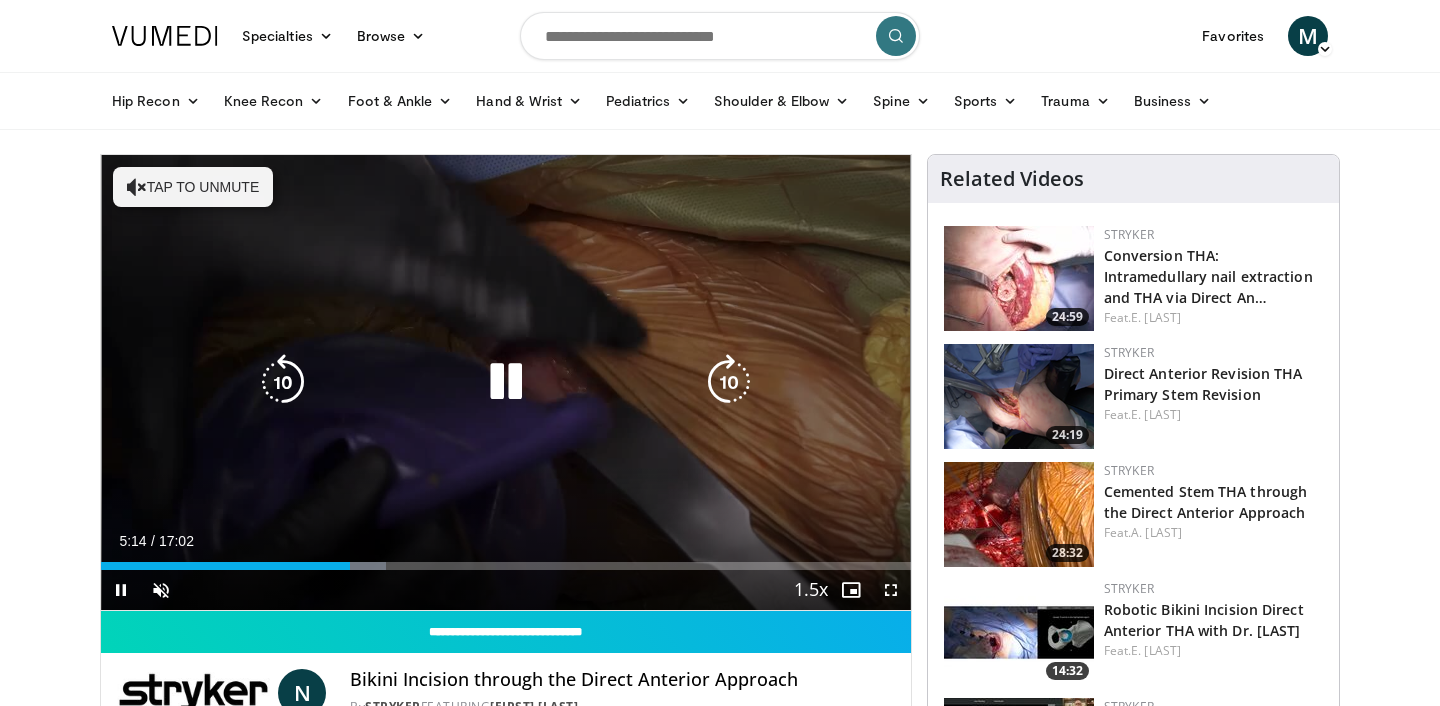 click on "10 seconds
Tap to unmute" at bounding box center (506, 382) 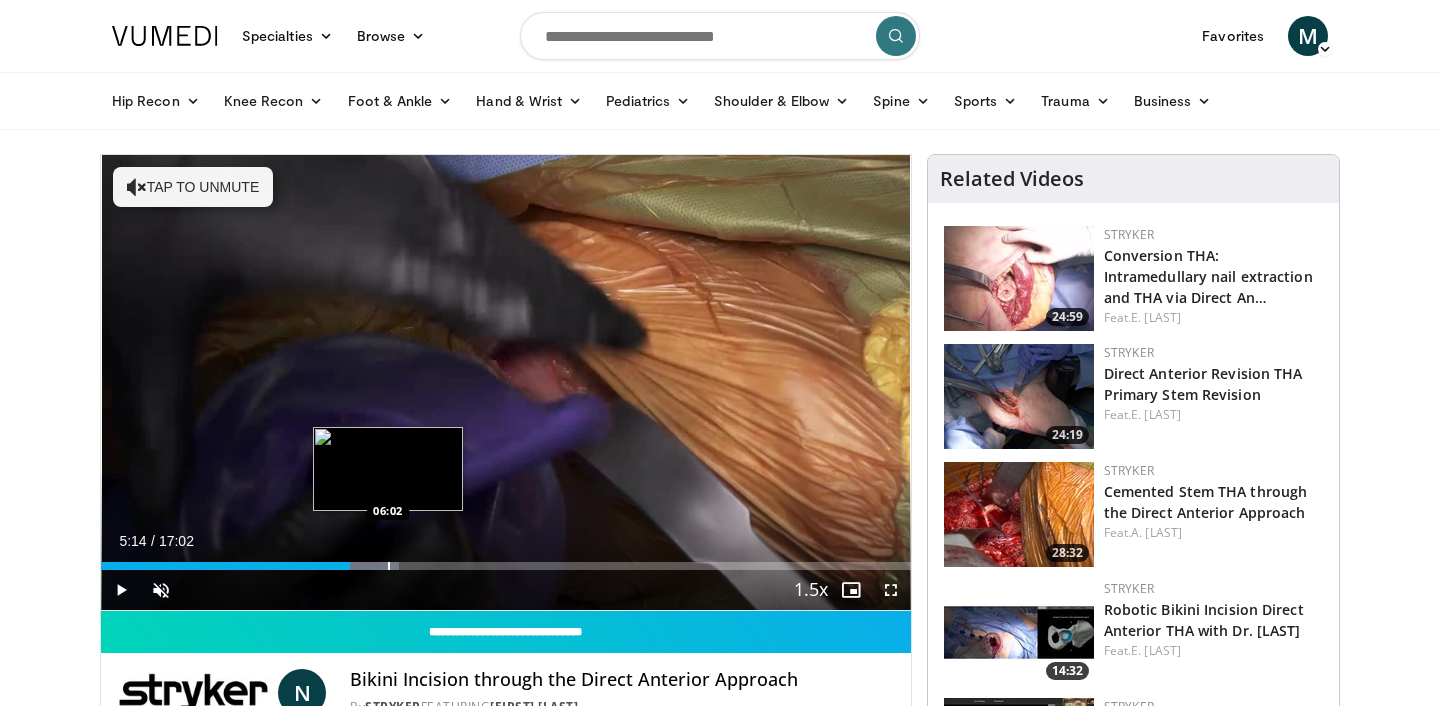 click at bounding box center (389, 566) 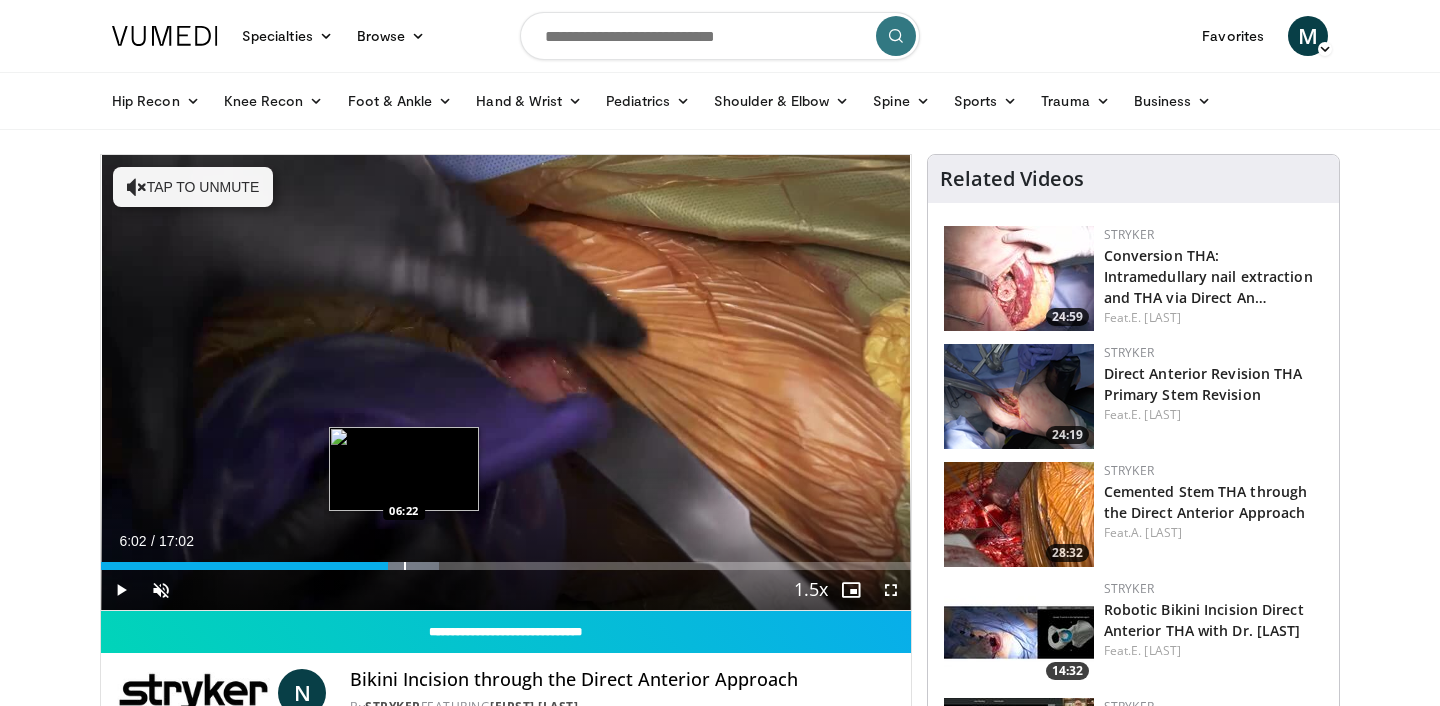 click at bounding box center (405, 566) 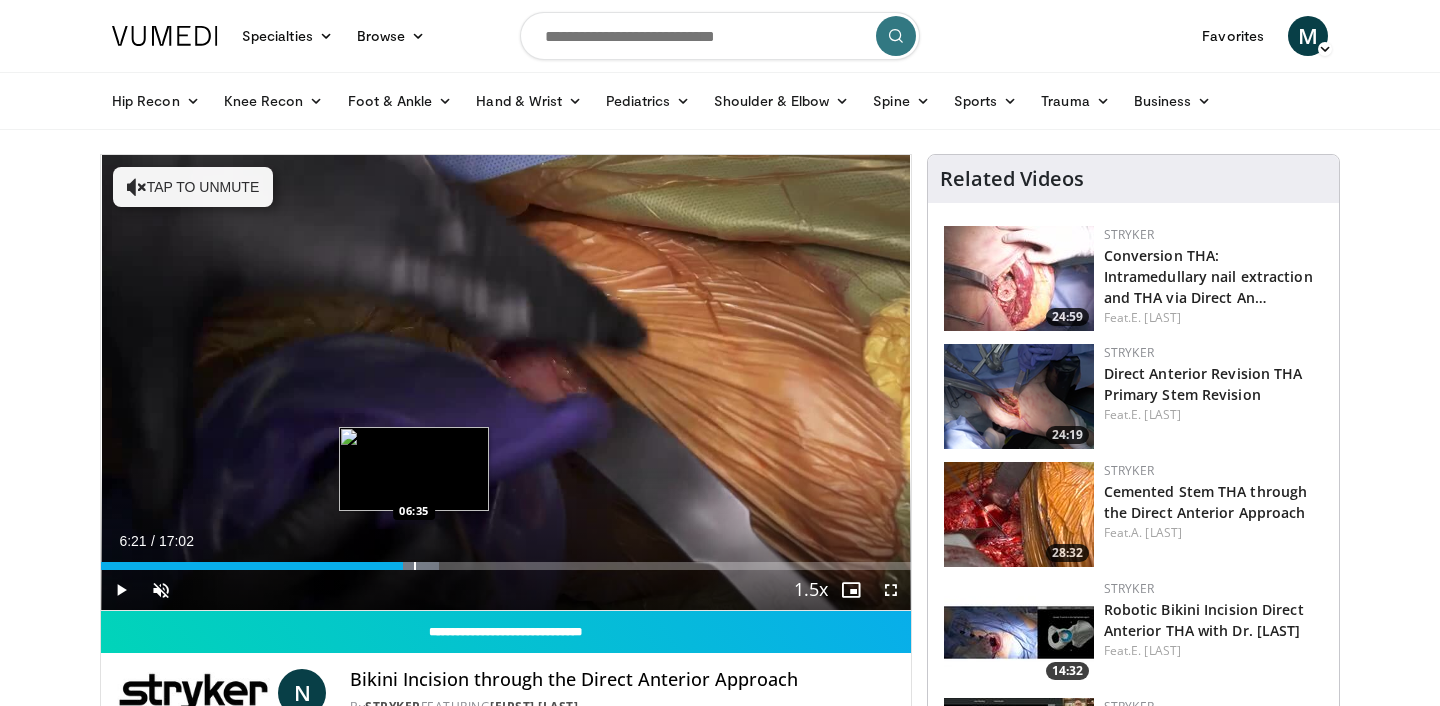 click at bounding box center [415, 566] 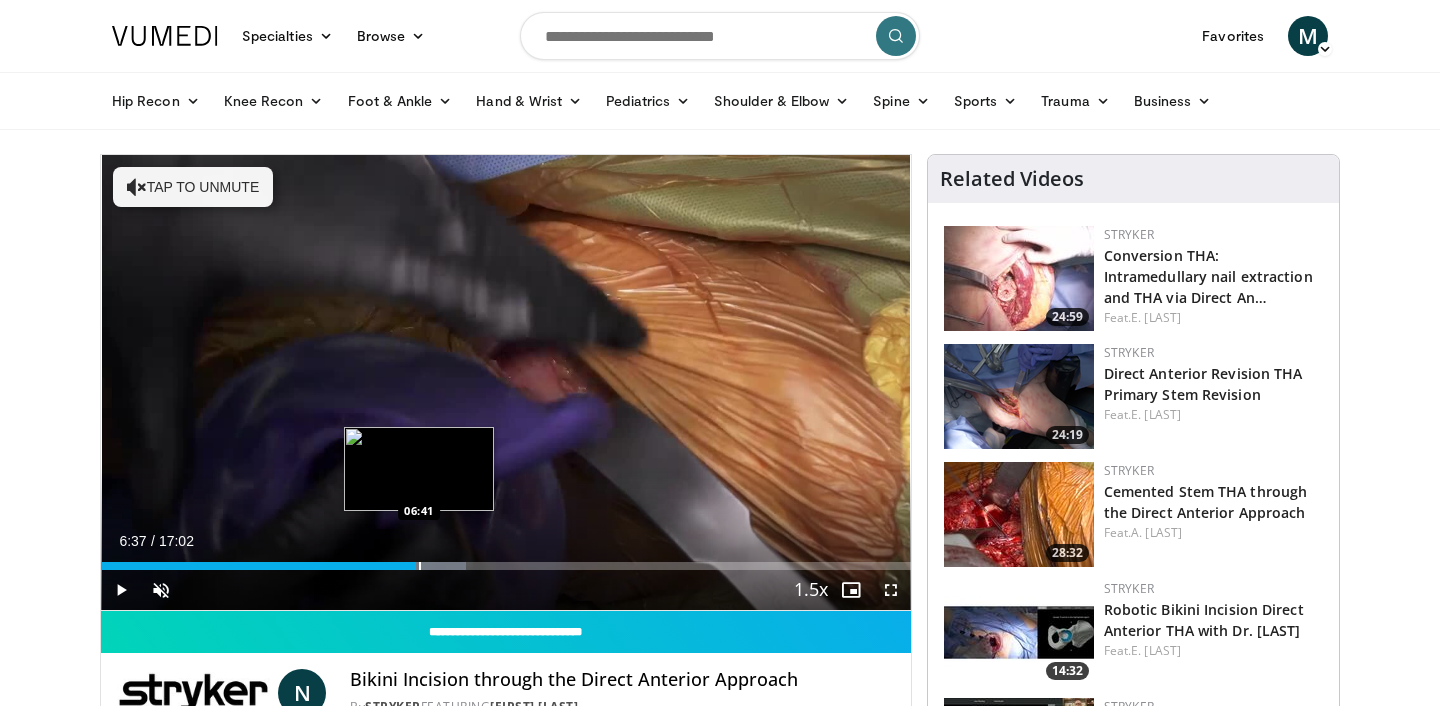 click at bounding box center (420, 566) 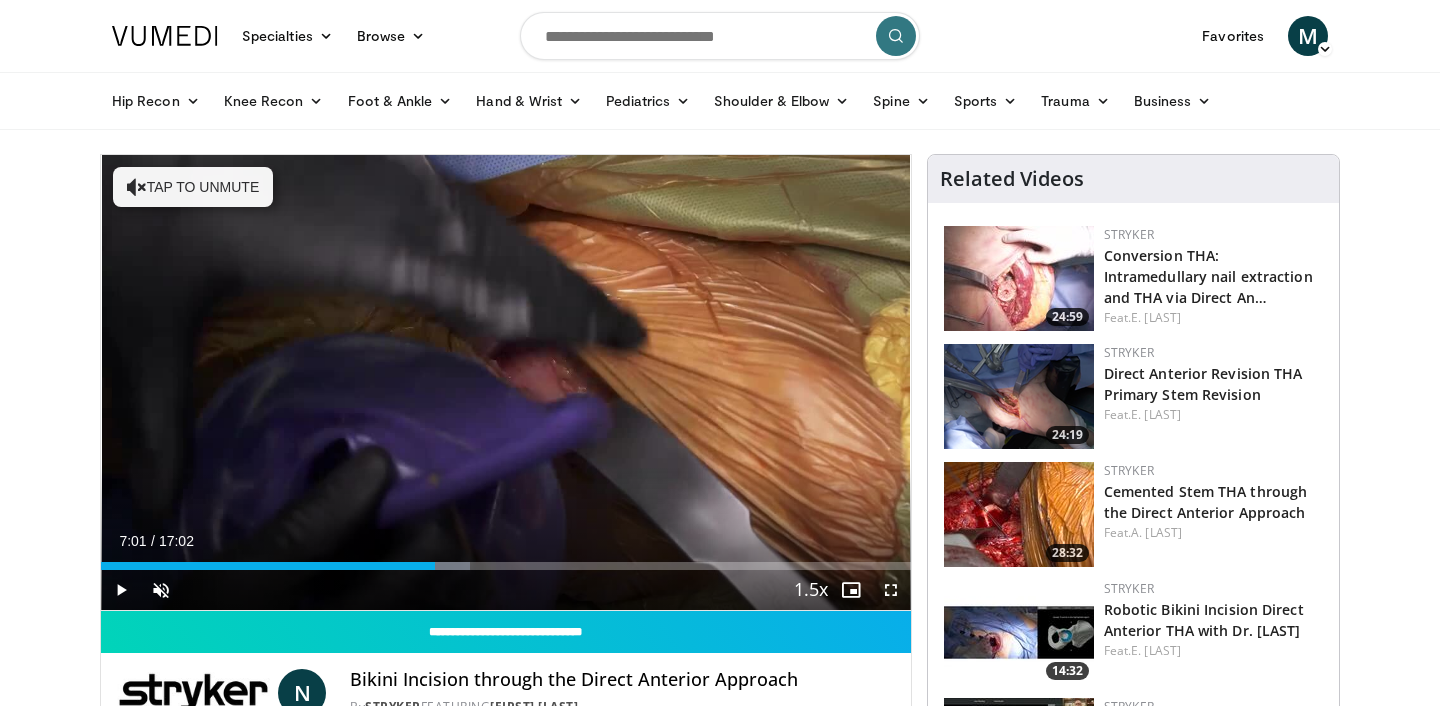 click at bounding box center (436, 566) 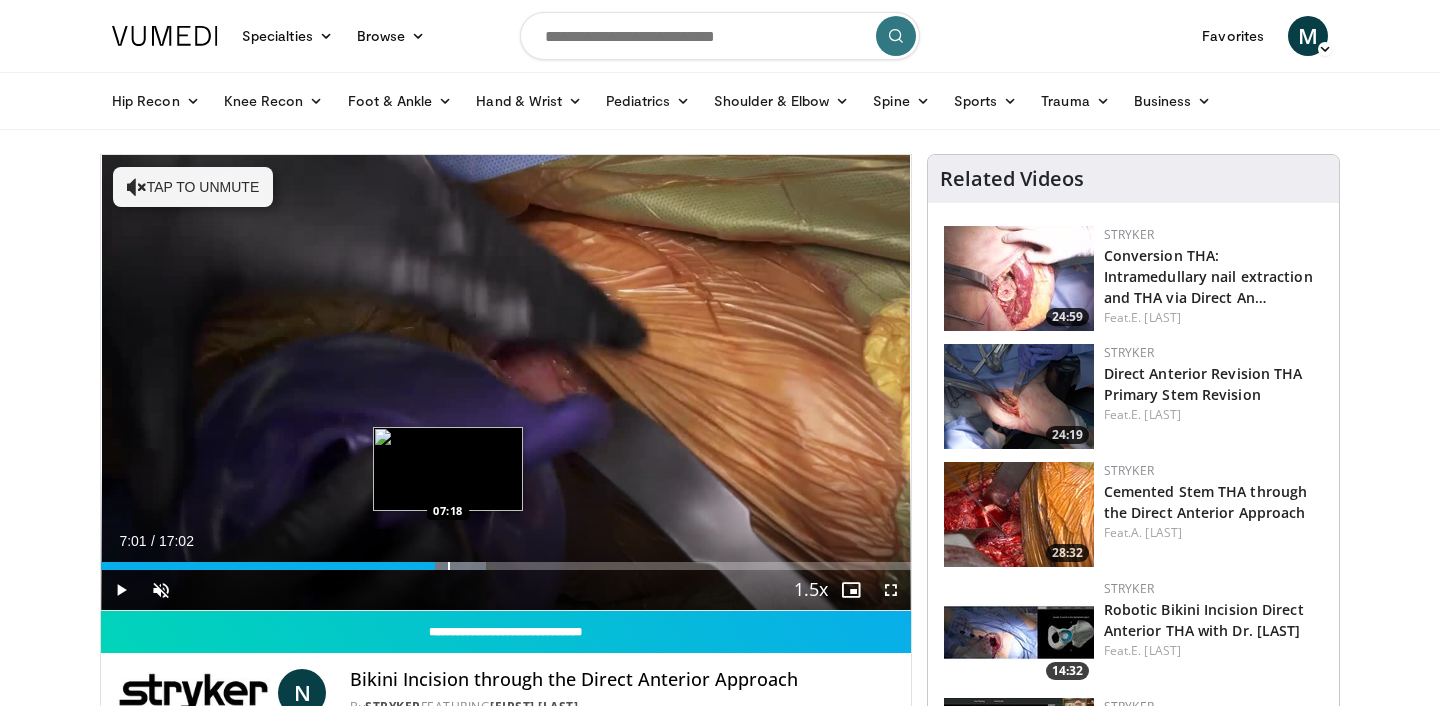 click at bounding box center [449, 566] 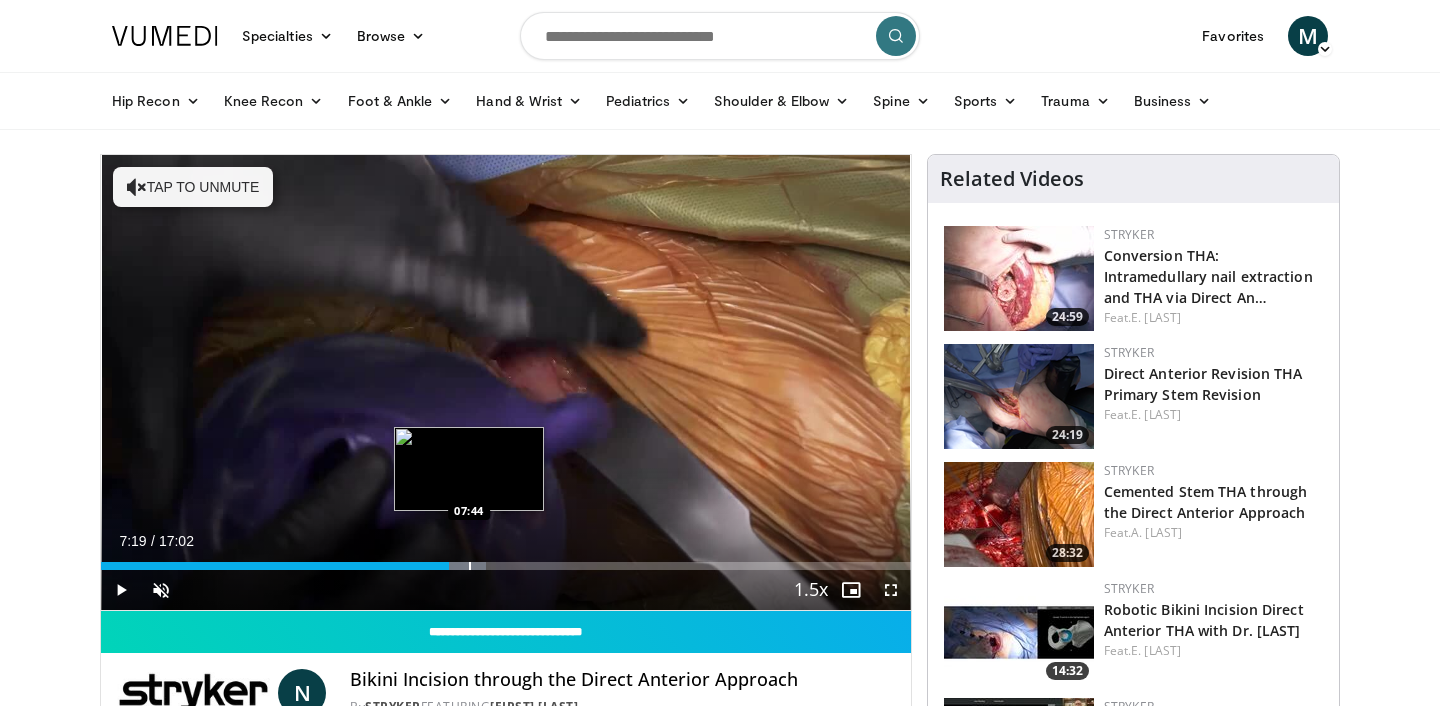 click at bounding box center [470, 566] 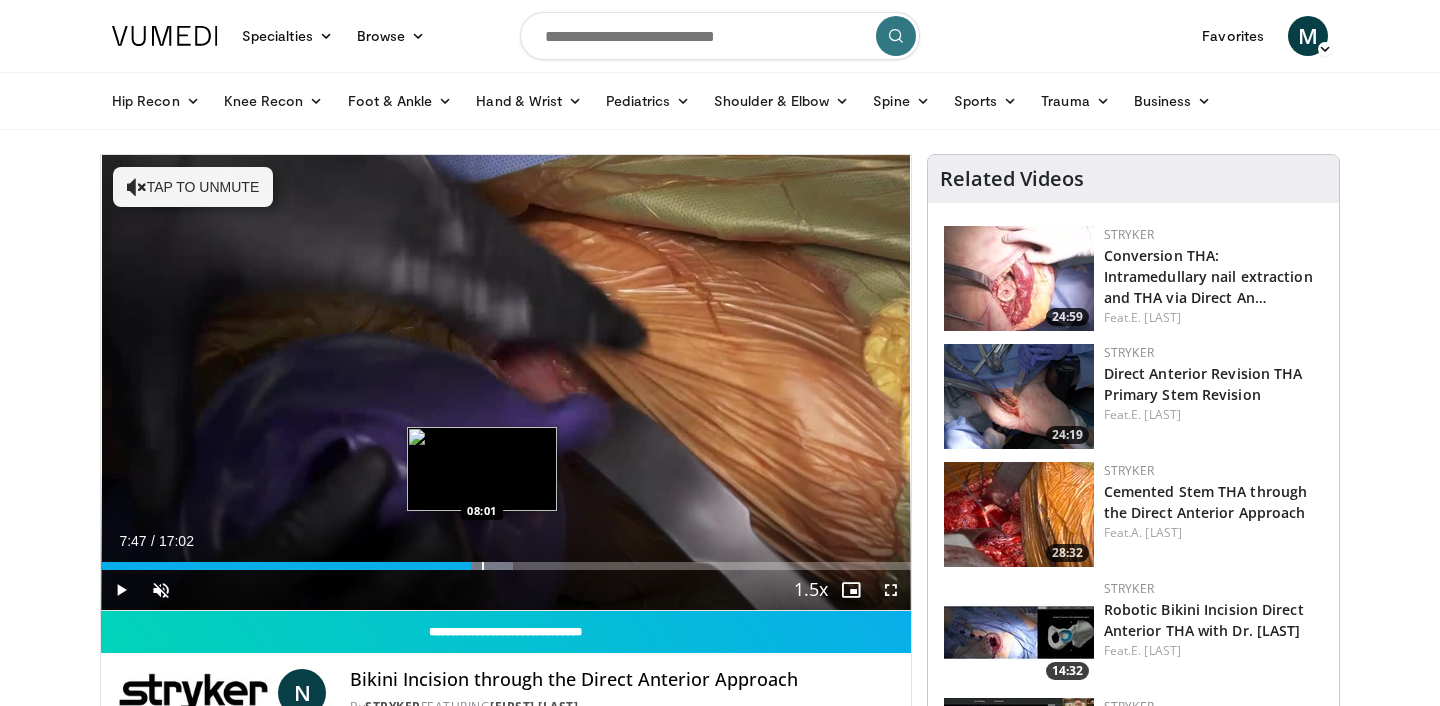 click at bounding box center [483, 566] 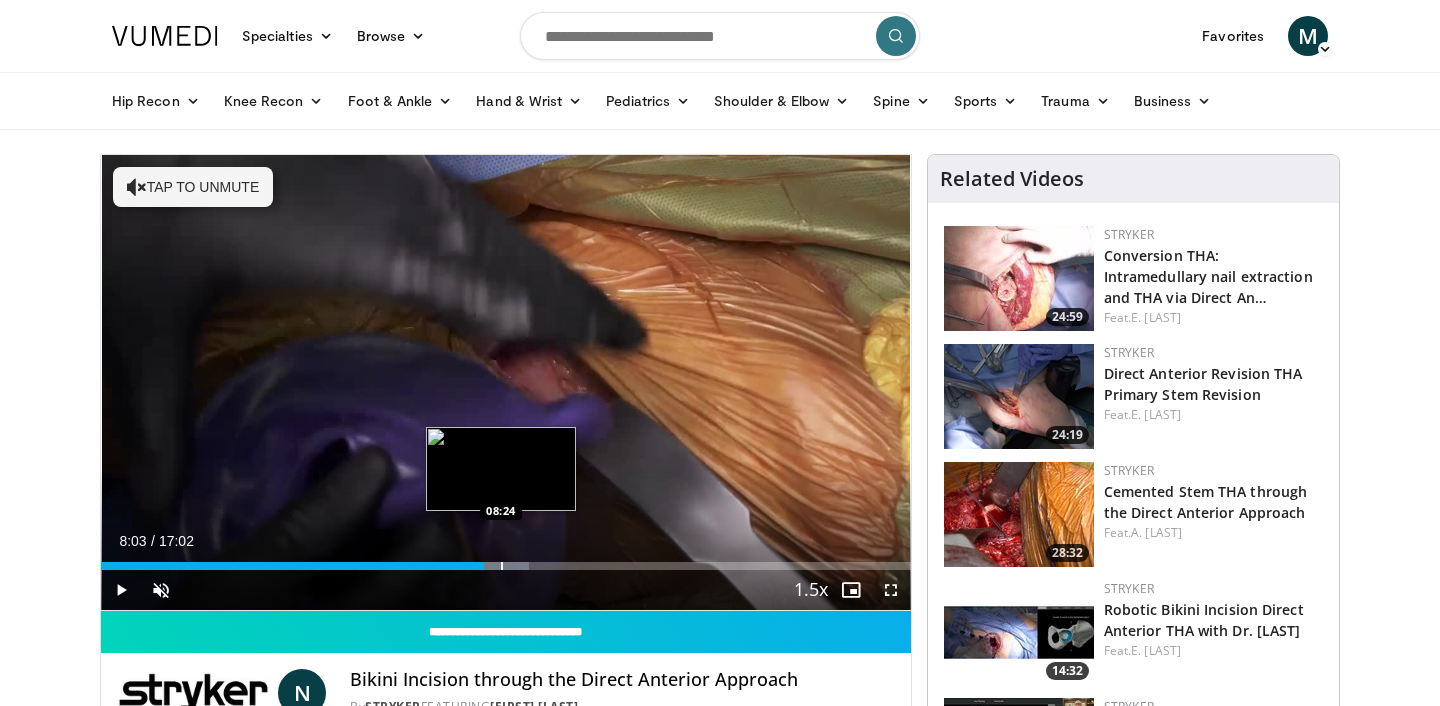 click at bounding box center (502, 566) 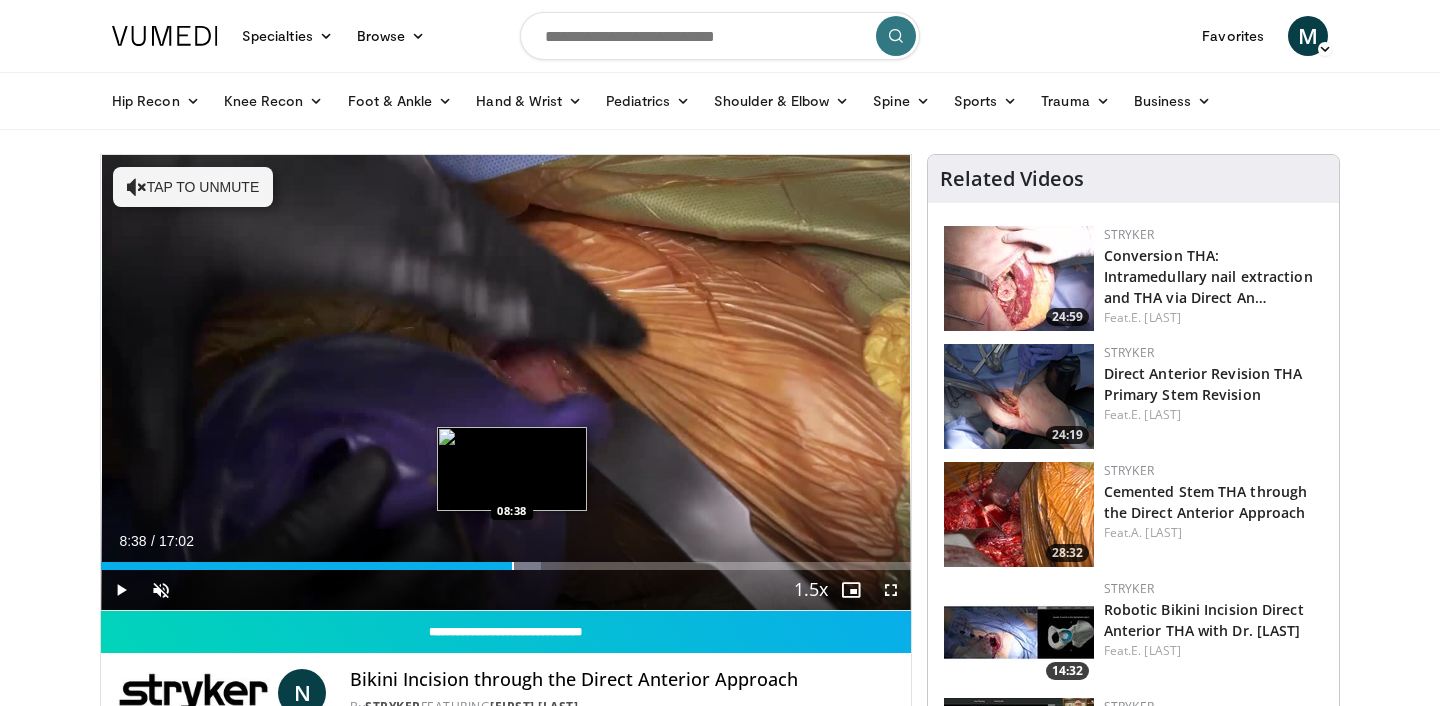 click at bounding box center (513, 566) 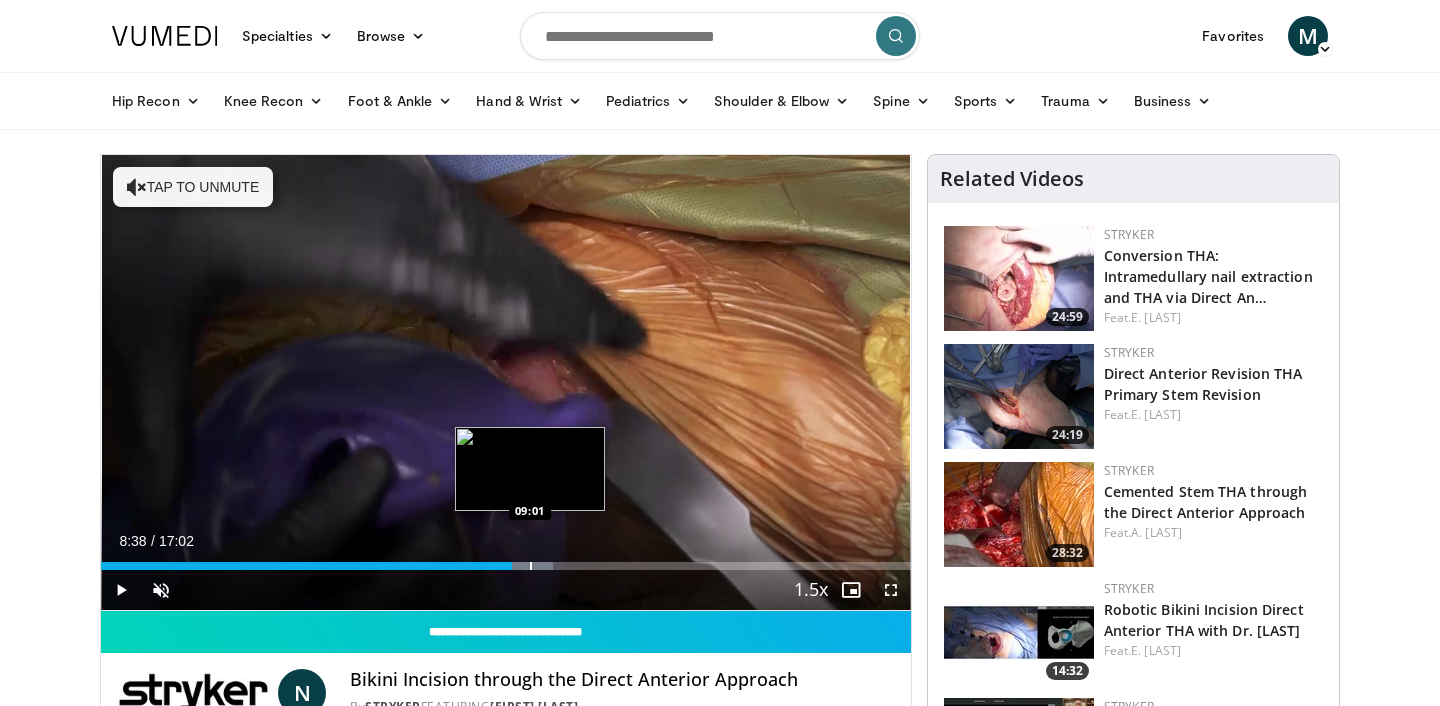 click at bounding box center (531, 566) 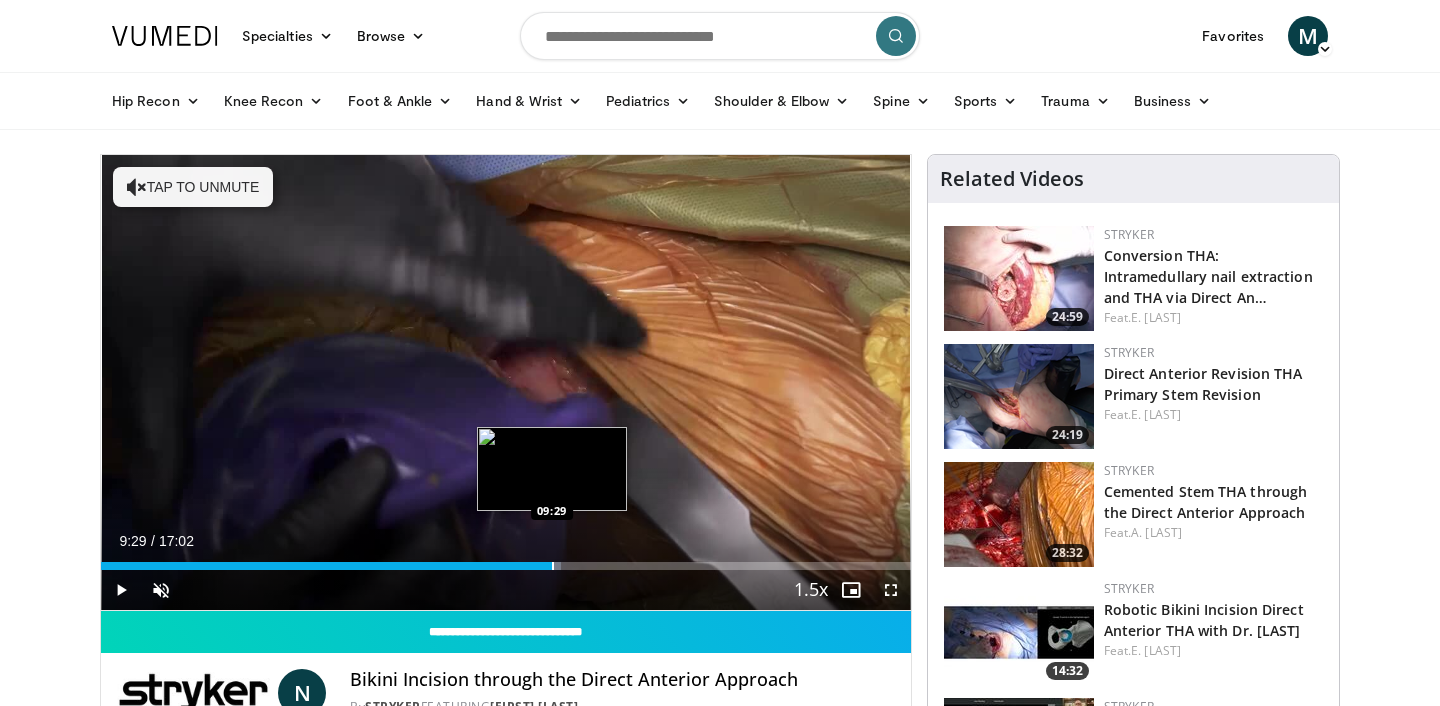 click at bounding box center (553, 566) 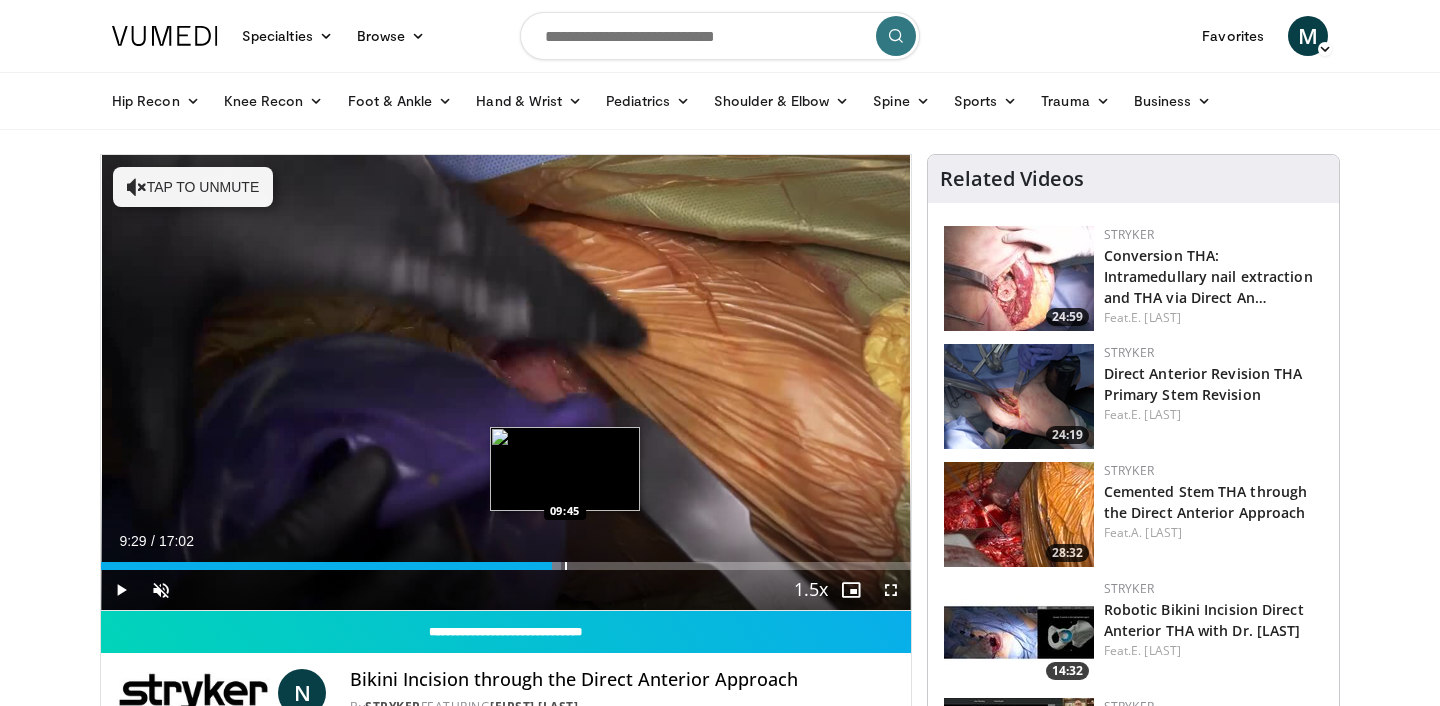 click at bounding box center [566, 566] 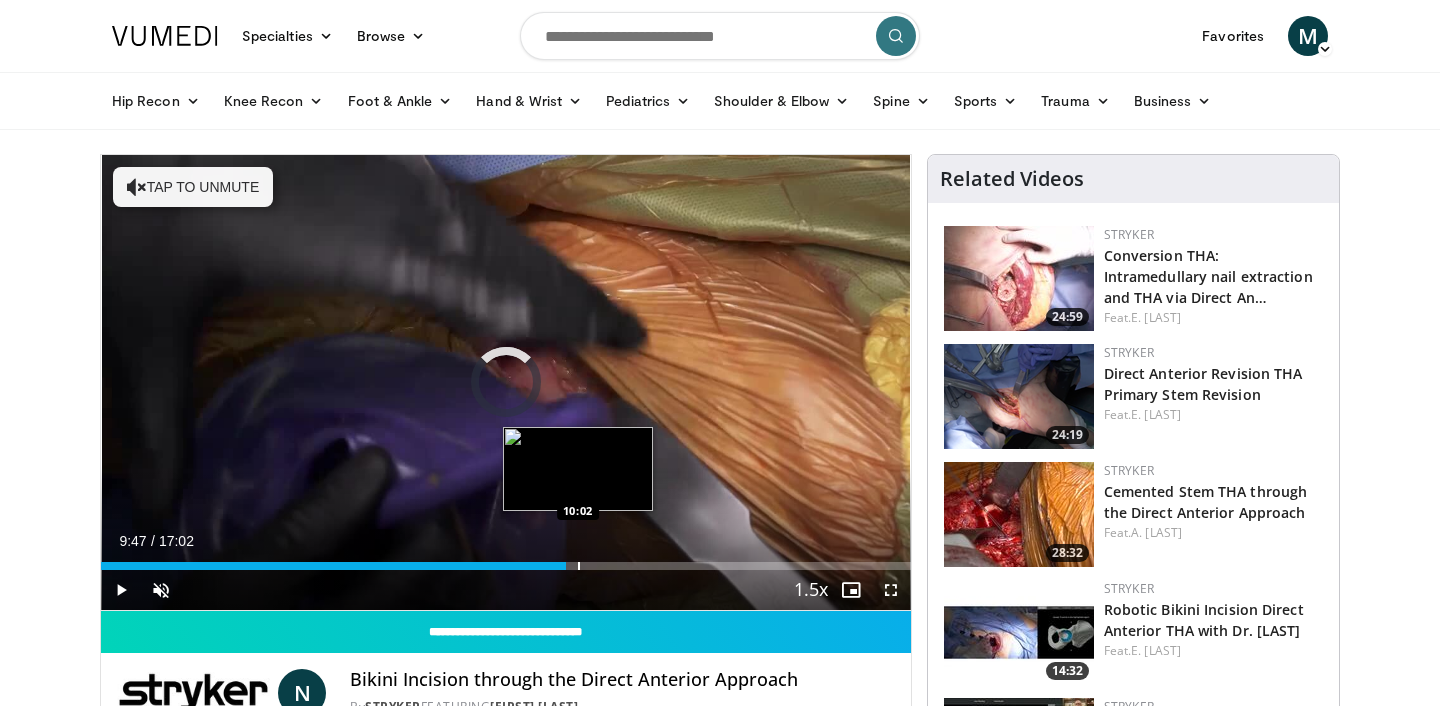 click at bounding box center (579, 566) 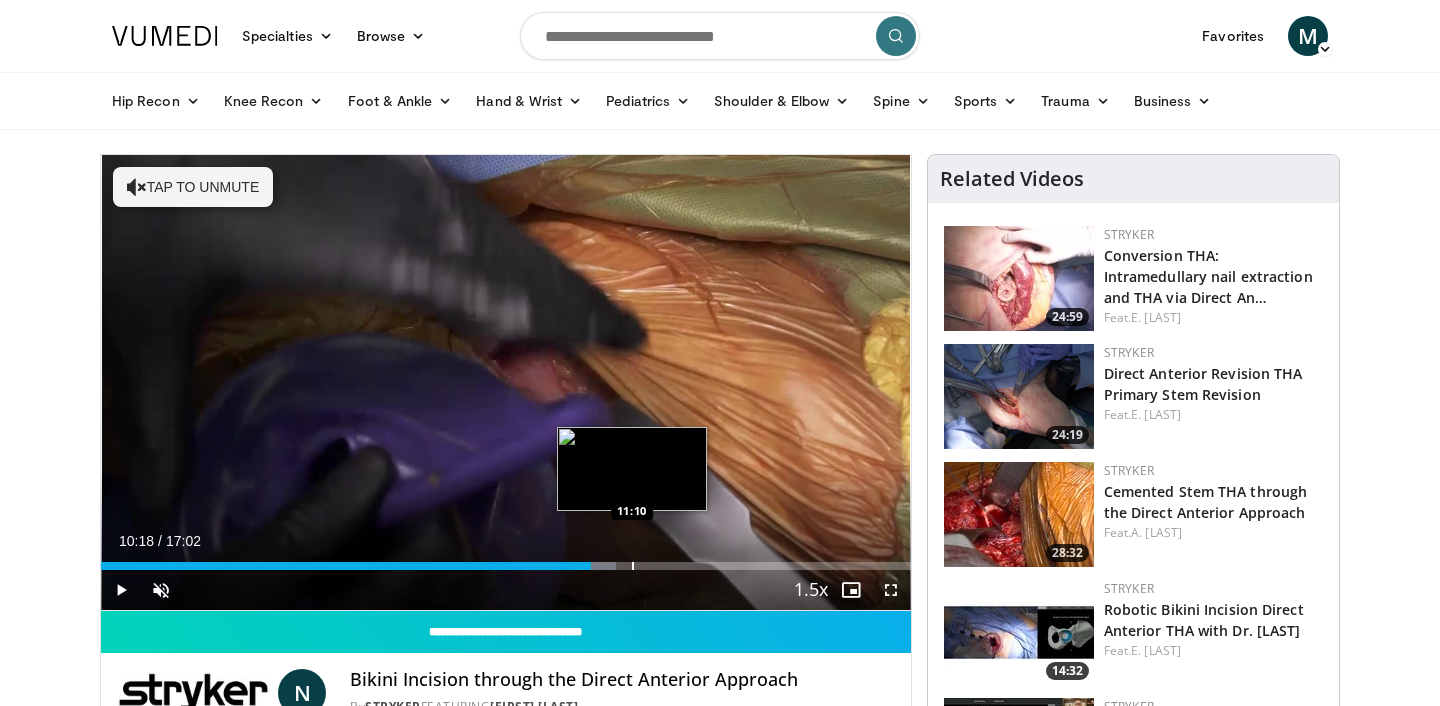 click at bounding box center [633, 566] 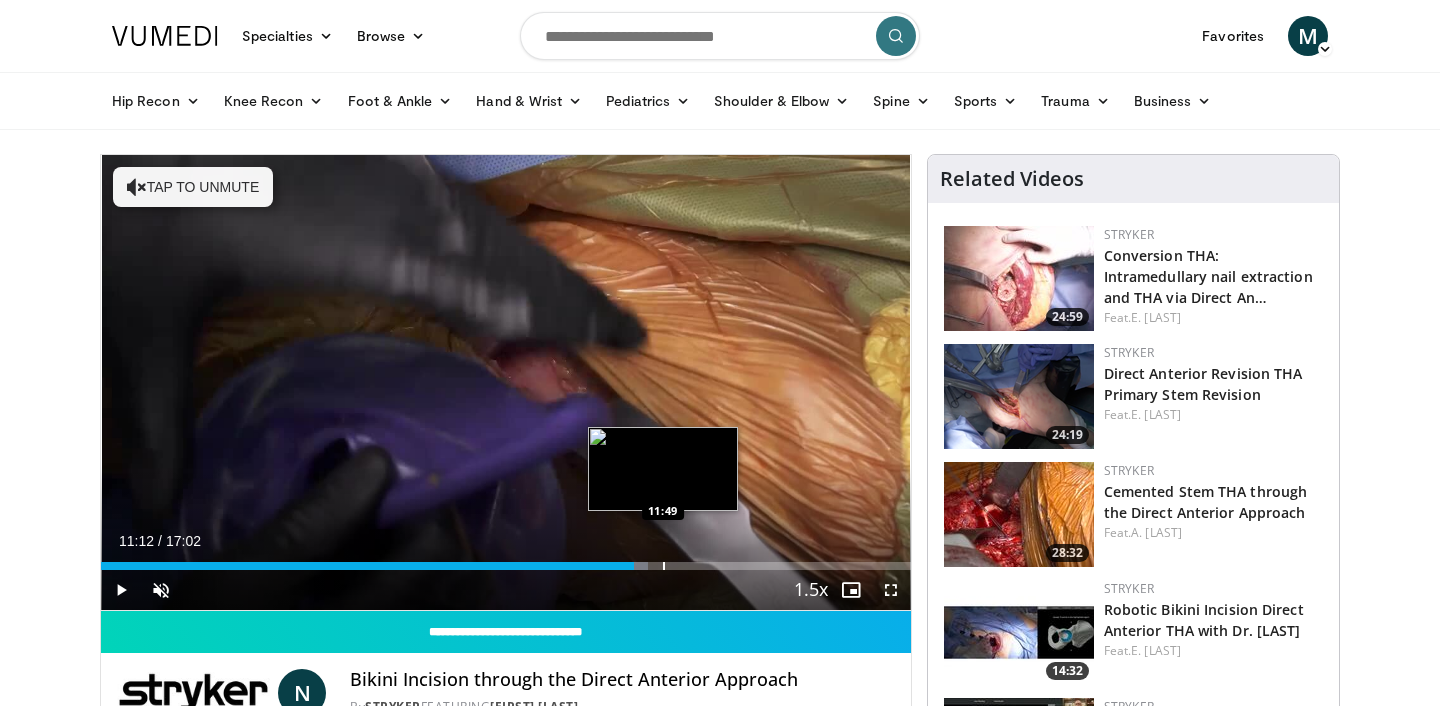 click at bounding box center [664, 566] 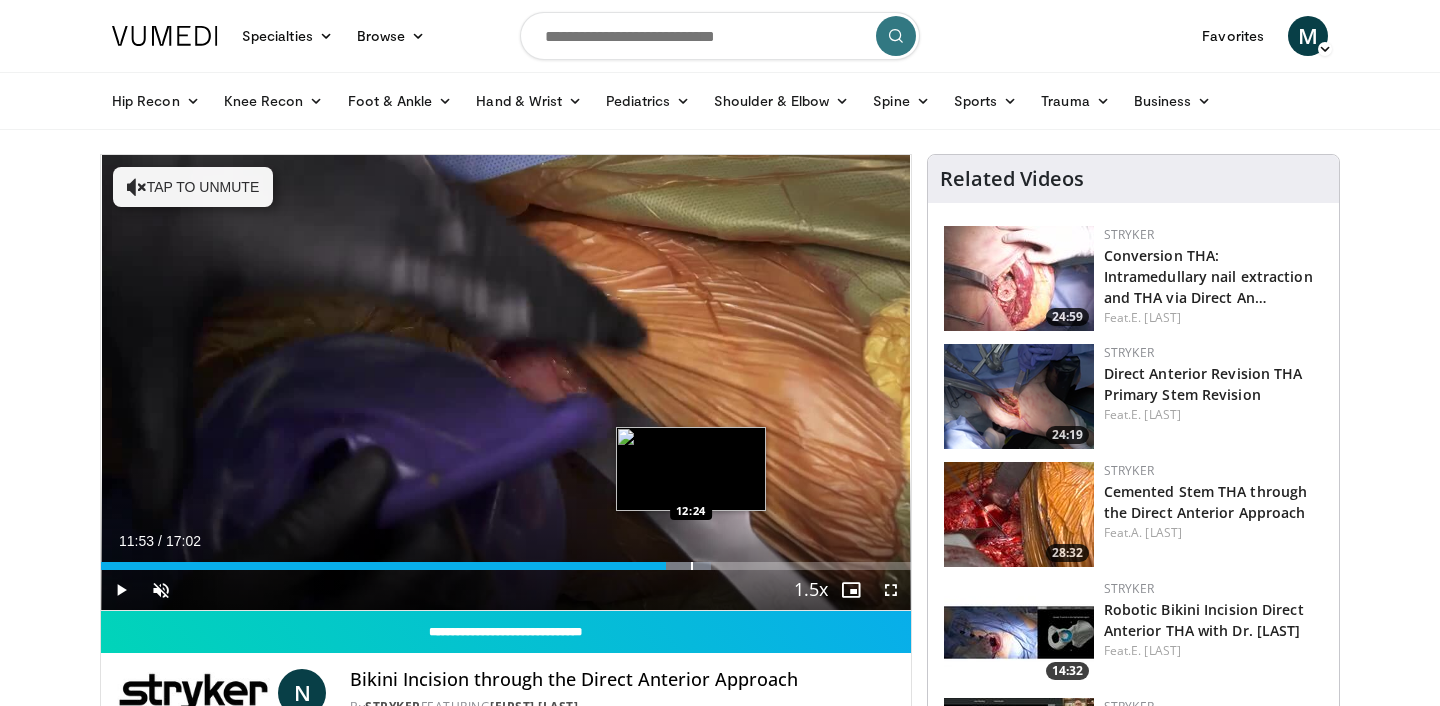 click at bounding box center (692, 566) 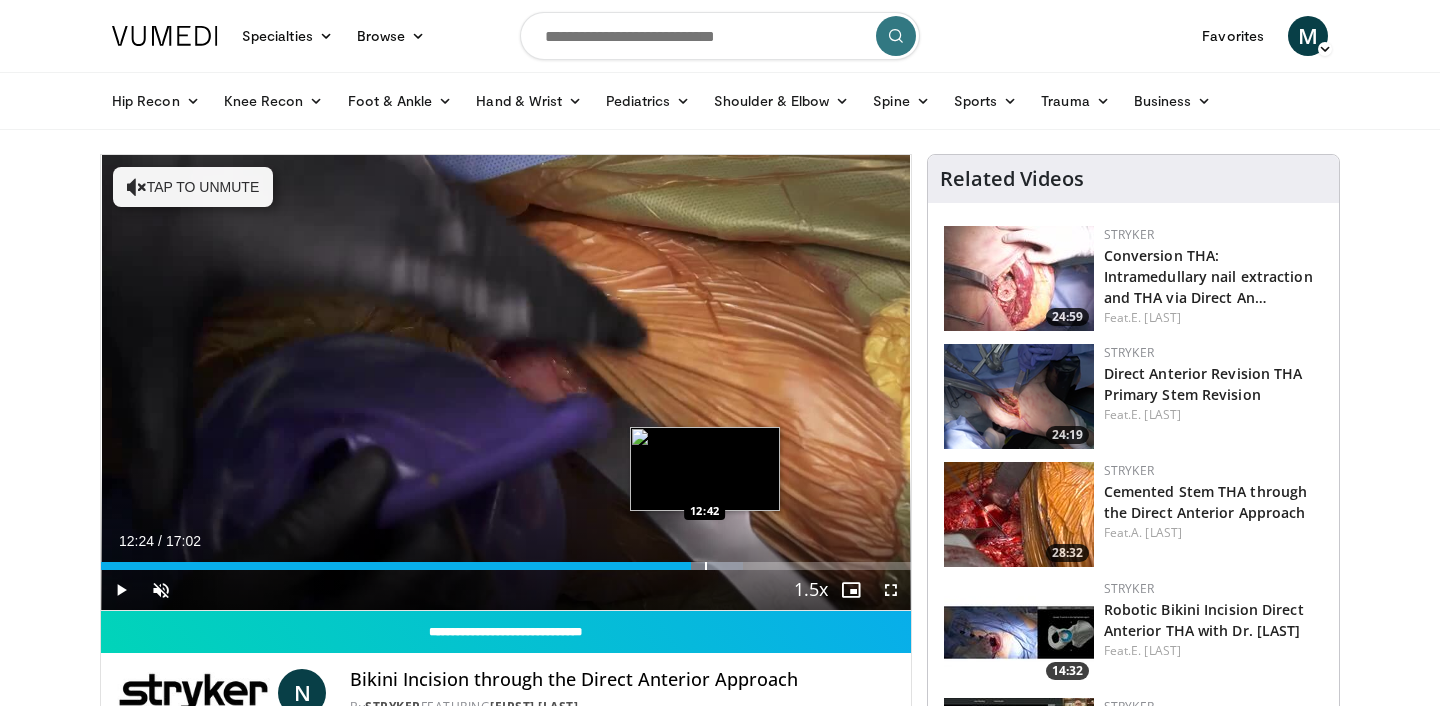 click on "Loaded :  79.29% 12:24 12:42" at bounding box center (506, 566) 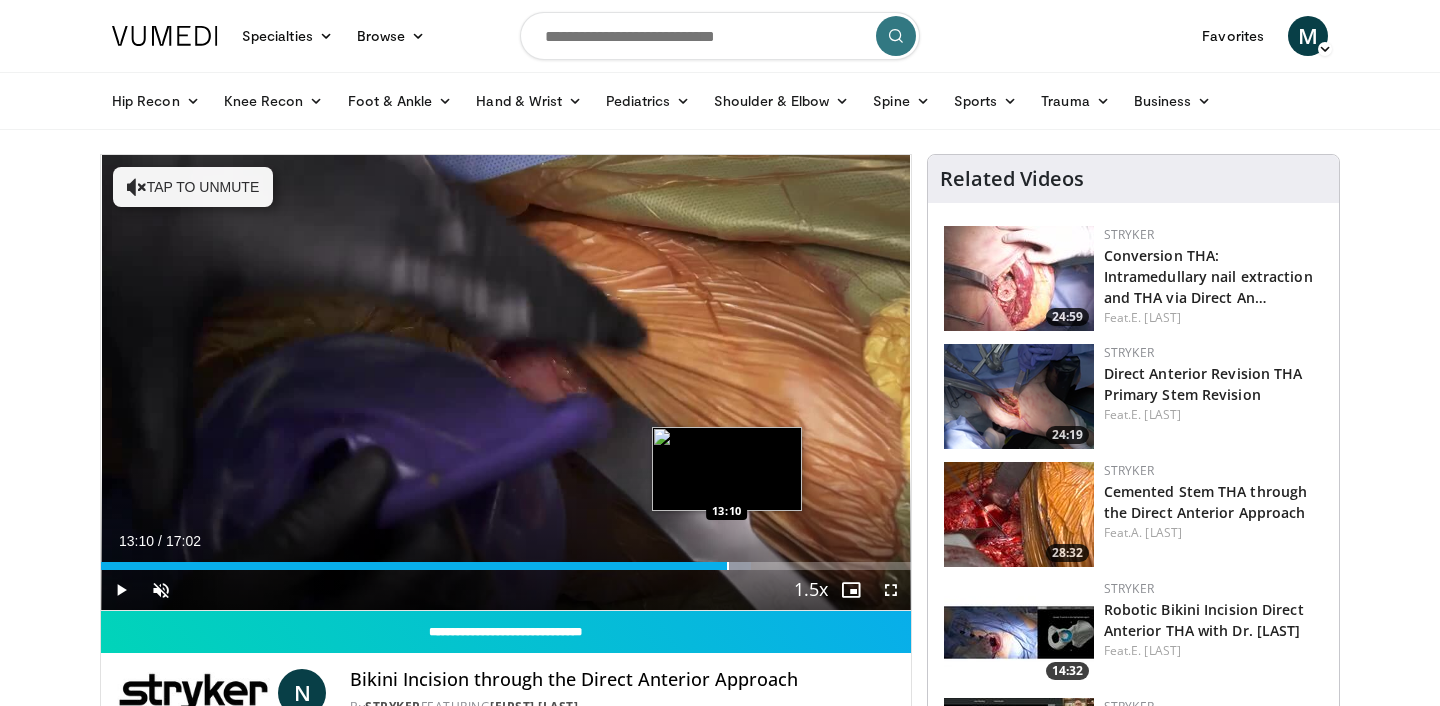 click at bounding box center [728, 566] 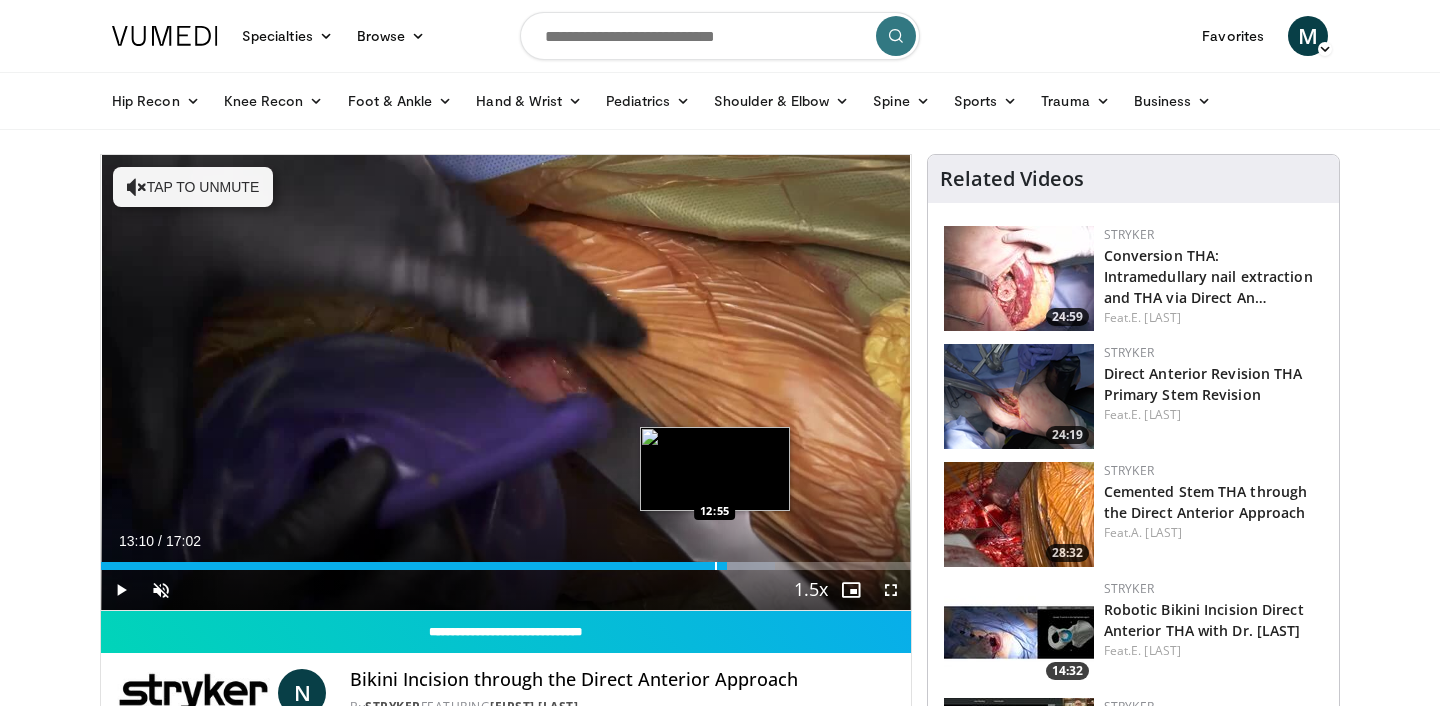click at bounding box center (716, 566) 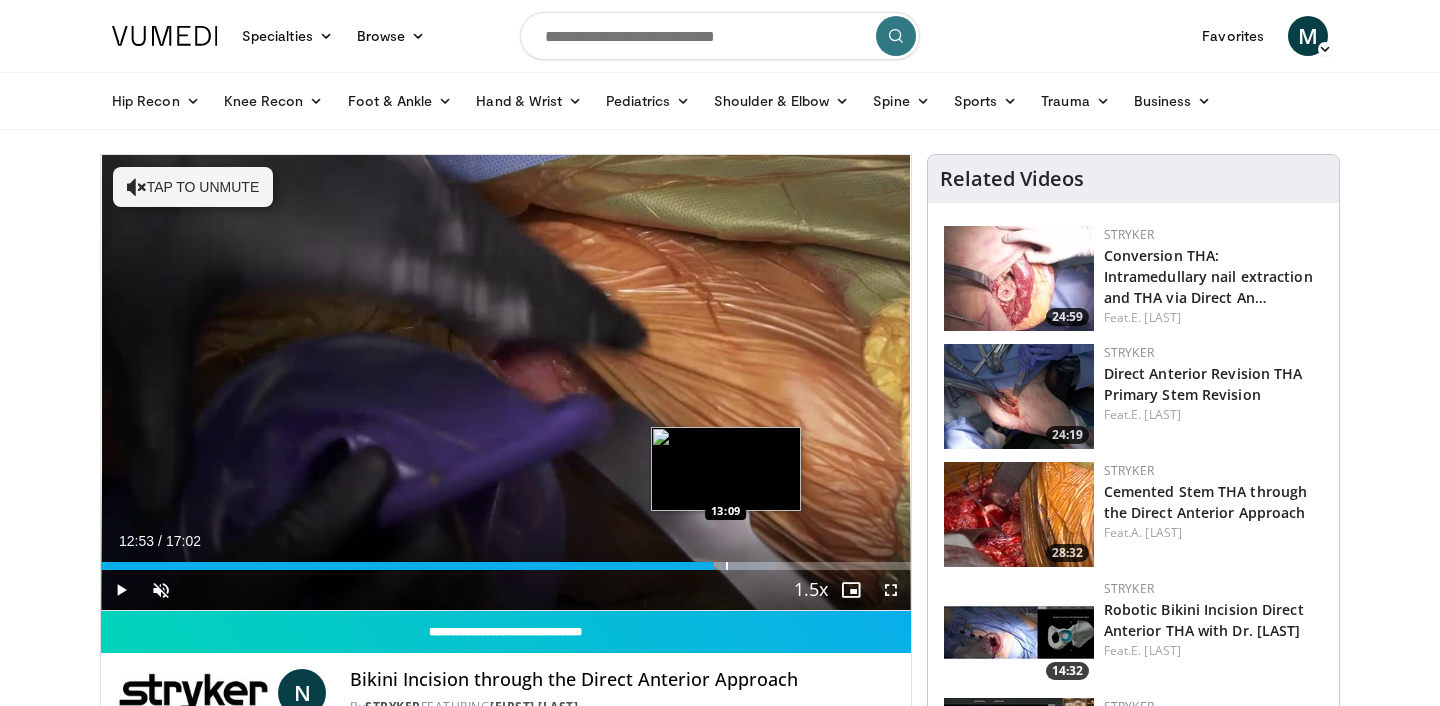 click at bounding box center [727, 566] 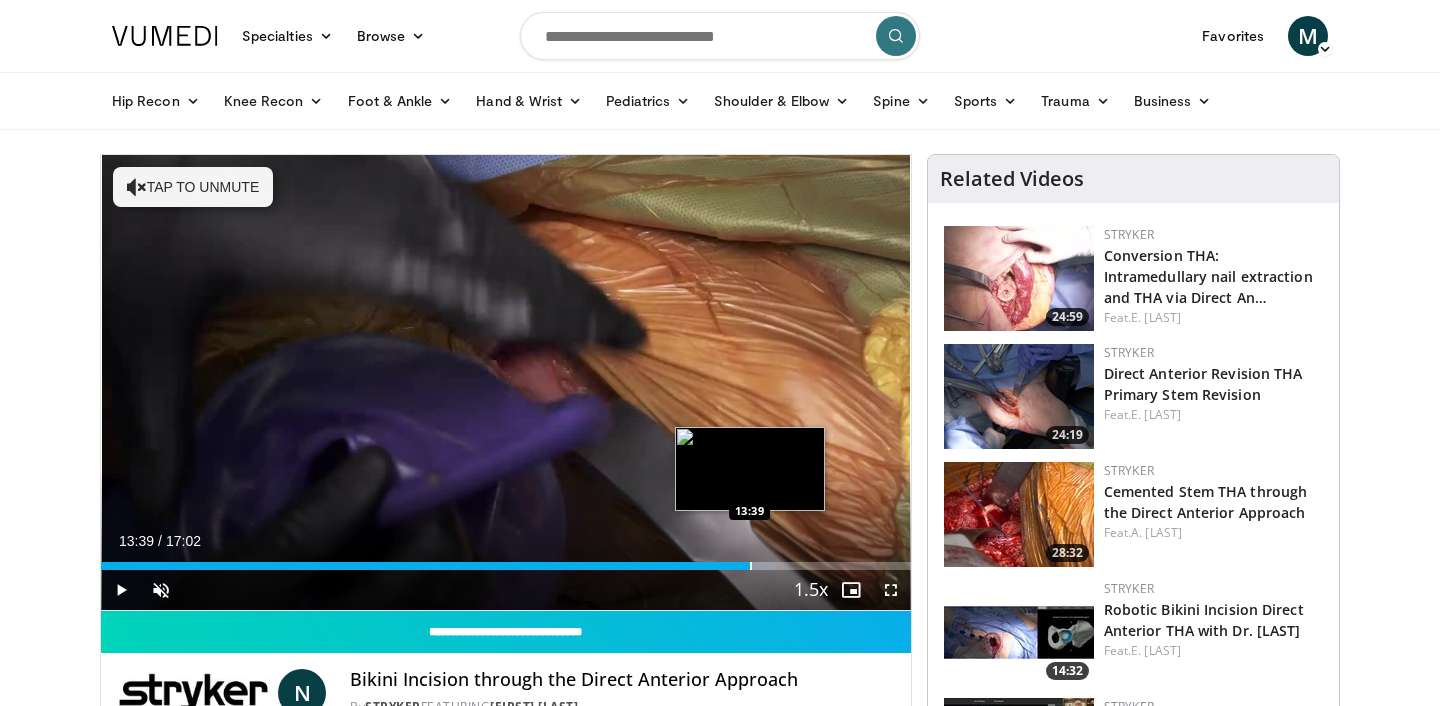 click at bounding box center [751, 566] 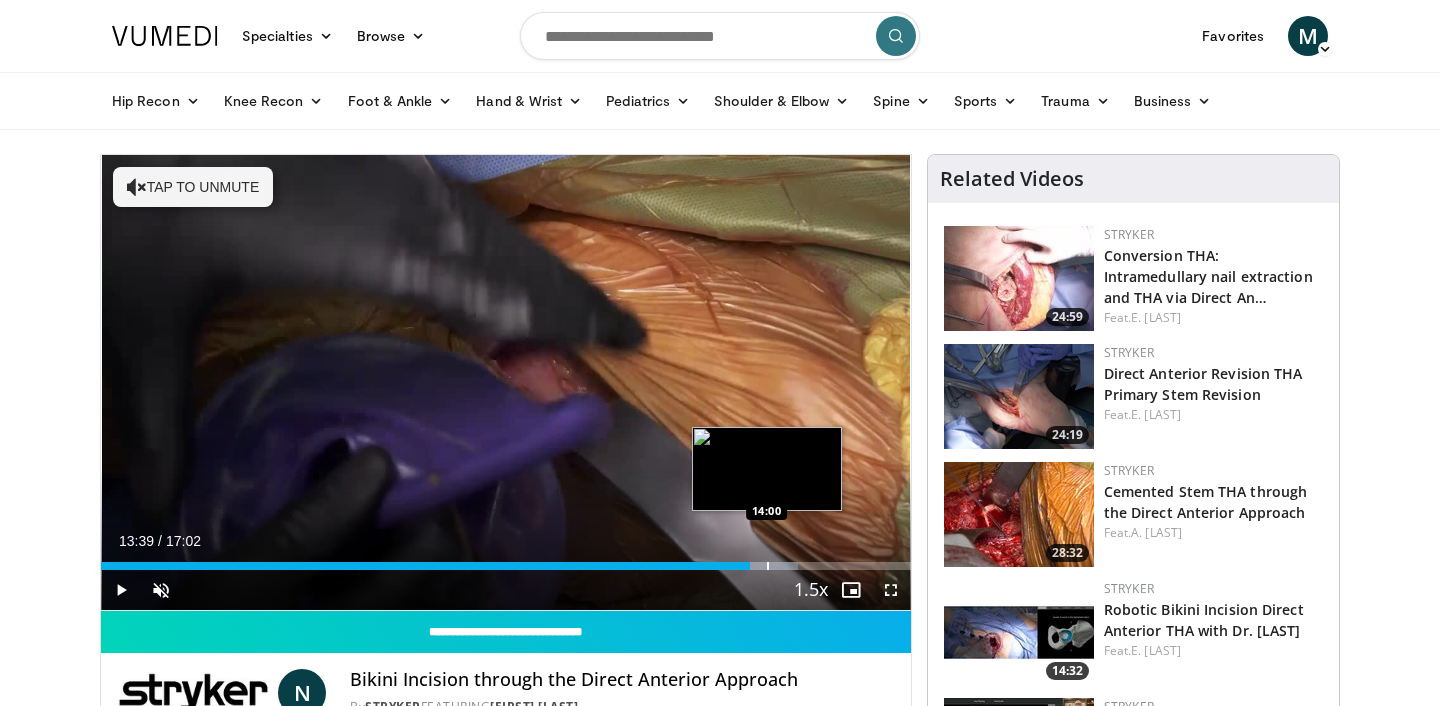 click at bounding box center [768, 566] 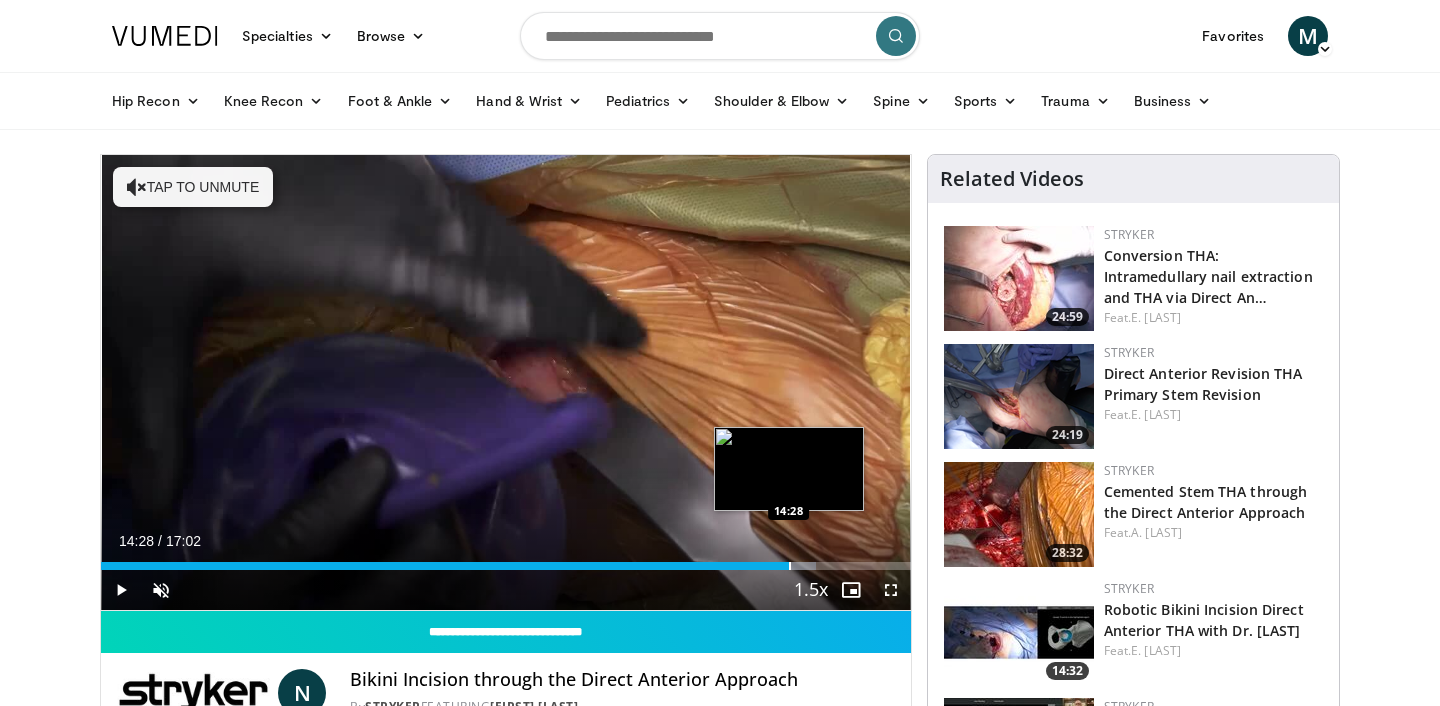 click at bounding box center (790, 566) 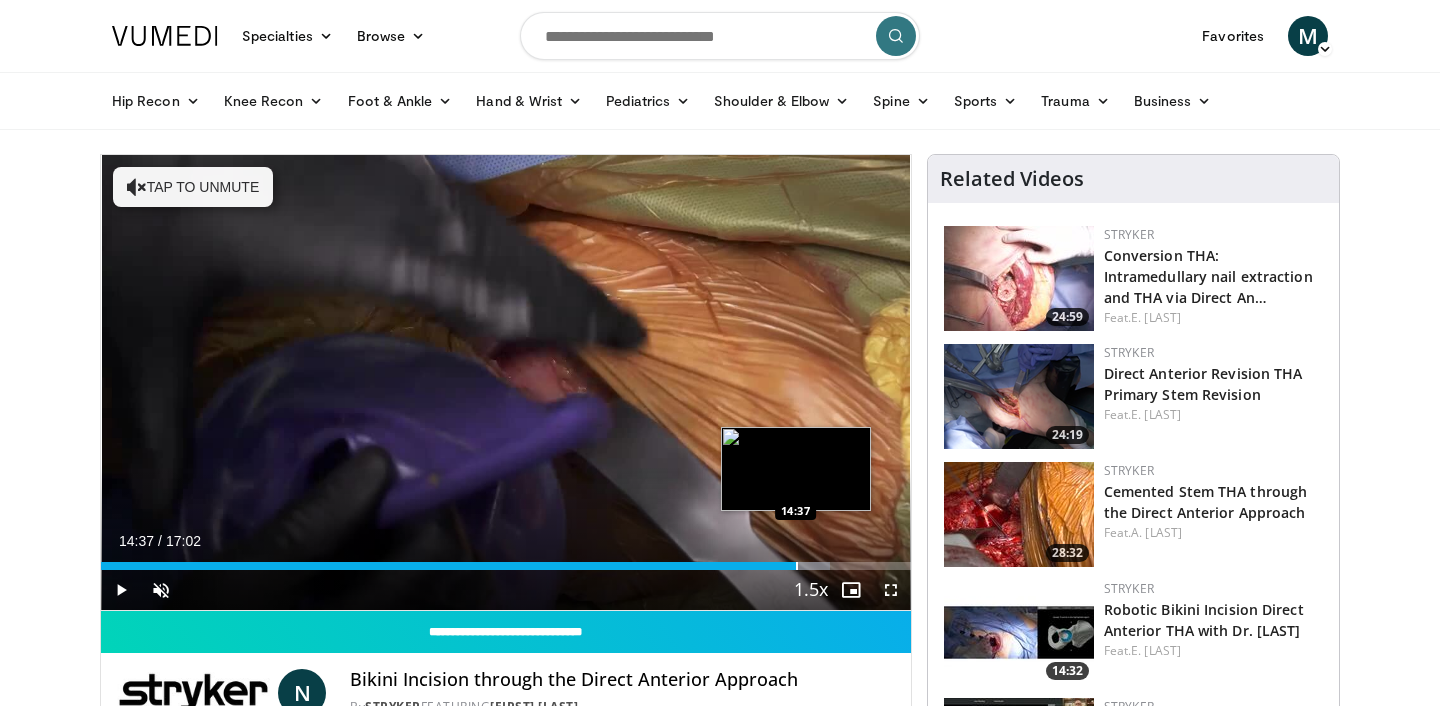 click at bounding box center (797, 566) 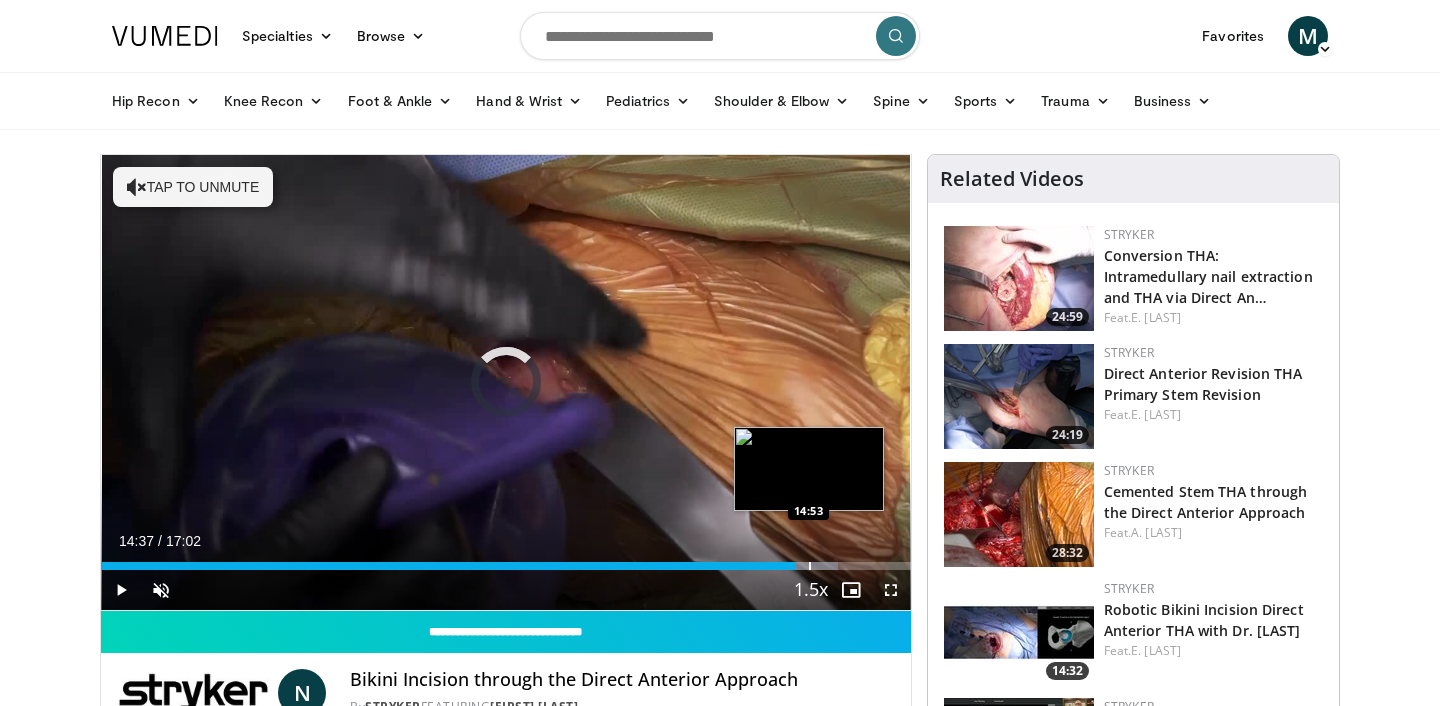 click at bounding box center [810, 566] 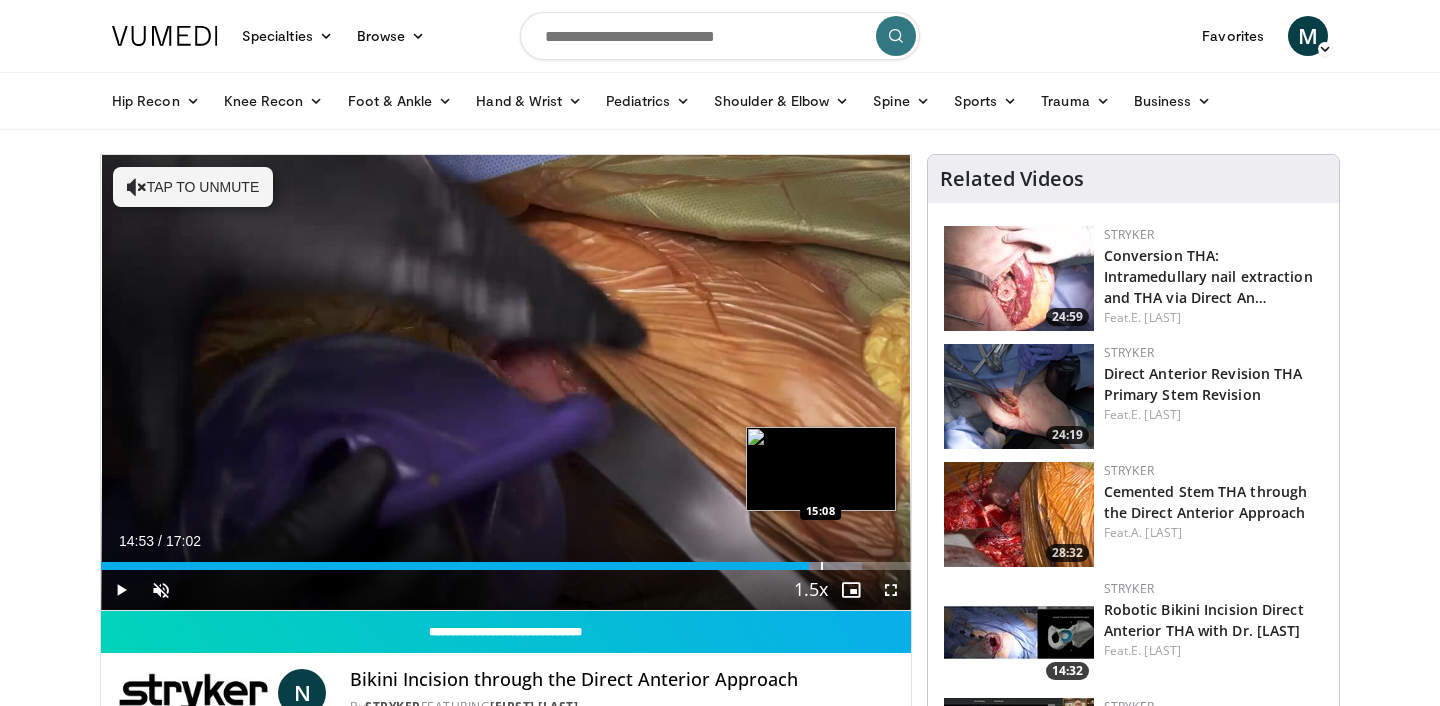 click at bounding box center [822, 566] 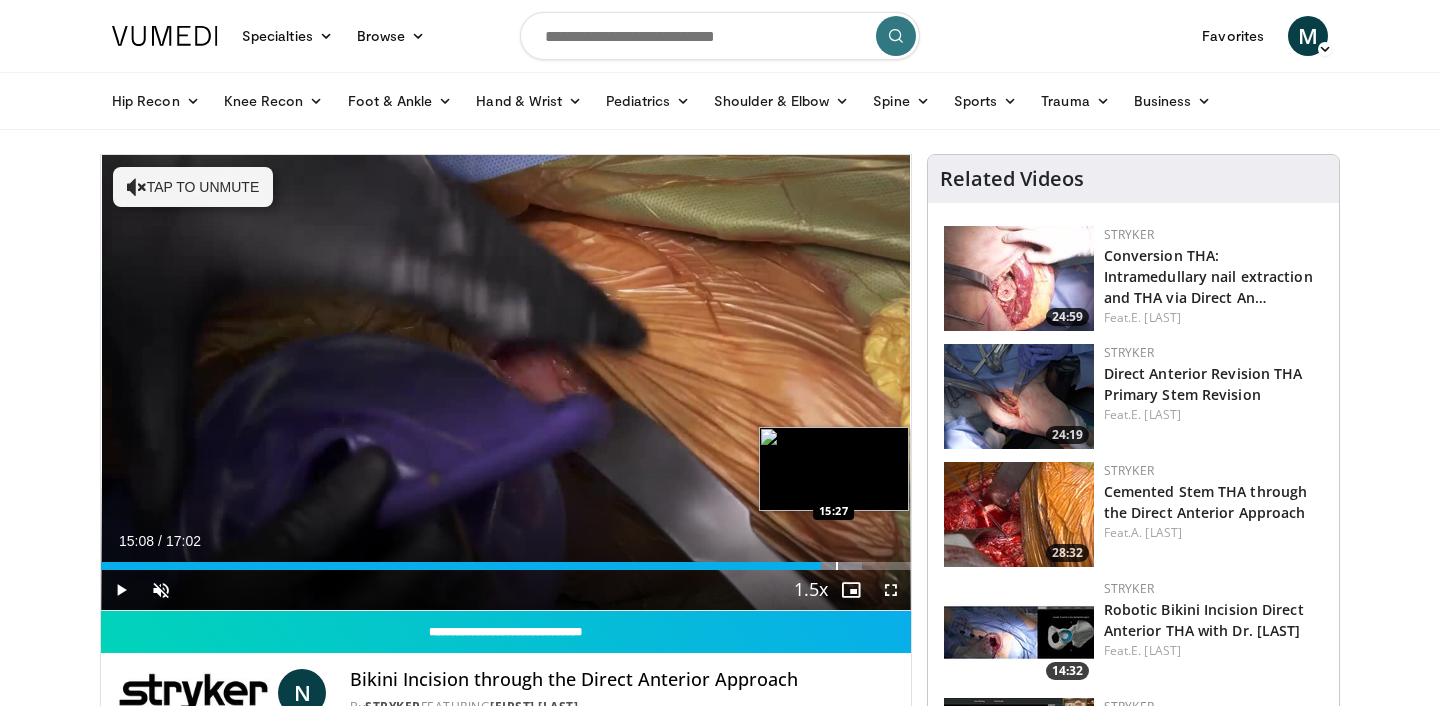 click at bounding box center (837, 566) 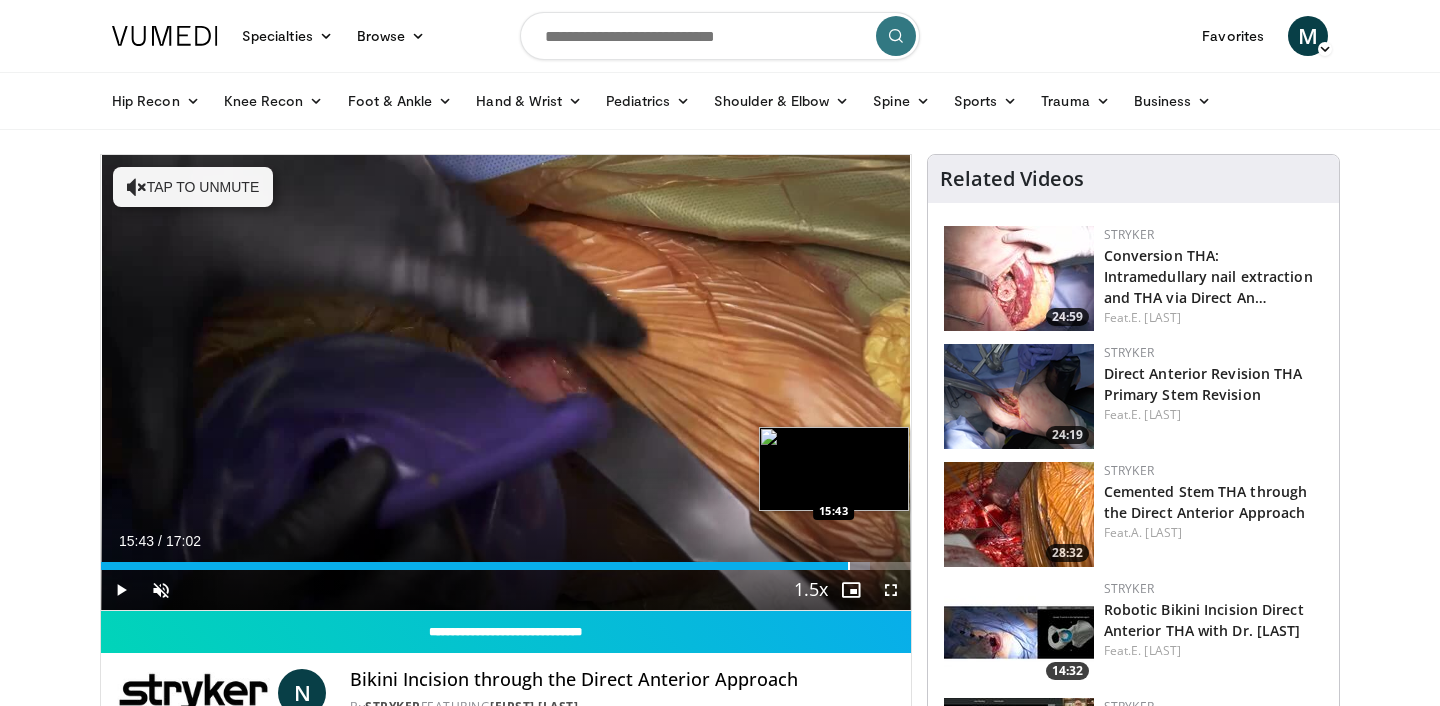click at bounding box center (849, 566) 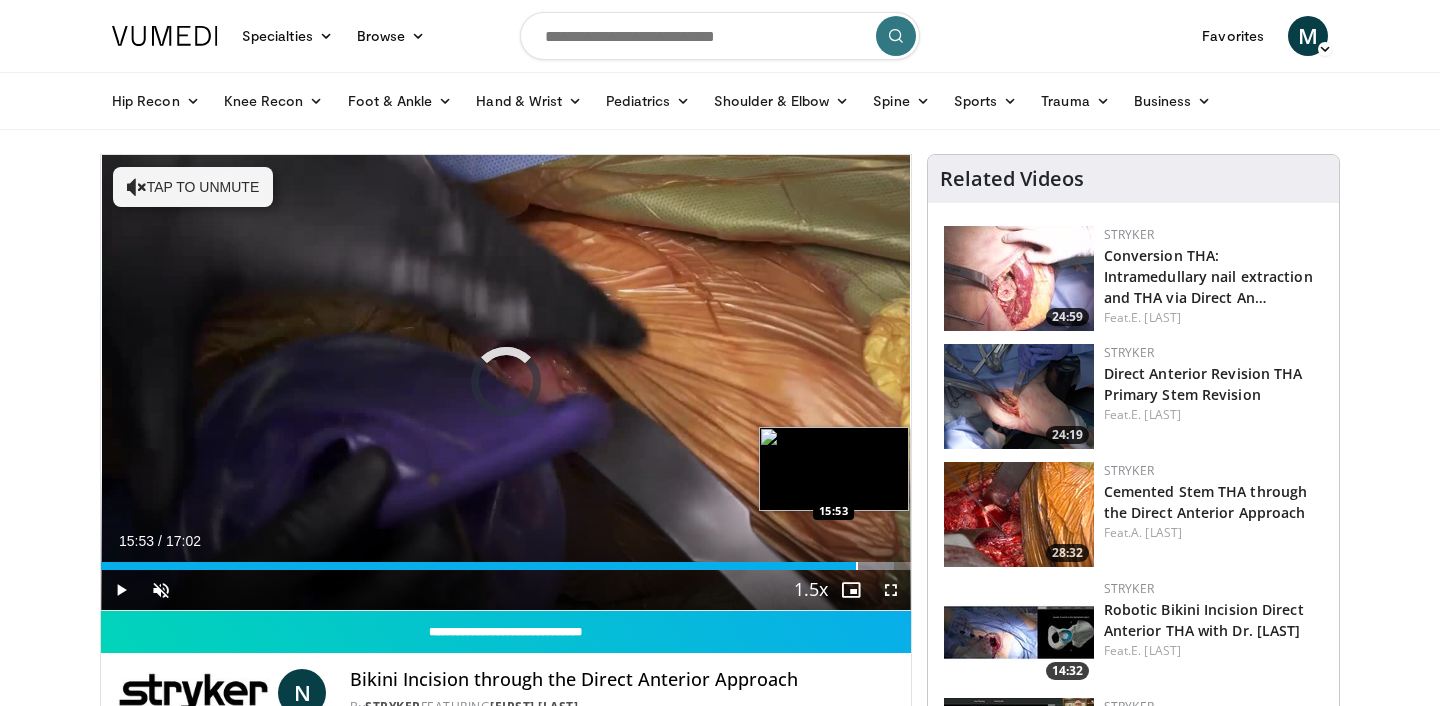 click at bounding box center [857, 566] 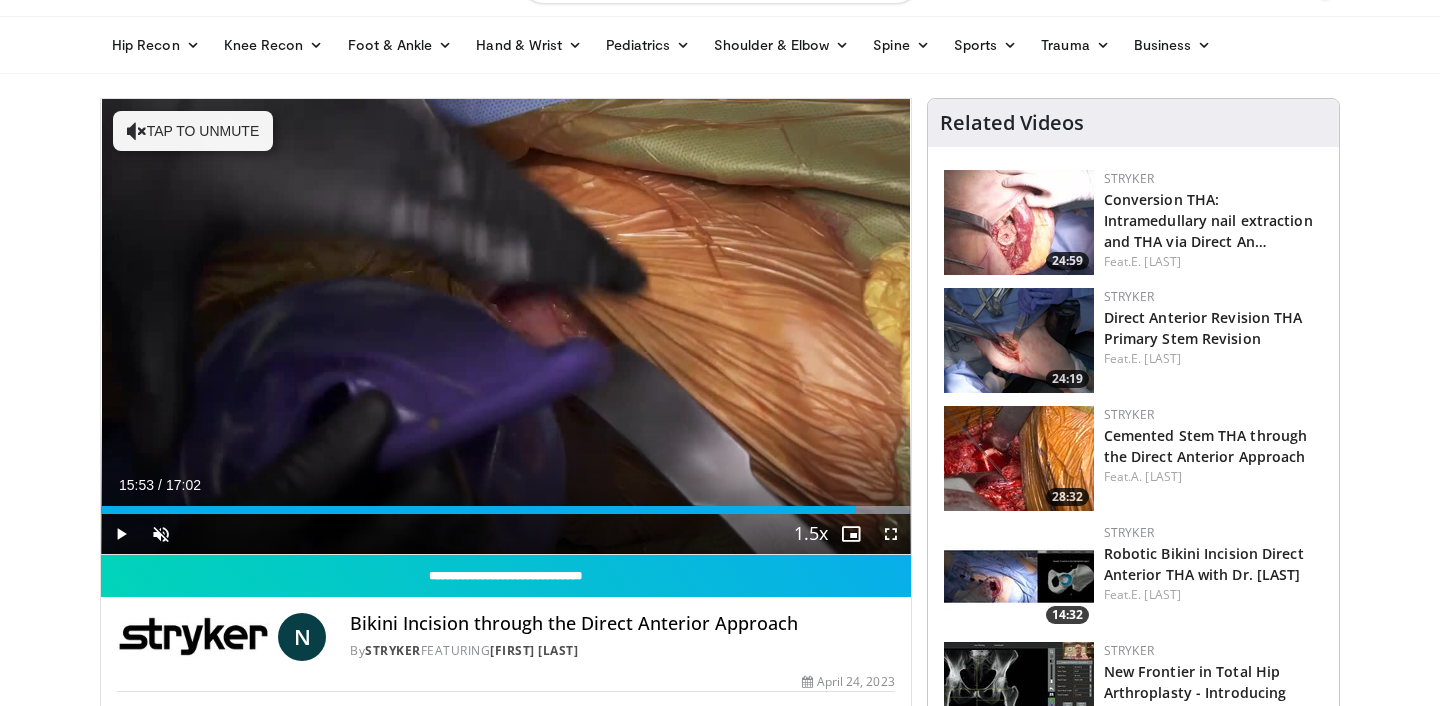 scroll, scrollTop: 52, scrollLeft: 0, axis: vertical 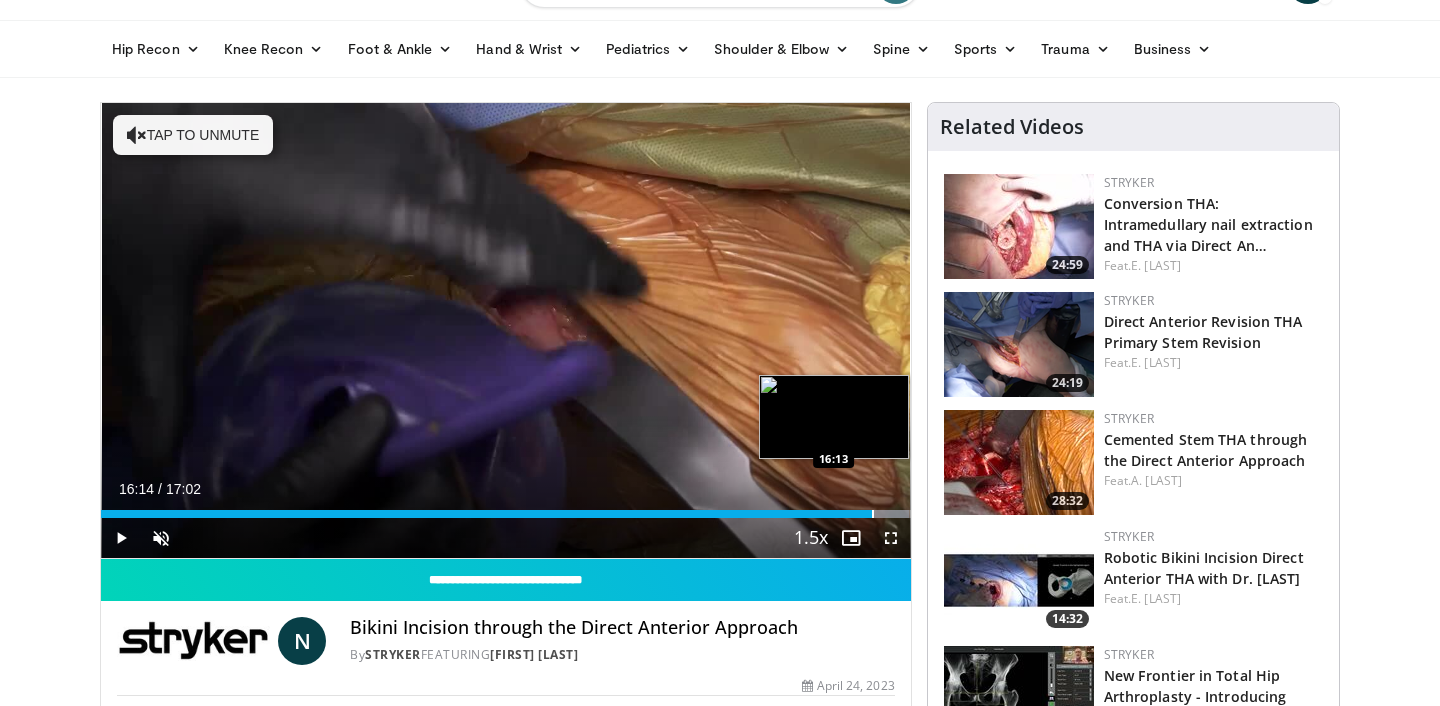 click at bounding box center [873, 514] 